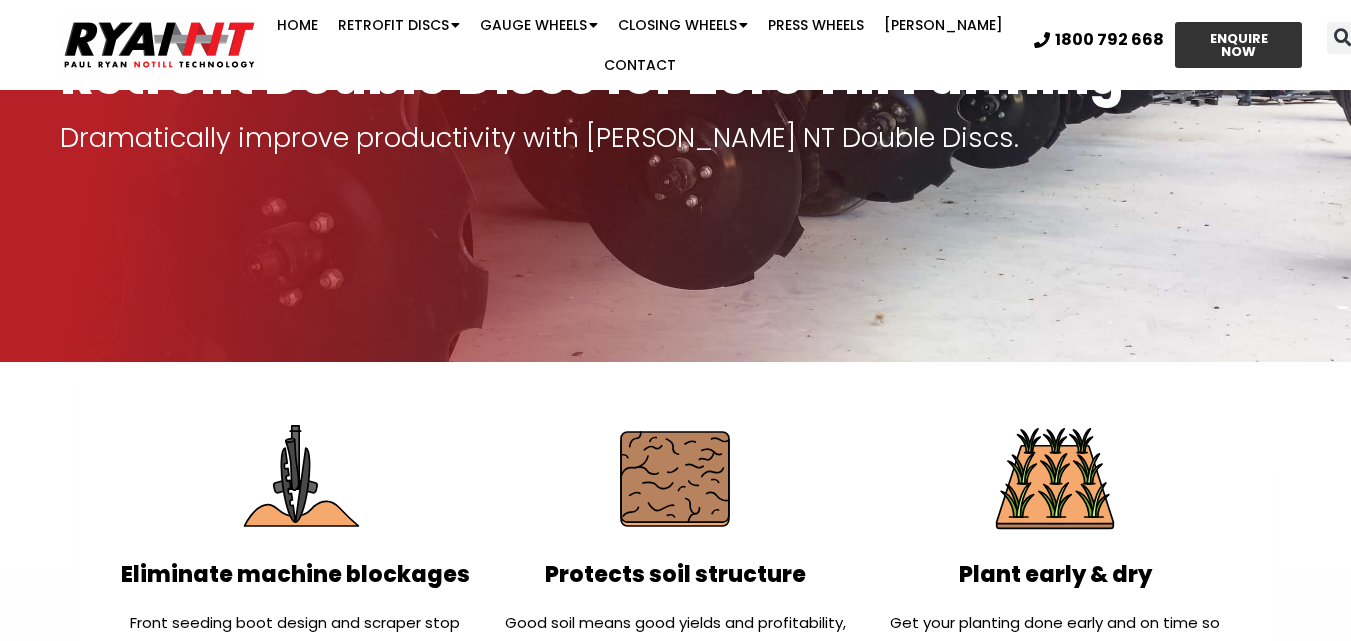 scroll, scrollTop: 82, scrollLeft: 0, axis: vertical 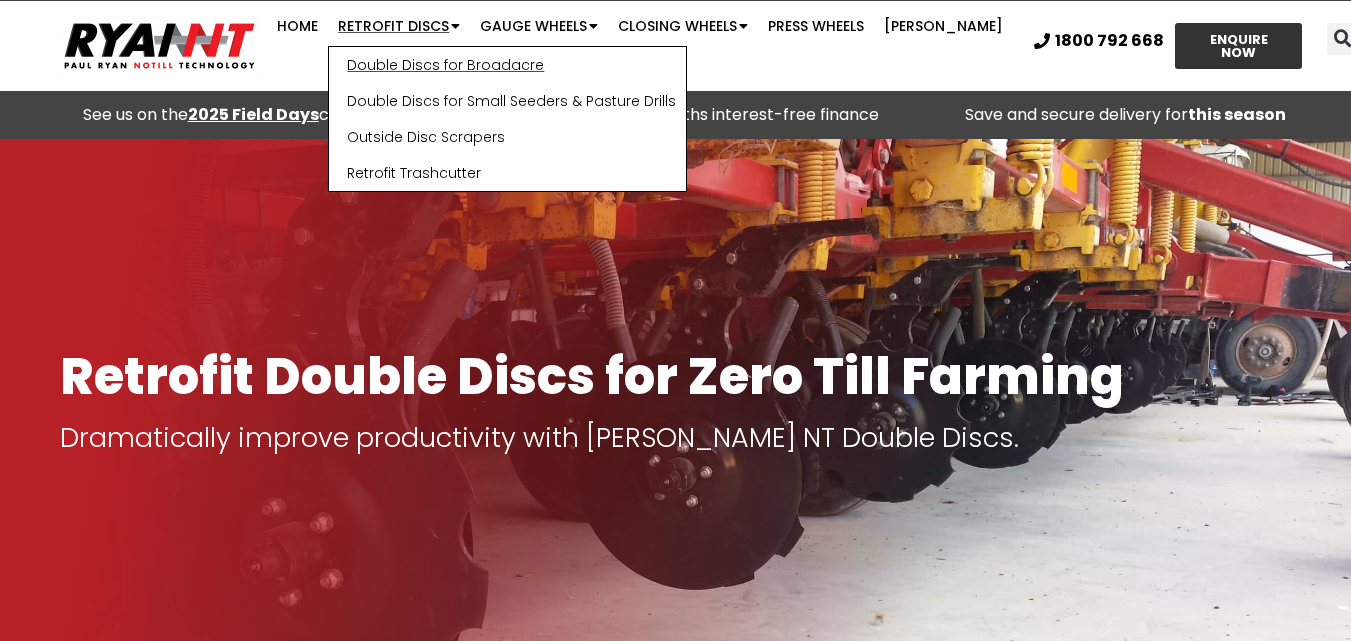 click on "Double Discs for Broadacre" 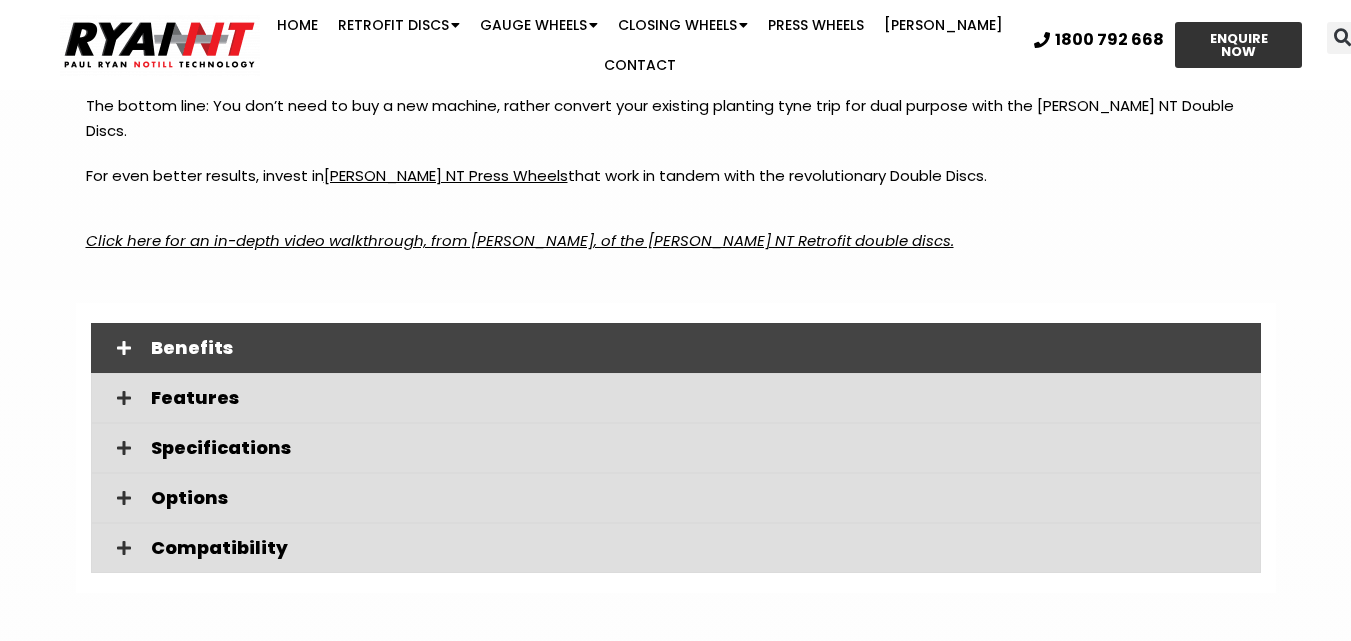 scroll, scrollTop: 2715, scrollLeft: 0, axis: vertical 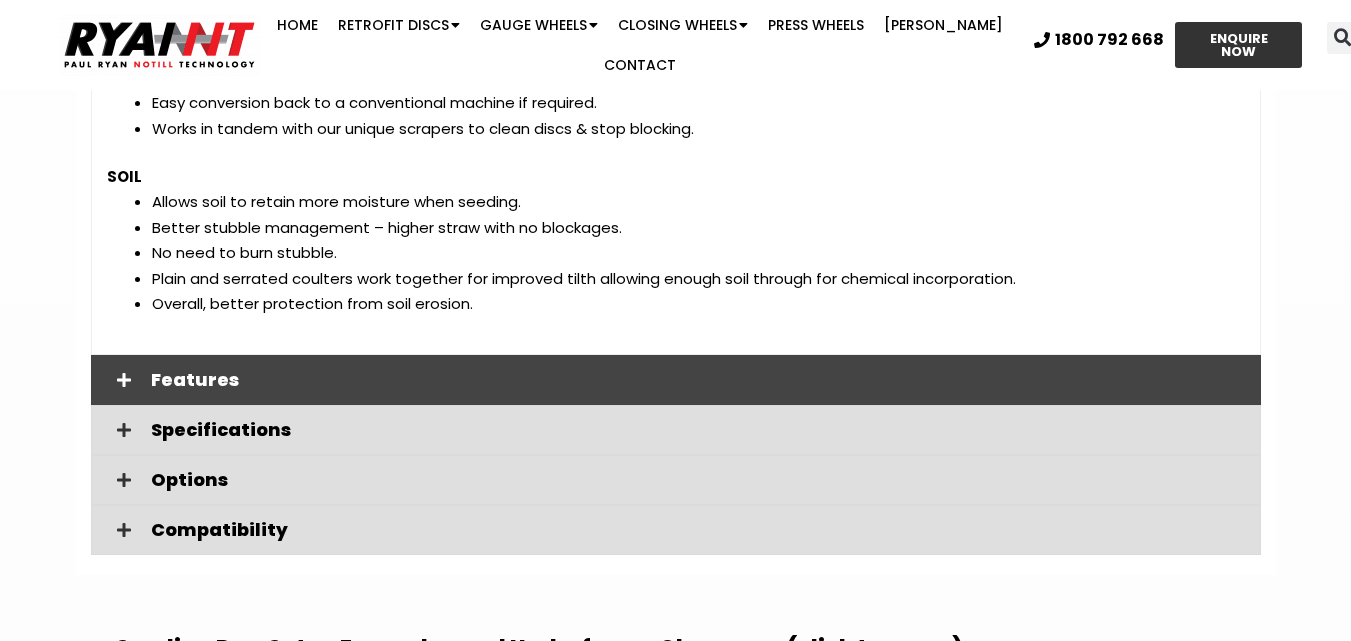 click on "Features" at bounding box center [698, 380] 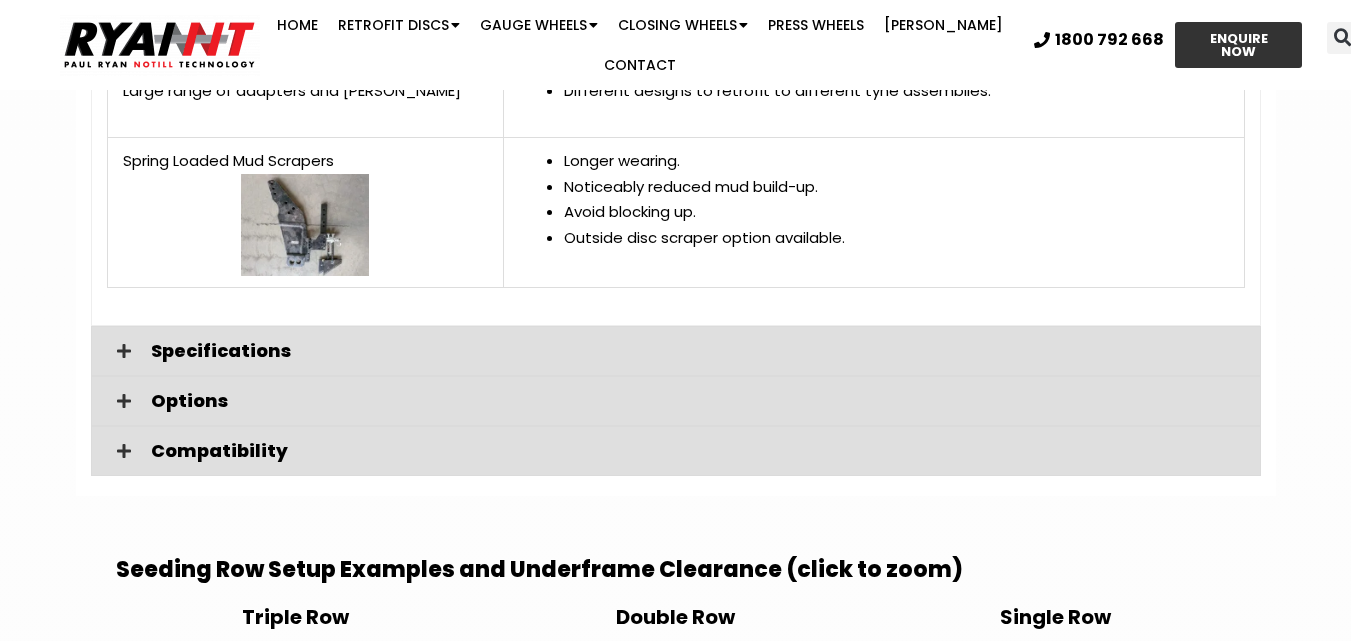 scroll, scrollTop: 4815, scrollLeft: 0, axis: vertical 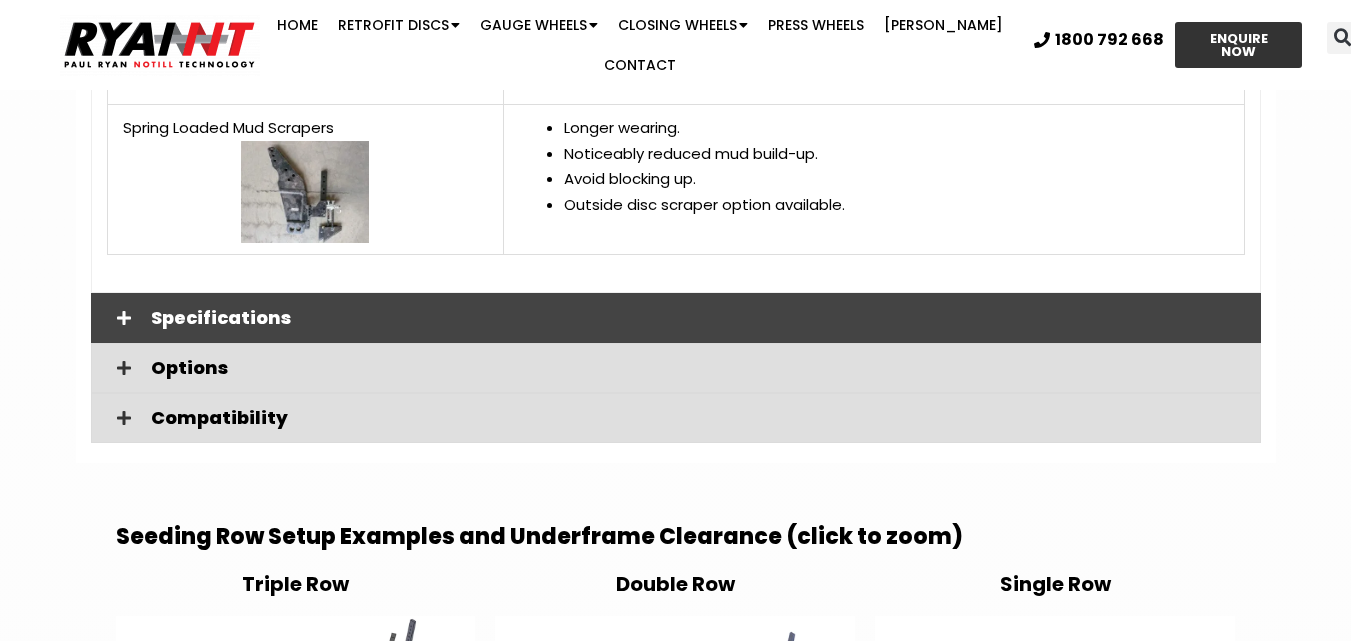 click on "Specifications" at bounding box center (698, 318) 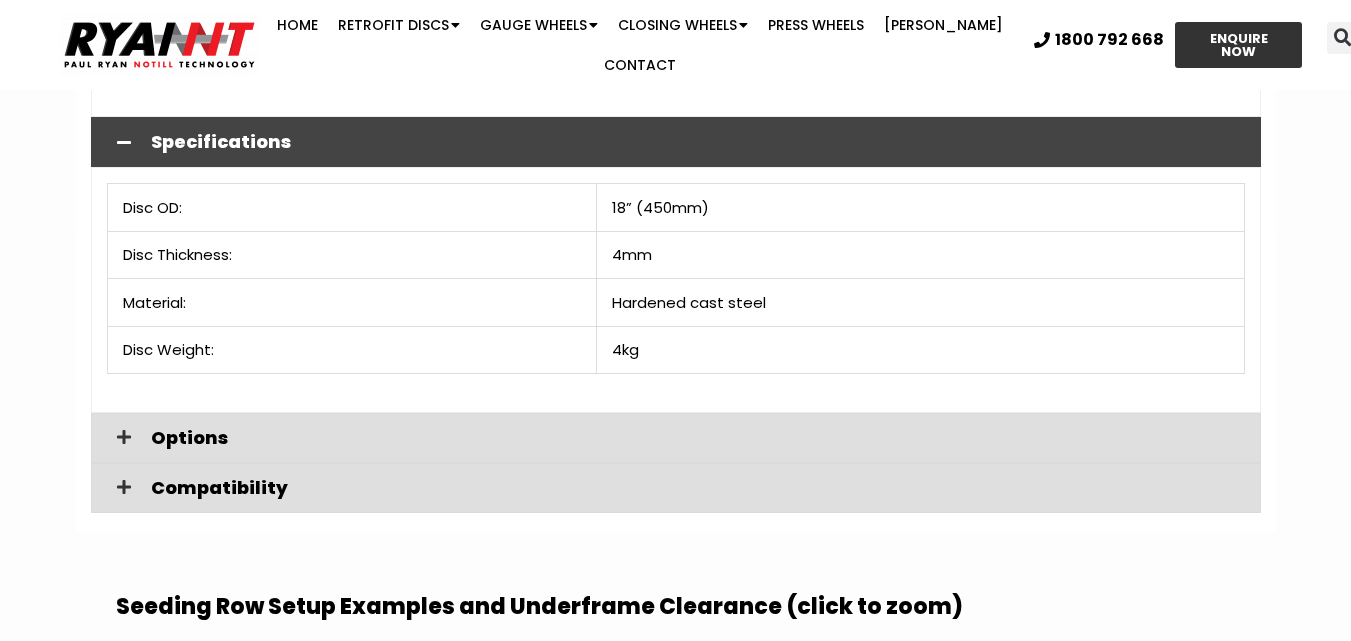 scroll, scrollTop: 5115, scrollLeft: 0, axis: vertical 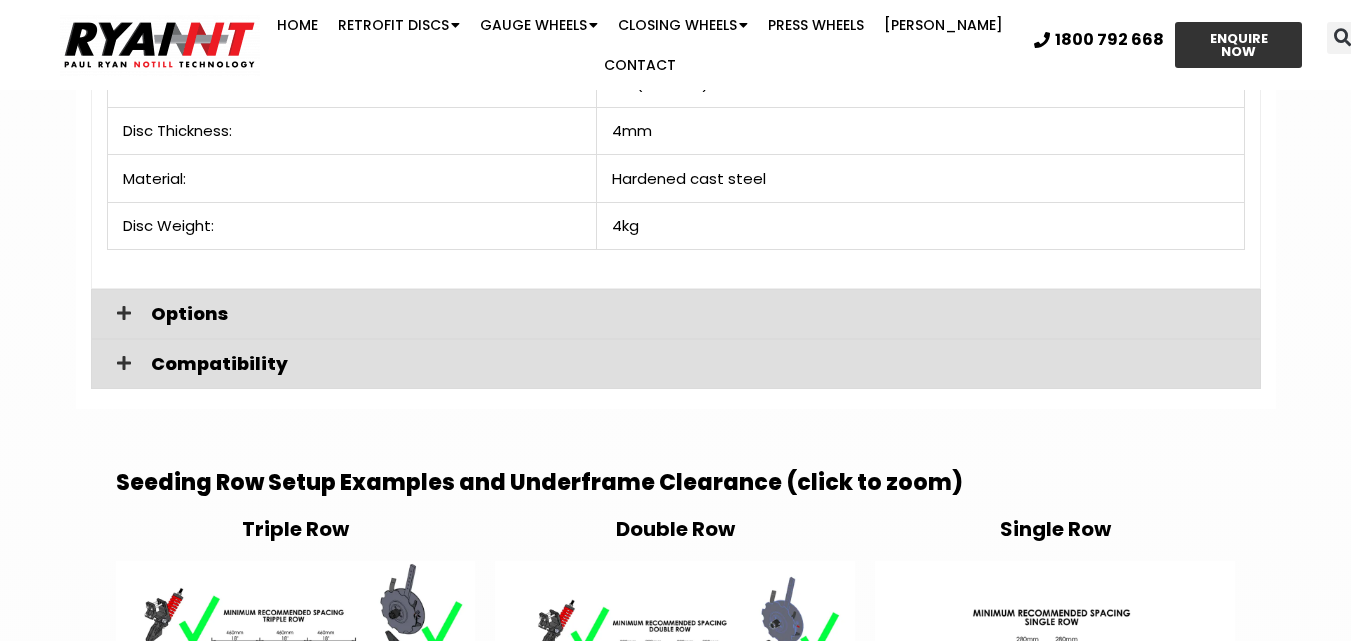 click on "Options" at bounding box center [698, 314] 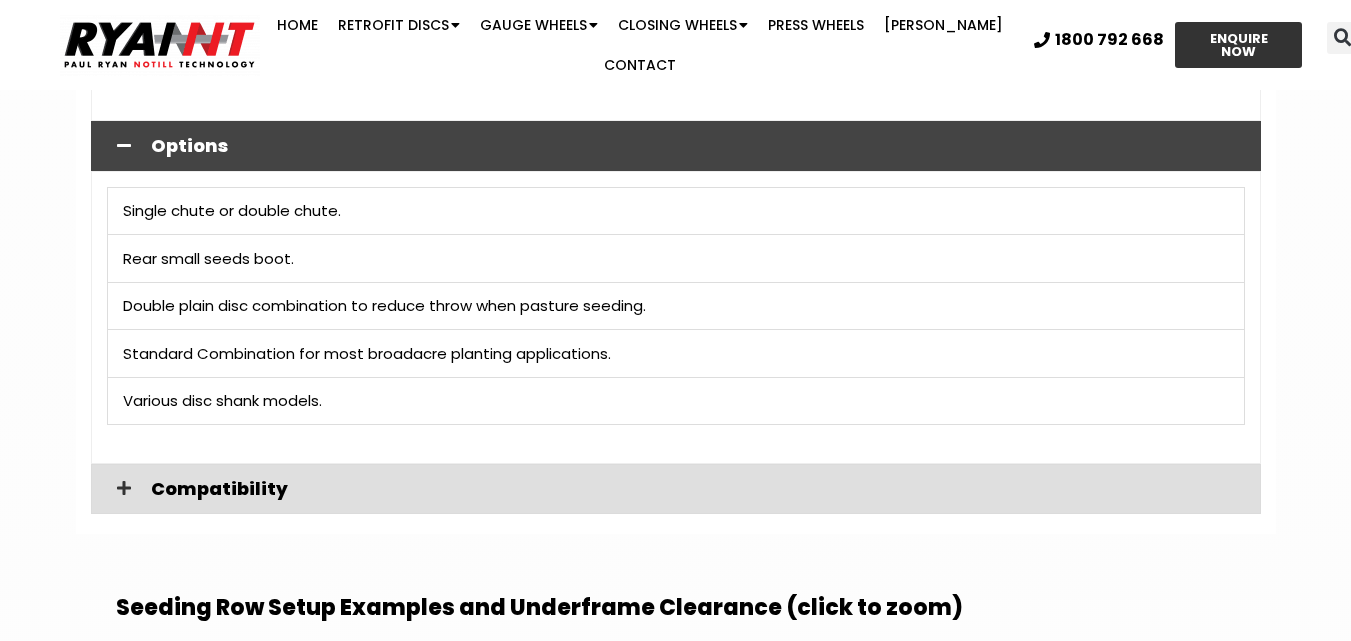 scroll, scrollTop: 5315, scrollLeft: 0, axis: vertical 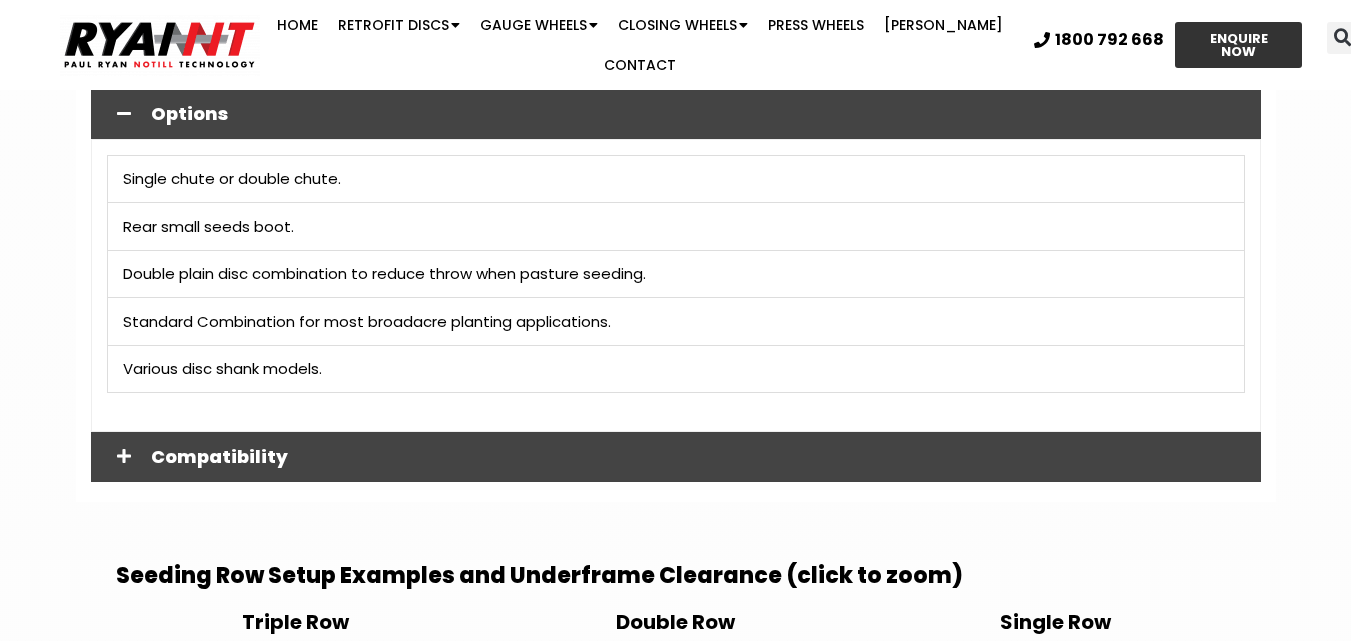 click on "Compatibility" at bounding box center [698, 457] 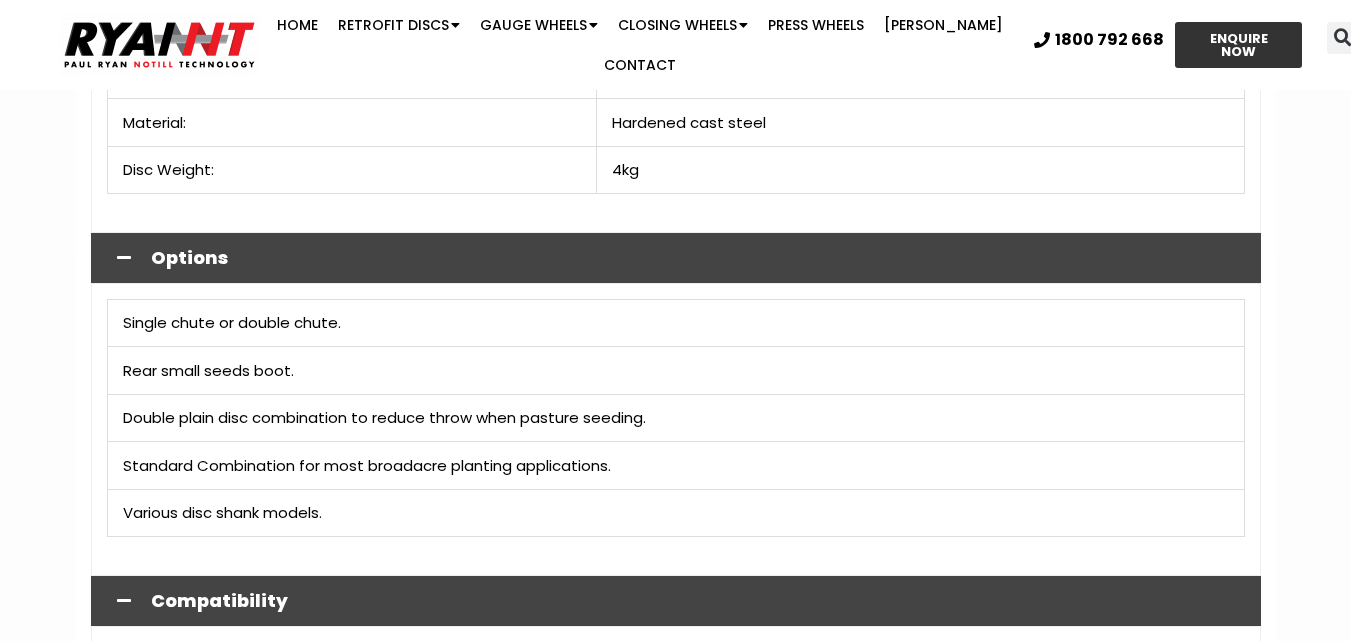 scroll, scrollTop: 4915, scrollLeft: 0, axis: vertical 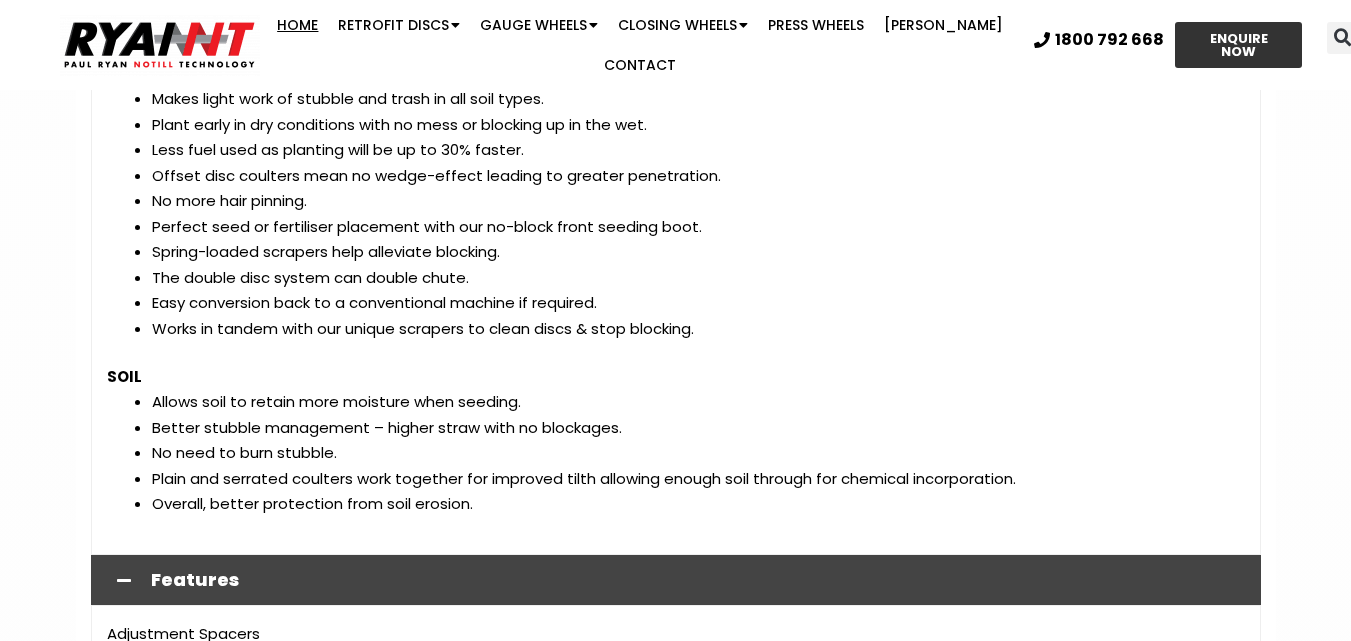 click on "Home" 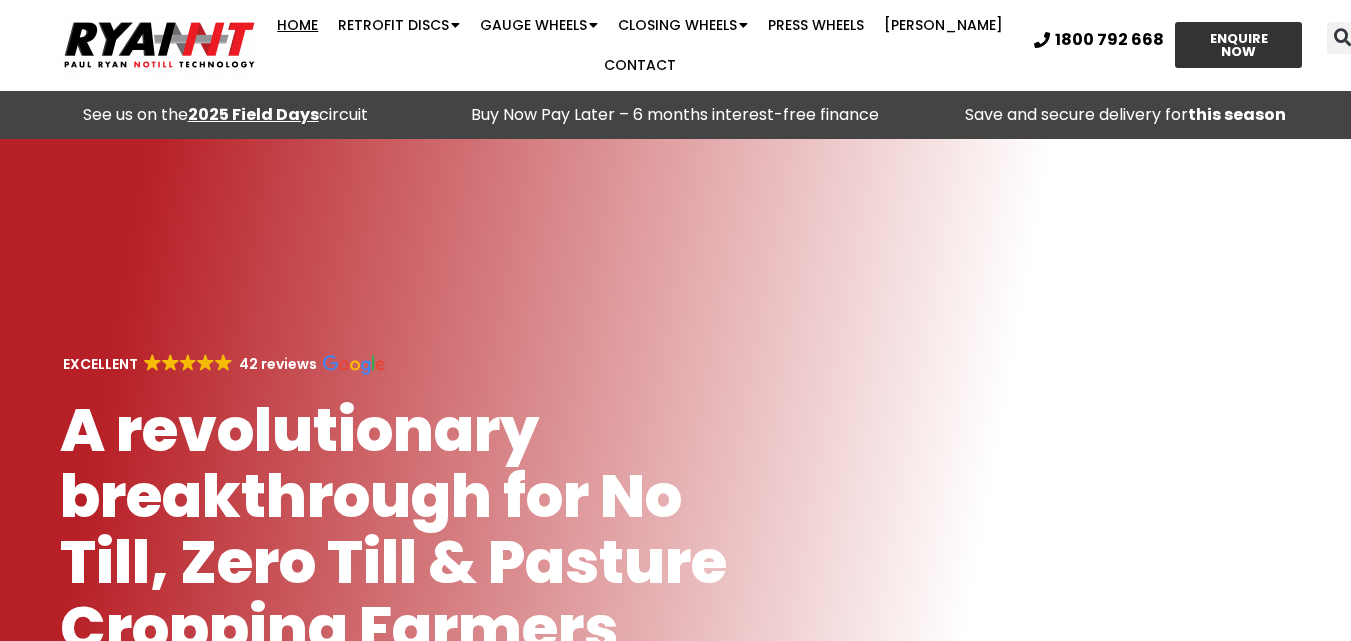scroll, scrollTop: 2128, scrollLeft: 0, axis: vertical 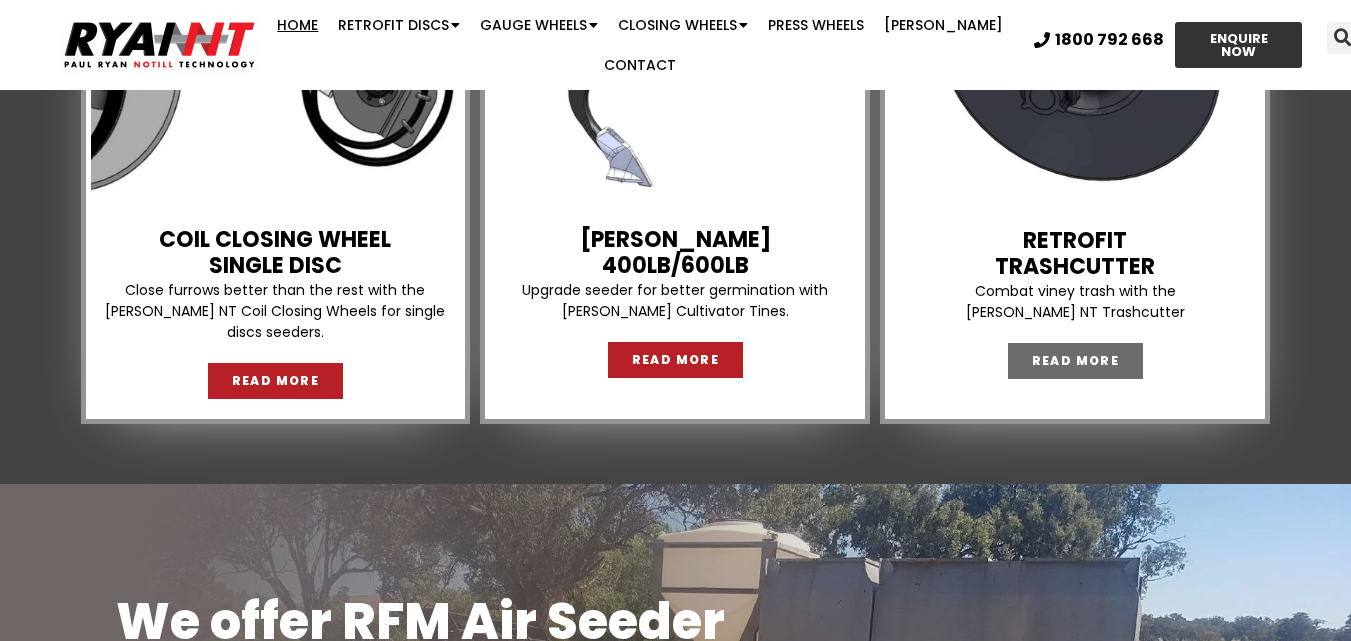 click on "READ MORE" at bounding box center [1076, 361] 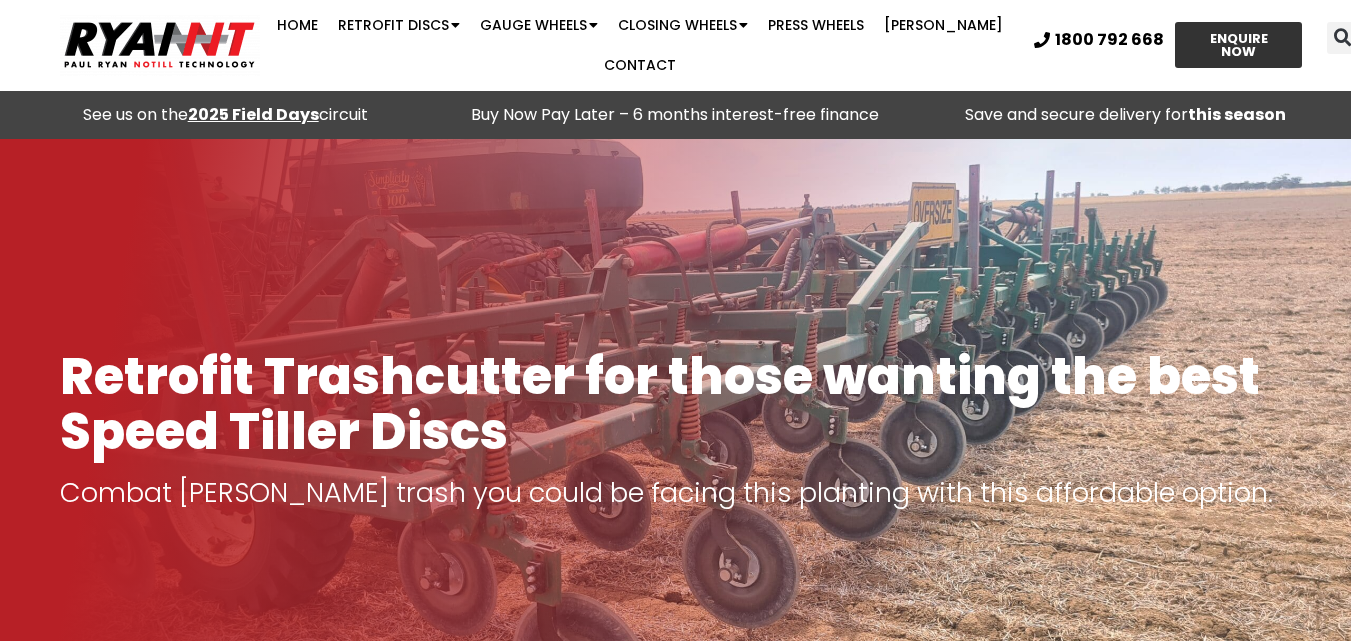 scroll, scrollTop: 1205, scrollLeft: 0, axis: vertical 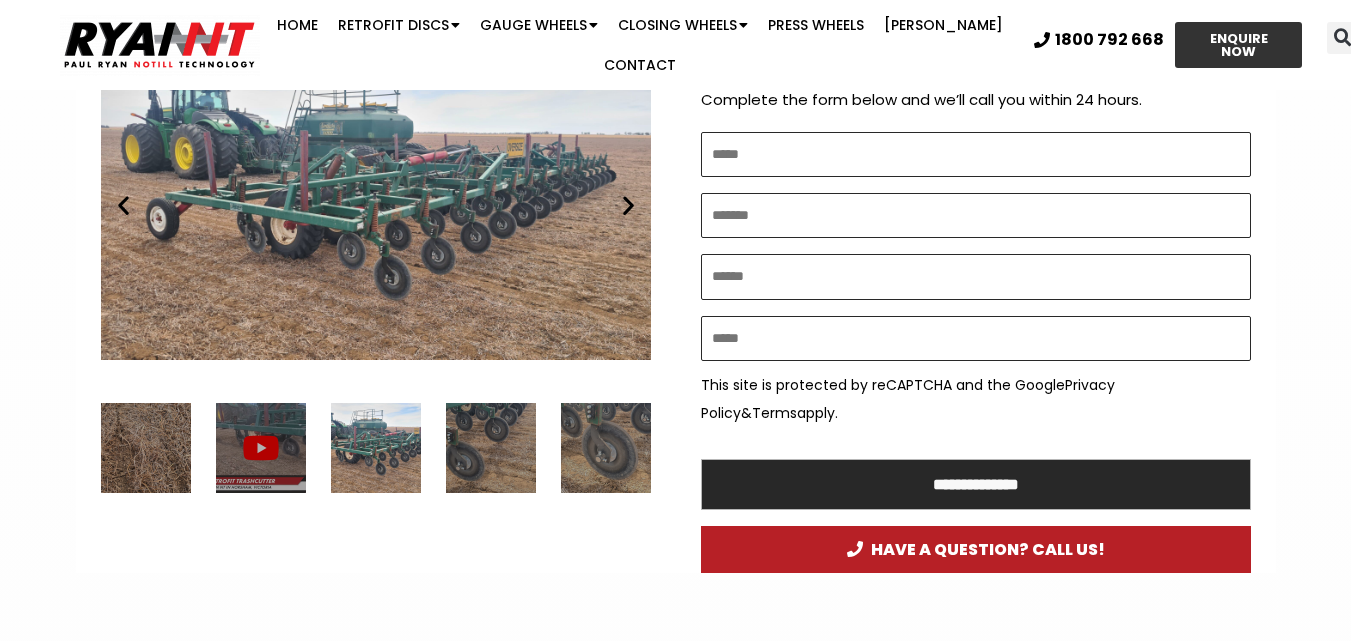 click at bounding box center [628, 205] 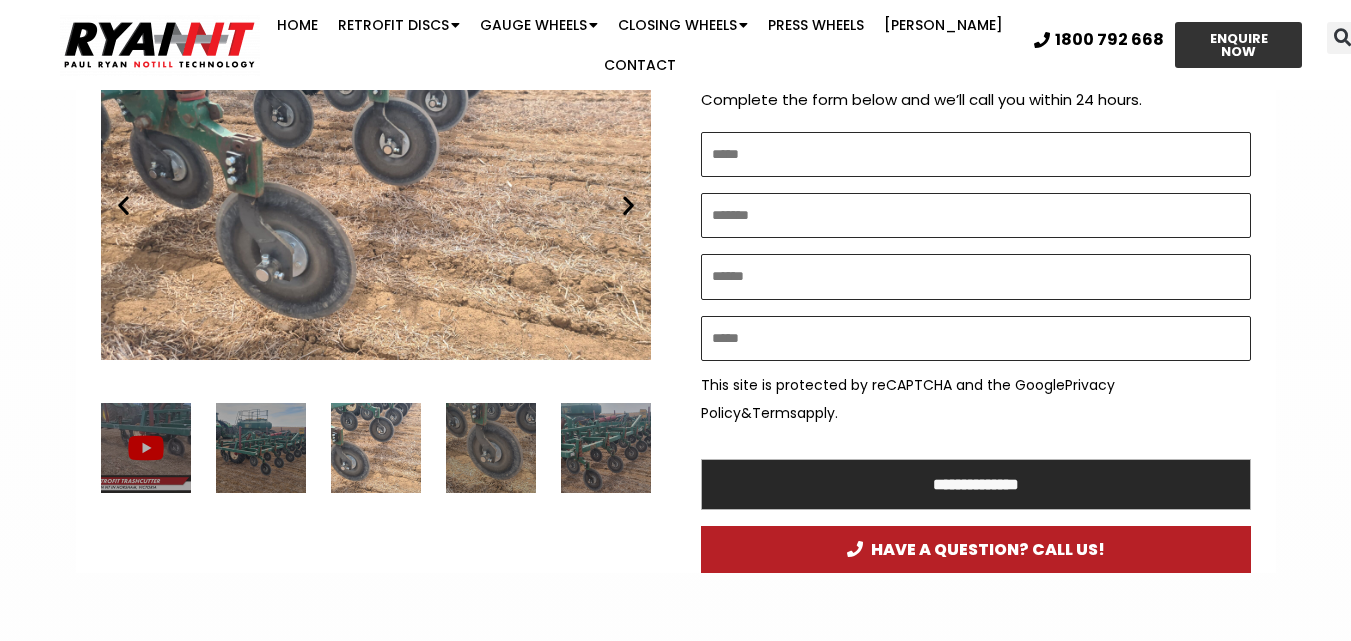 click at bounding box center [628, 205] 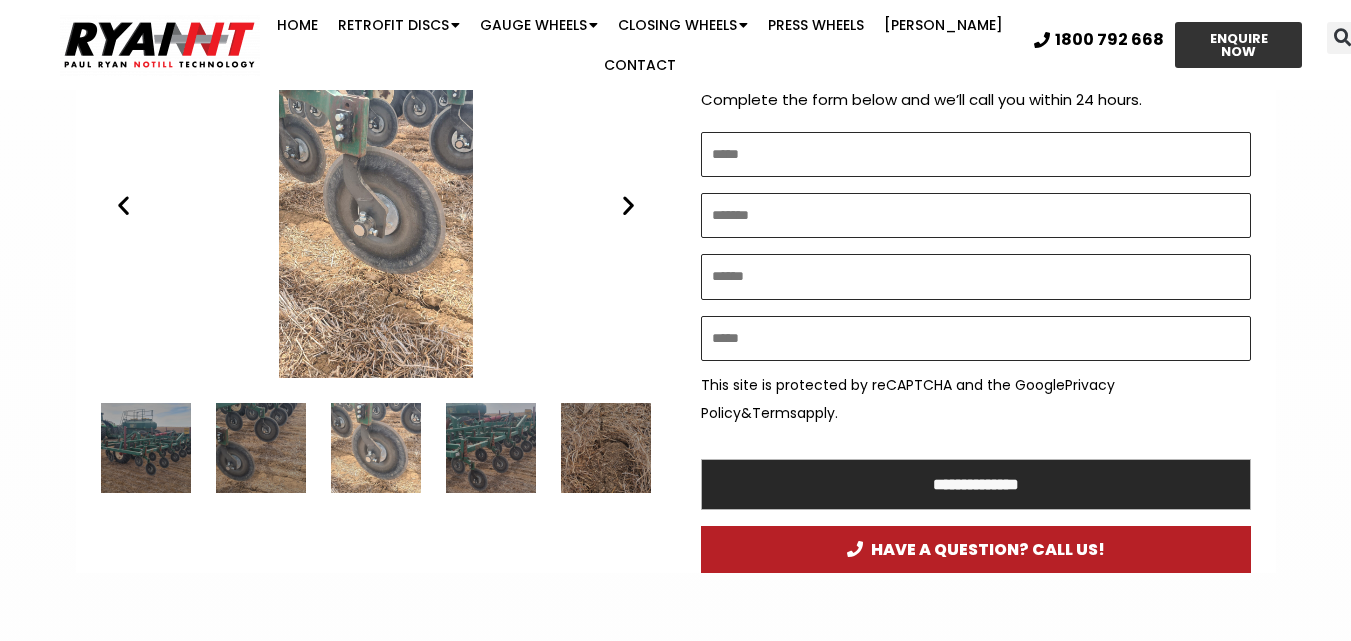click at bounding box center (628, 205) 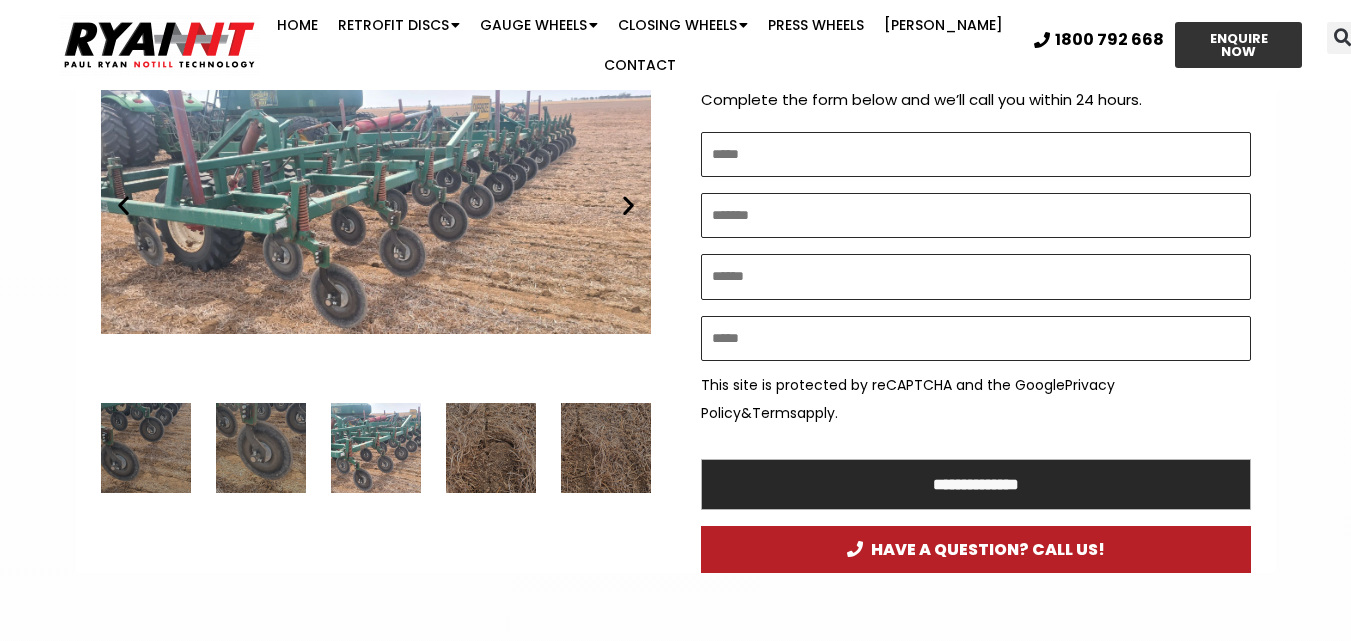 click at bounding box center [628, 205] 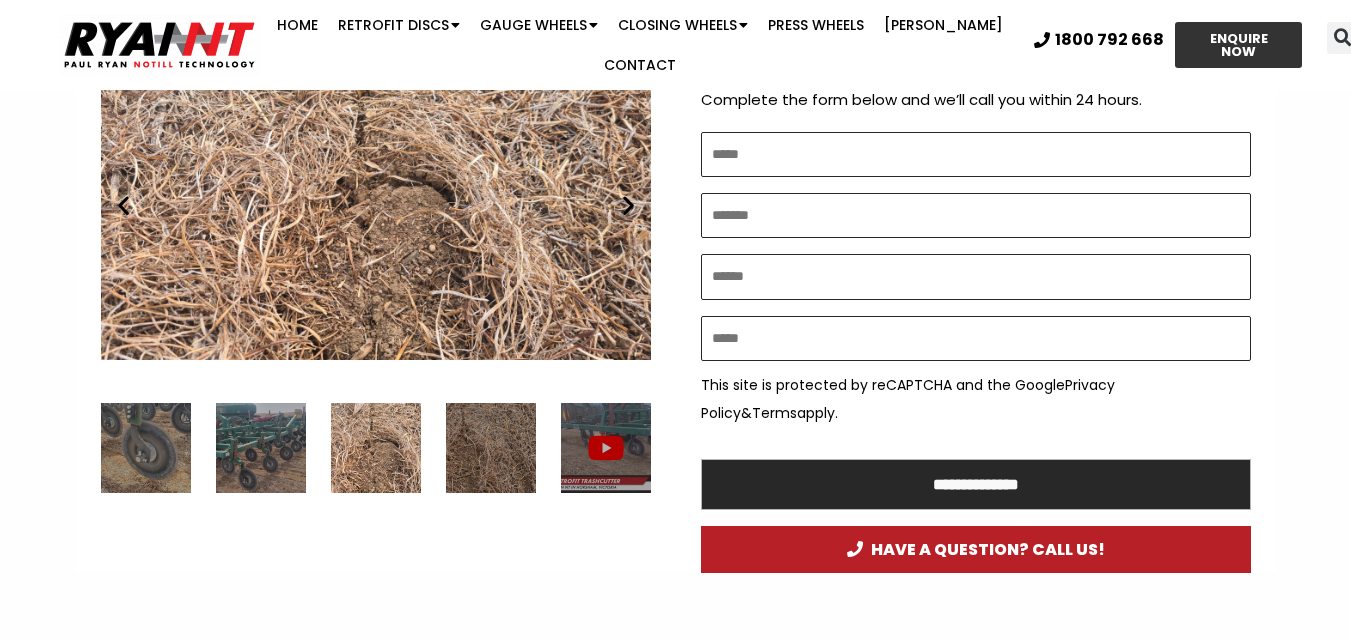 click at bounding box center [123, 205] 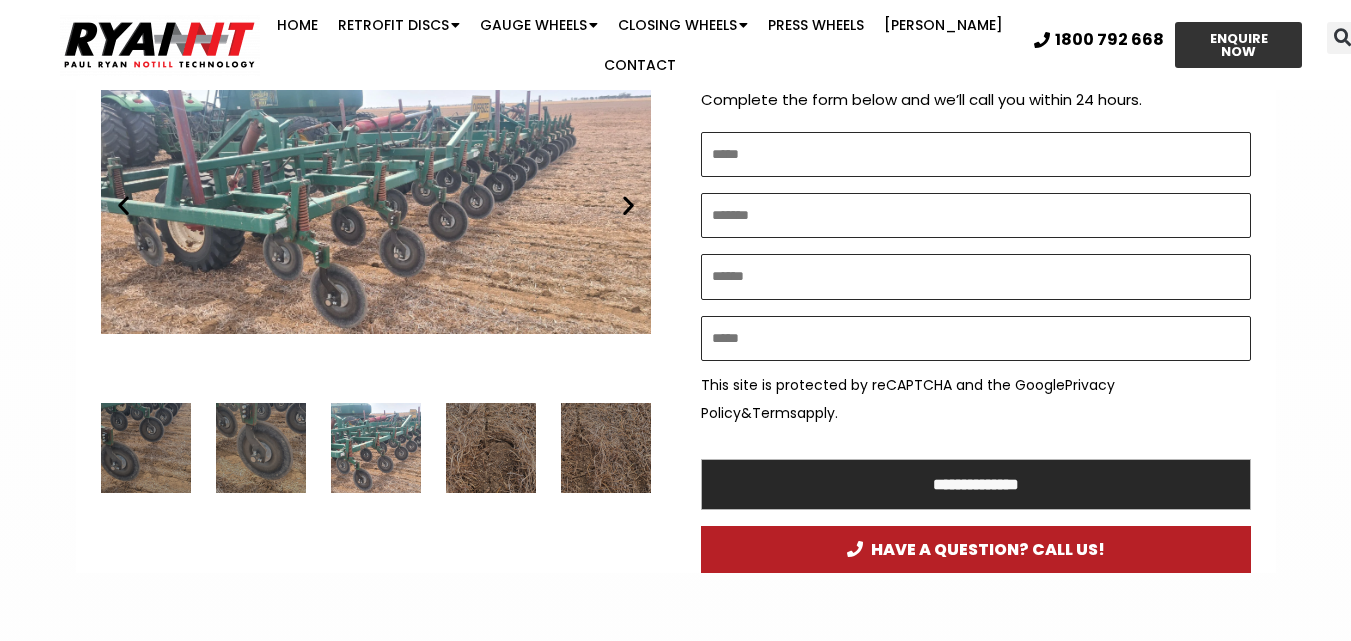 click at bounding box center [123, 205] 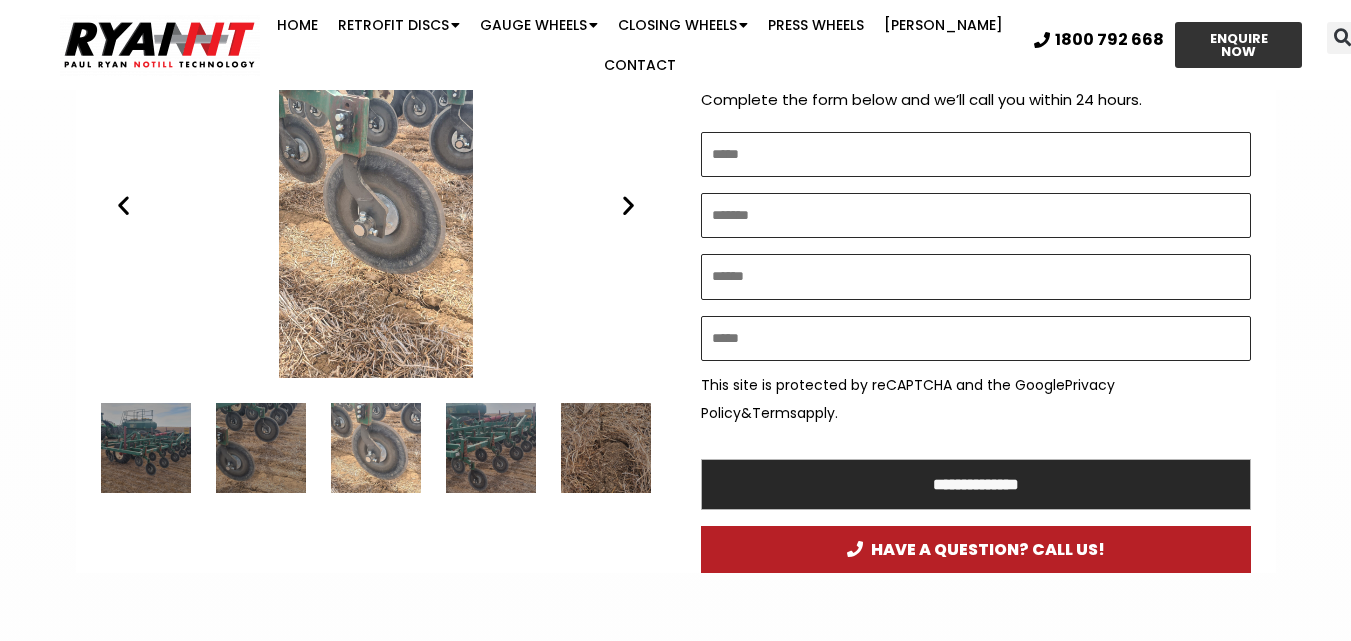 click at bounding box center (123, 205) 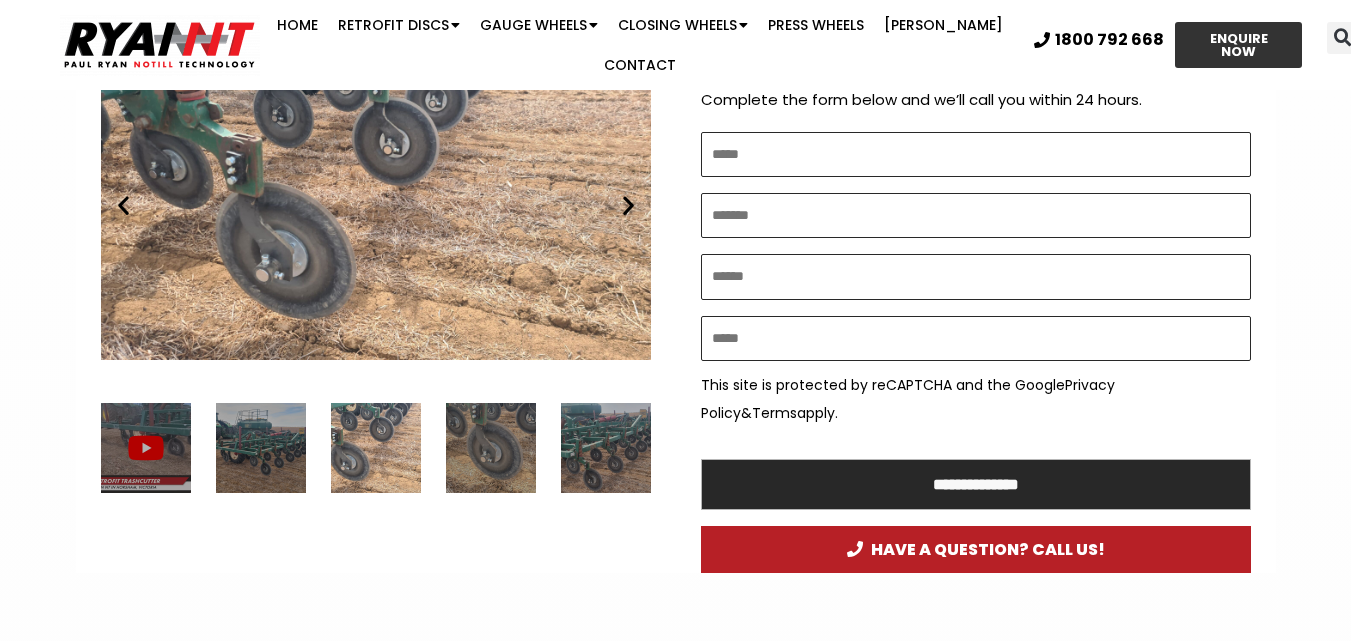 click at bounding box center (123, 205) 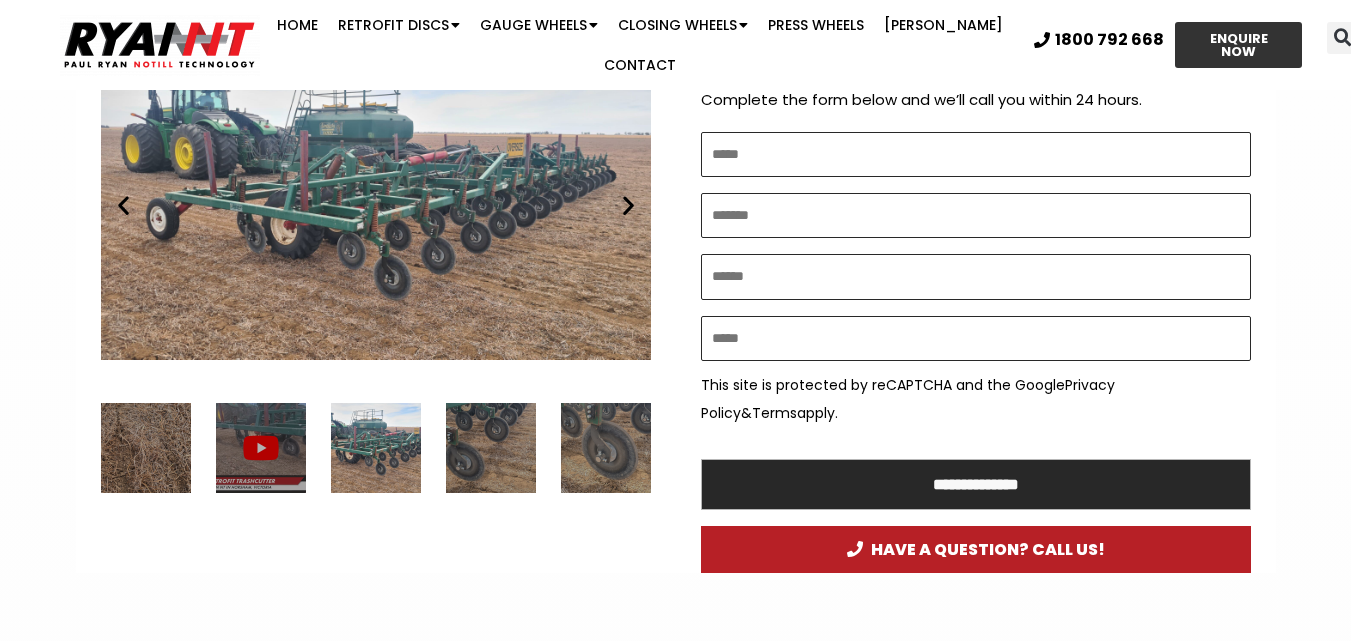 click at bounding box center (261, 448) 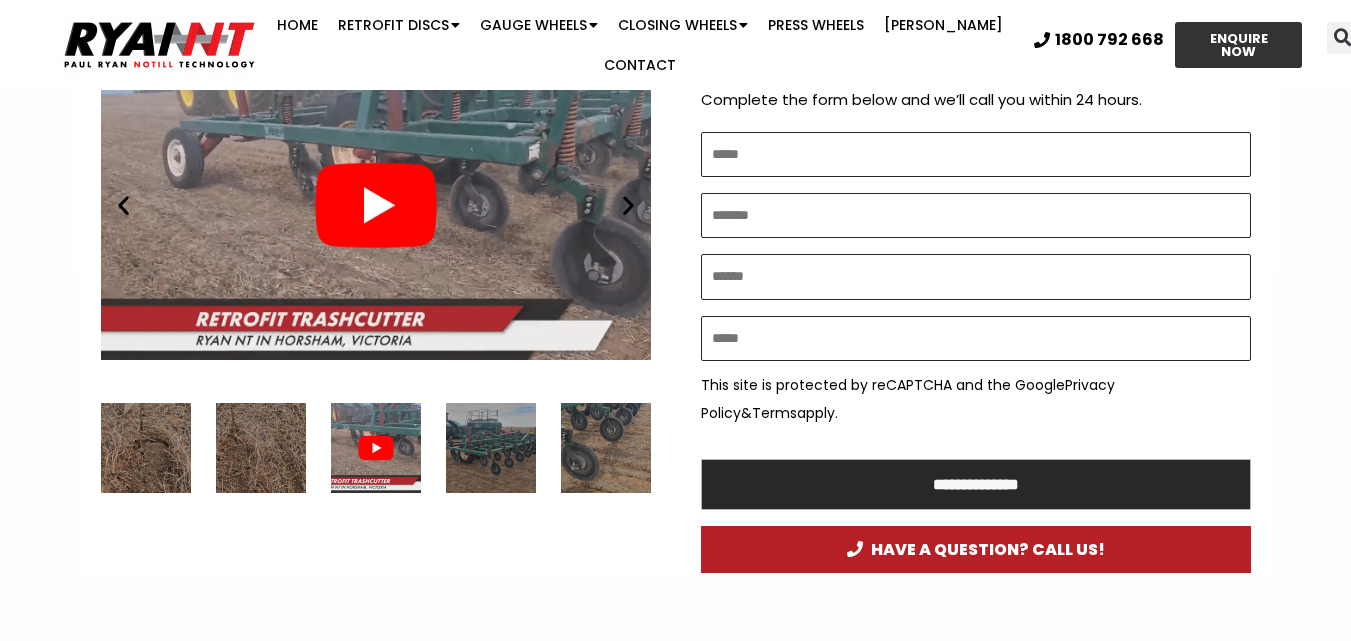 click on "Play" at bounding box center [376, 205] 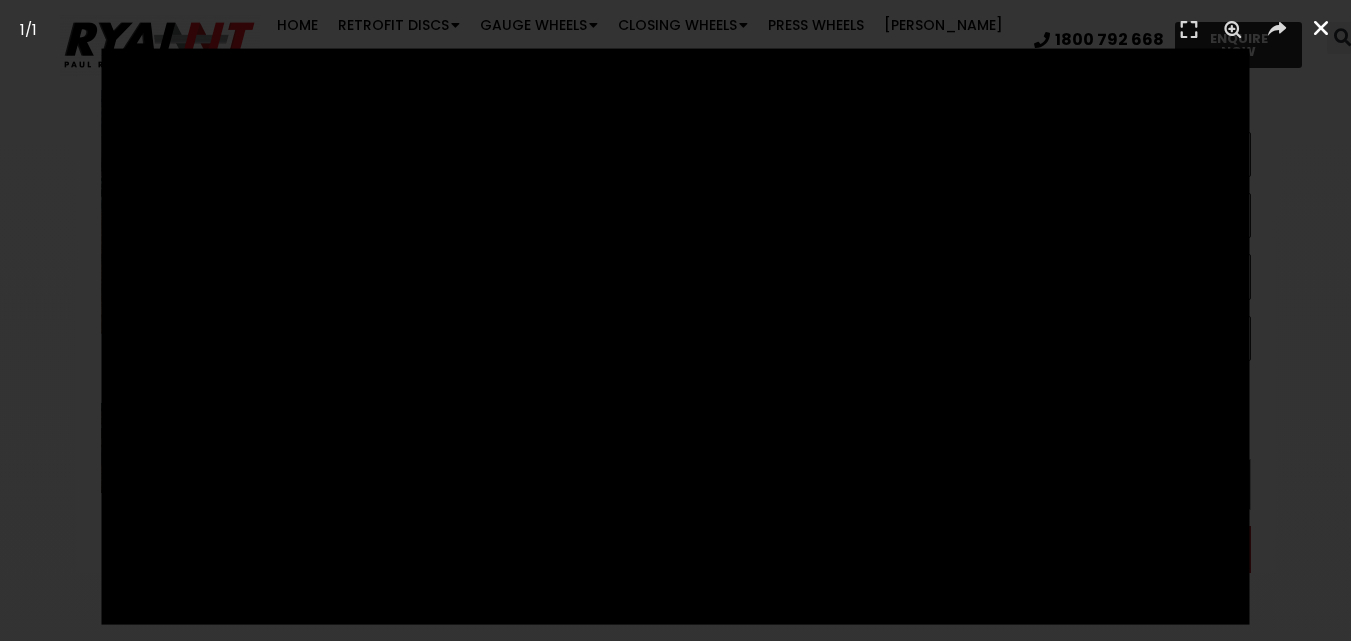 click at bounding box center (1321, 28) 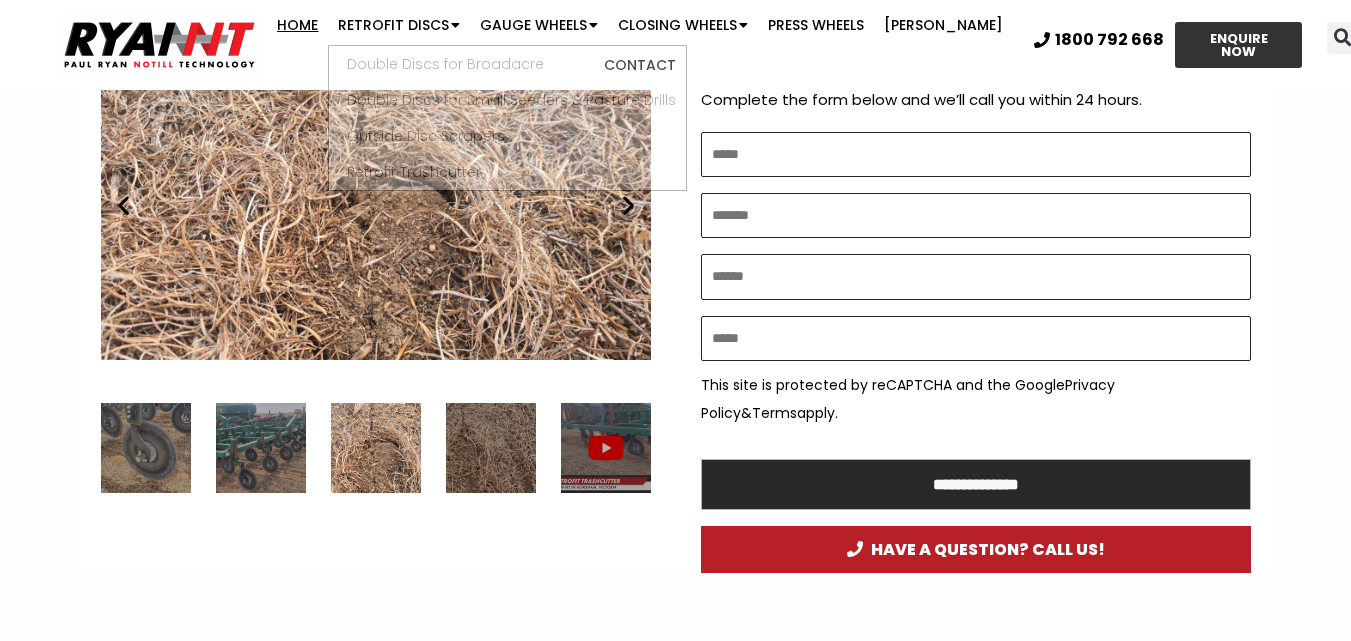click on "Home" 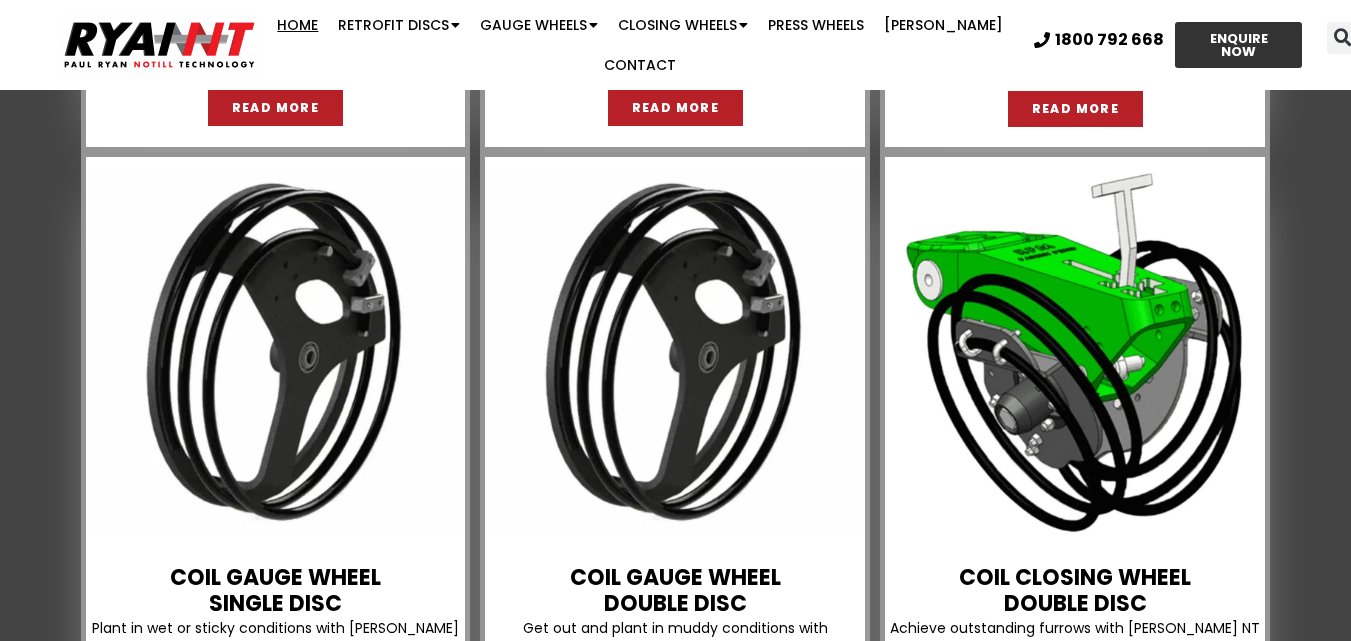 scroll, scrollTop: 0, scrollLeft: 0, axis: both 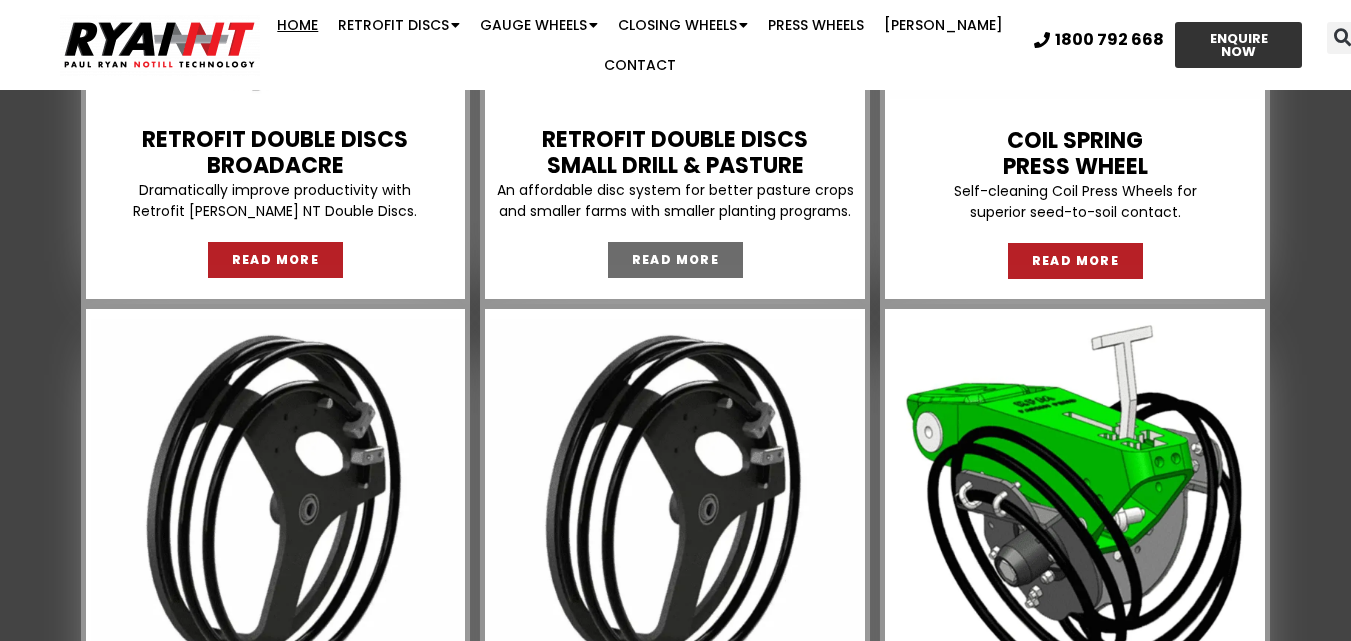 click on "READ MORE" at bounding box center [676, 260] 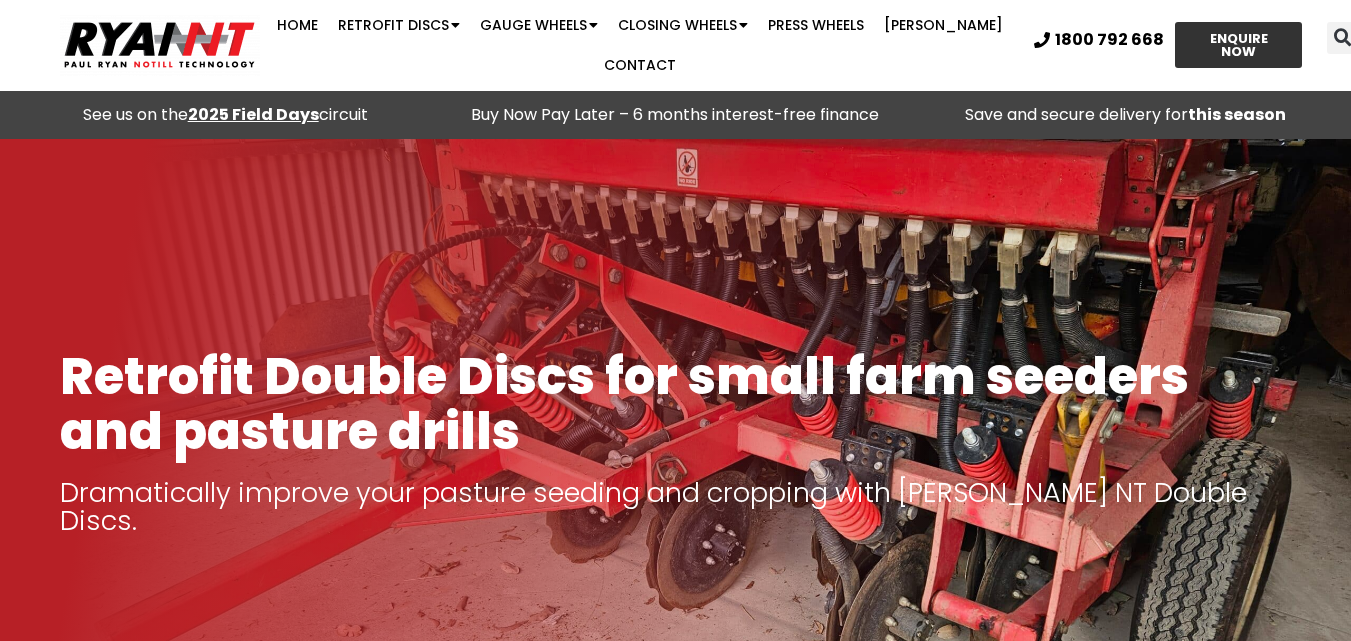 scroll, scrollTop: 2566, scrollLeft: 0, axis: vertical 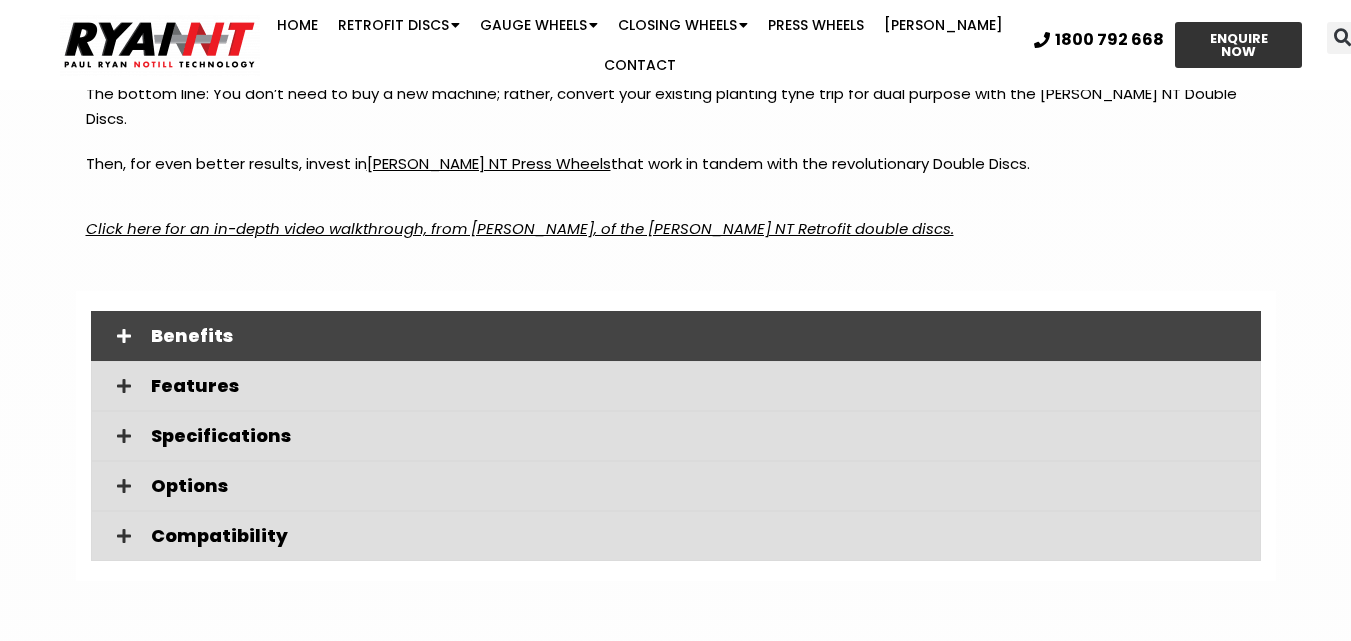 click on "Benefits" at bounding box center (676, 336) 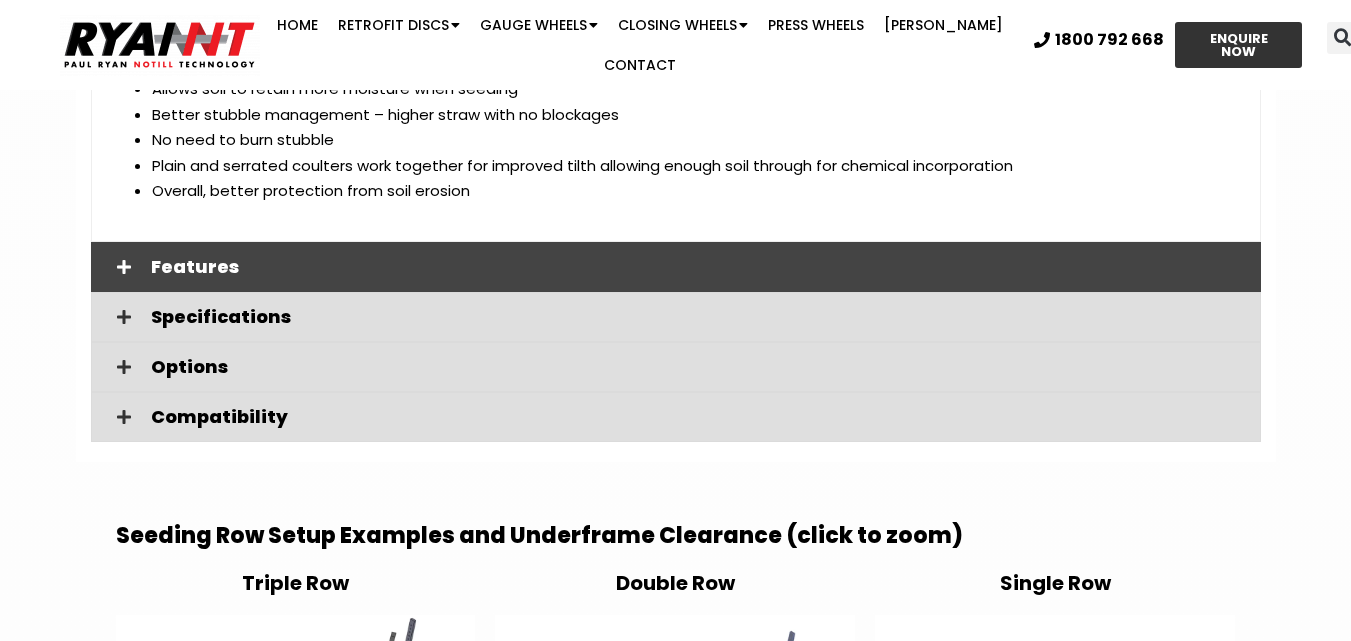 scroll, scrollTop: 3800, scrollLeft: 0, axis: vertical 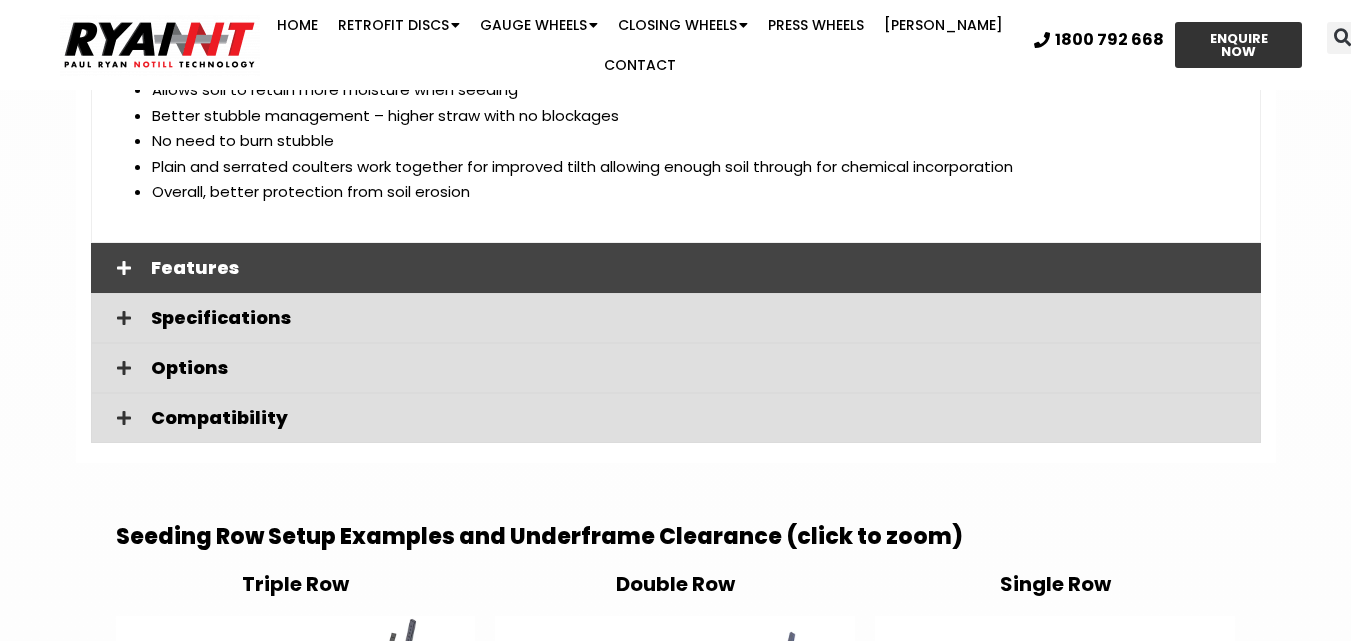 click on "Features" at bounding box center (698, 268) 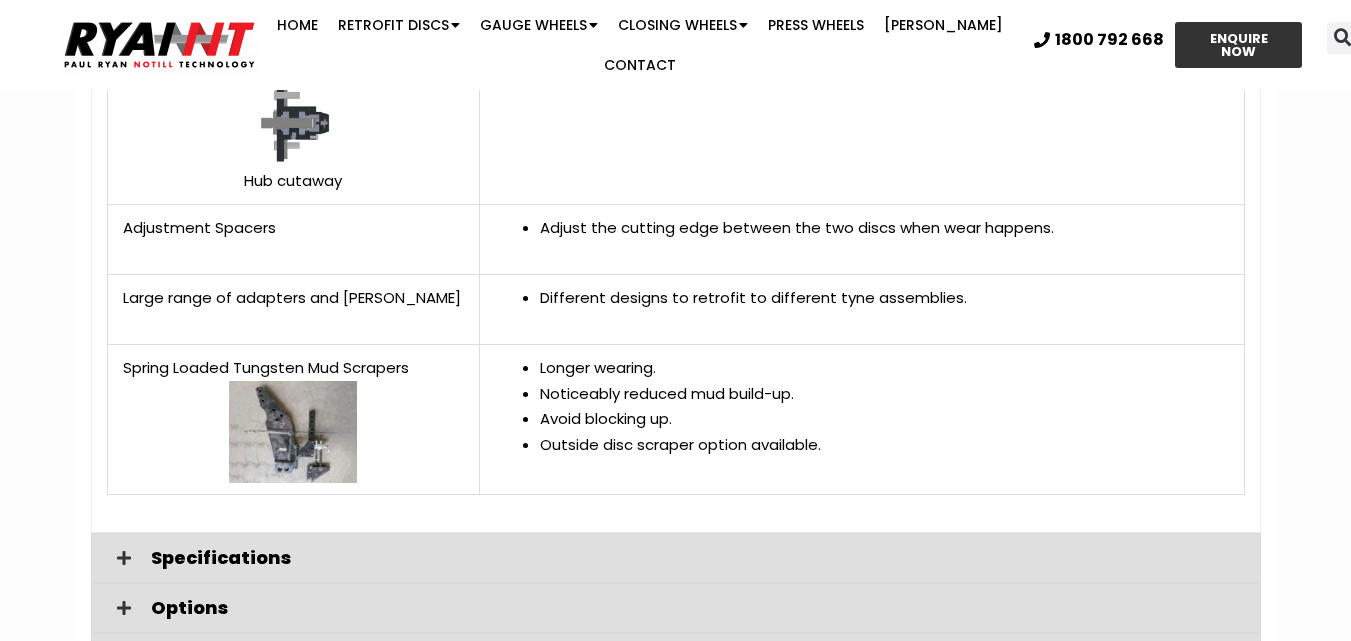 scroll, scrollTop: 5000, scrollLeft: 0, axis: vertical 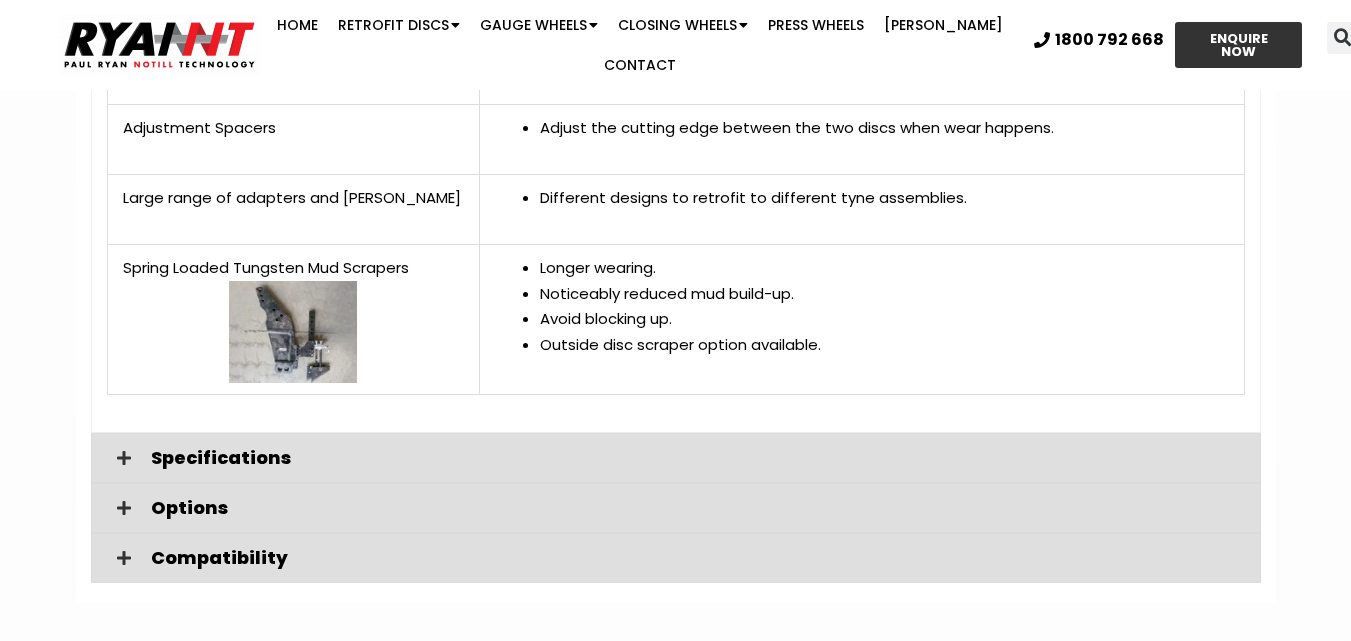 drag, startPoint x: 303, startPoint y: 372, endPoint x: 385, endPoint y: 334, distance: 90.37699 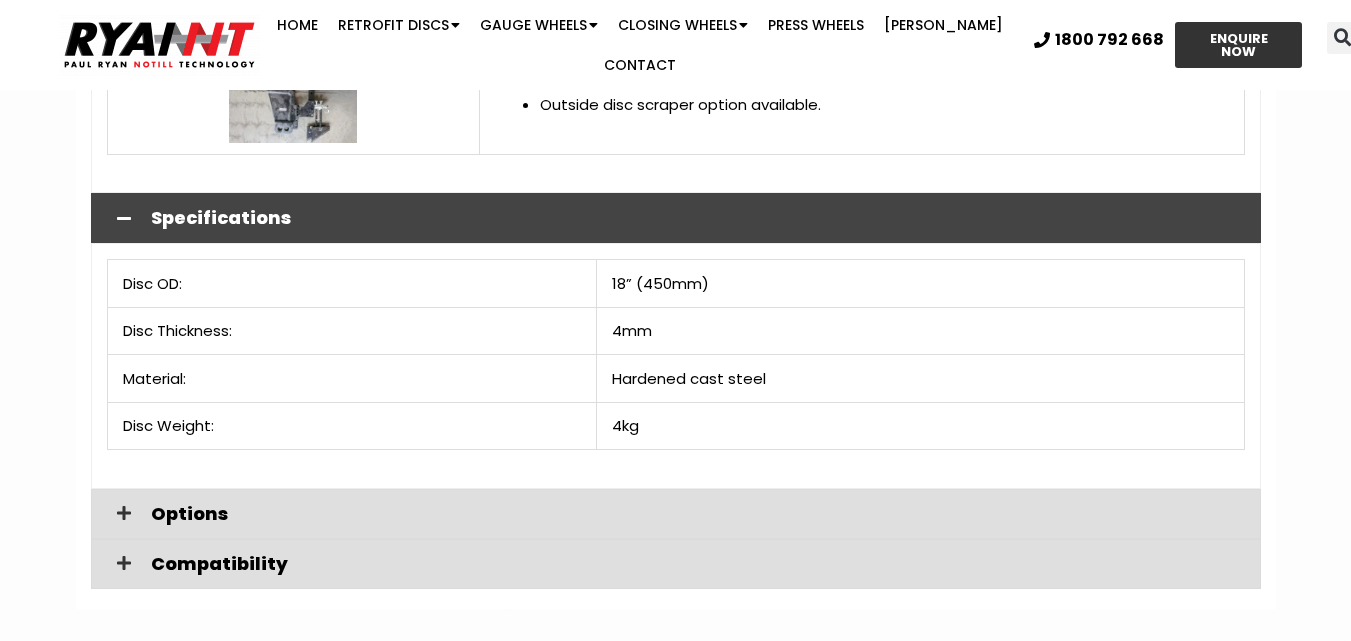 scroll, scrollTop: 5300, scrollLeft: 0, axis: vertical 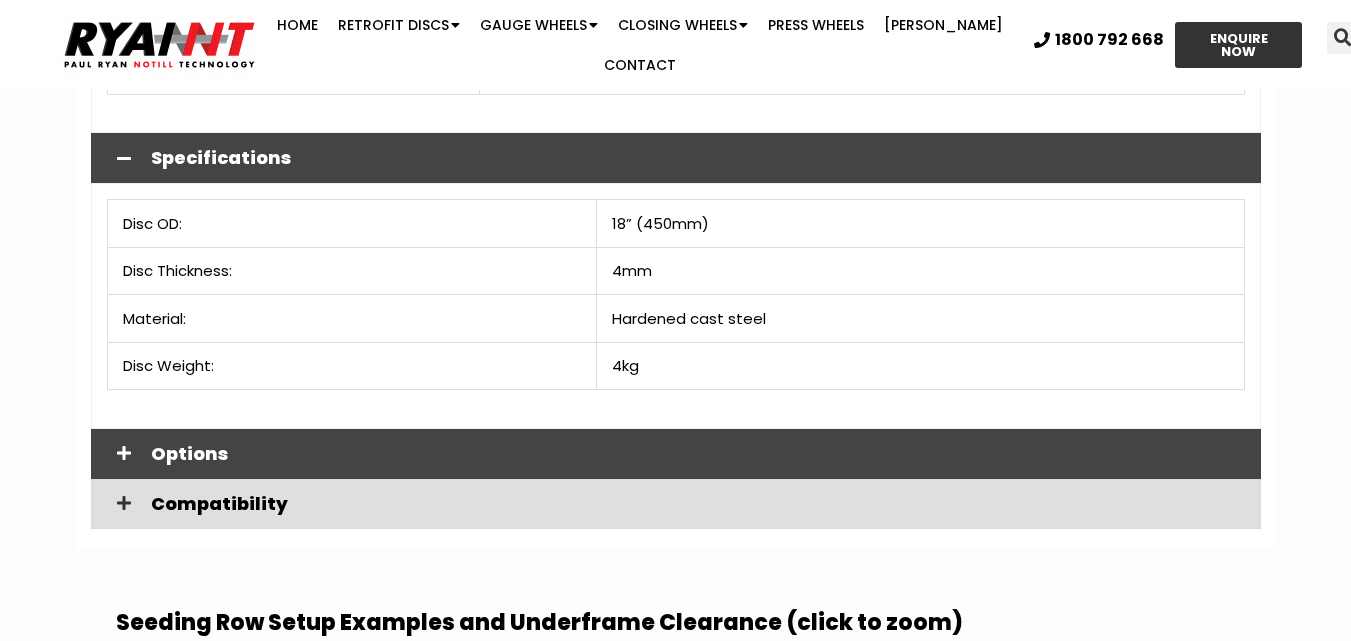 click on "Options" at bounding box center (698, 454) 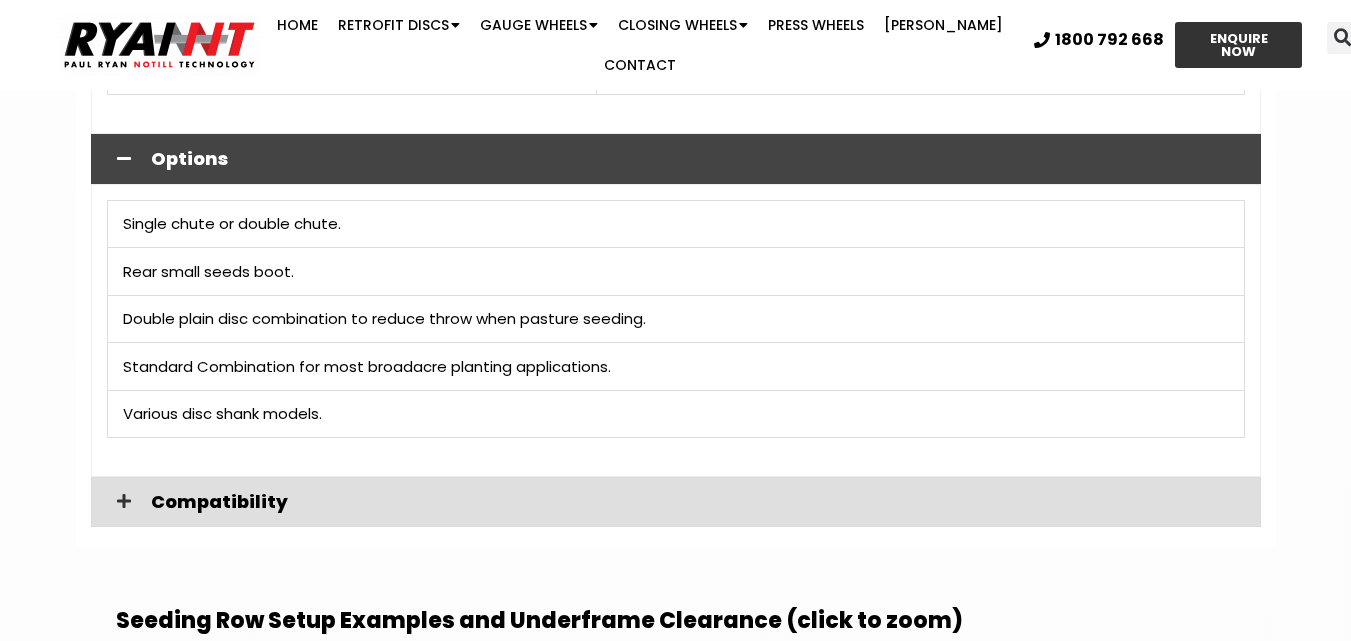 scroll, scrollTop: 5600, scrollLeft: 0, axis: vertical 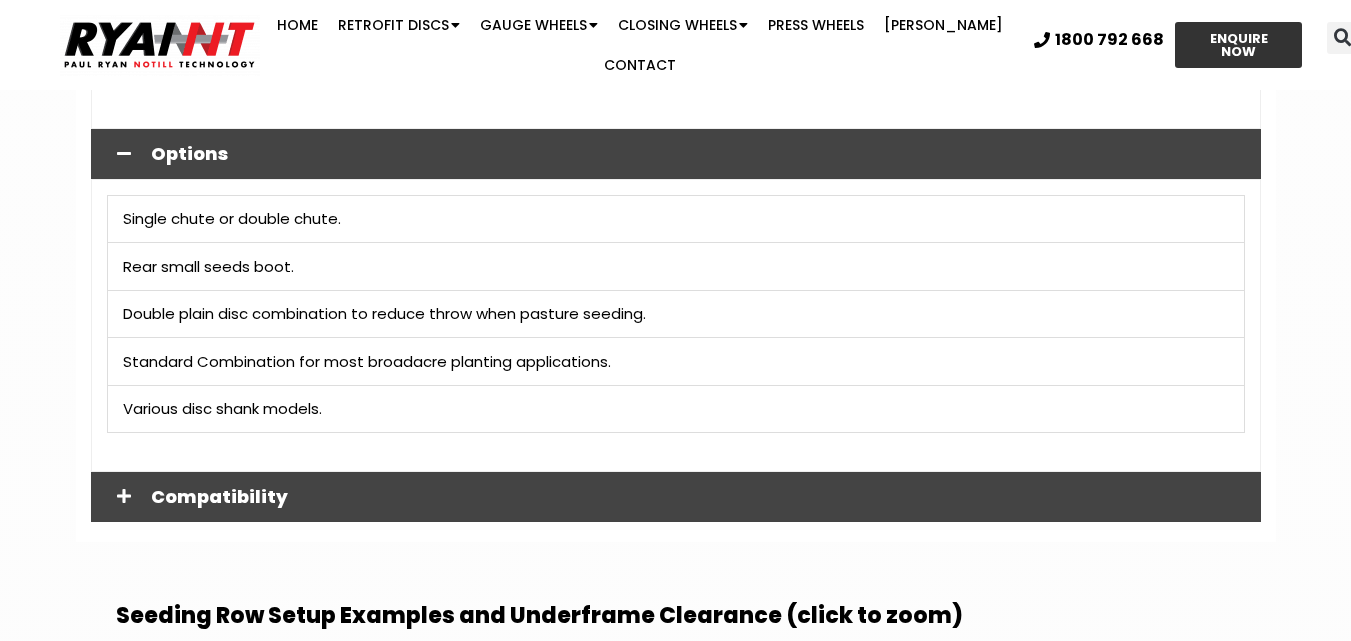 click on "Compatibility" at bounding box center [676, 497] 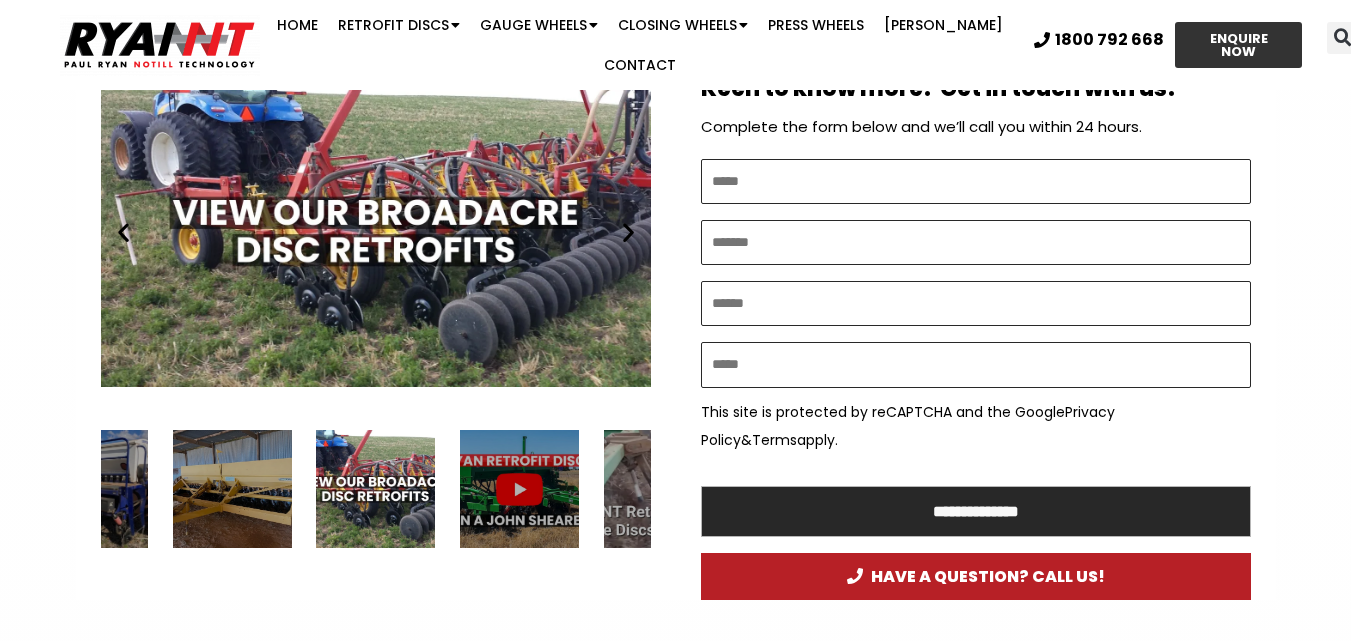 scroll, scrollTop: 1100, scrollLeft: 0, axis: vertical 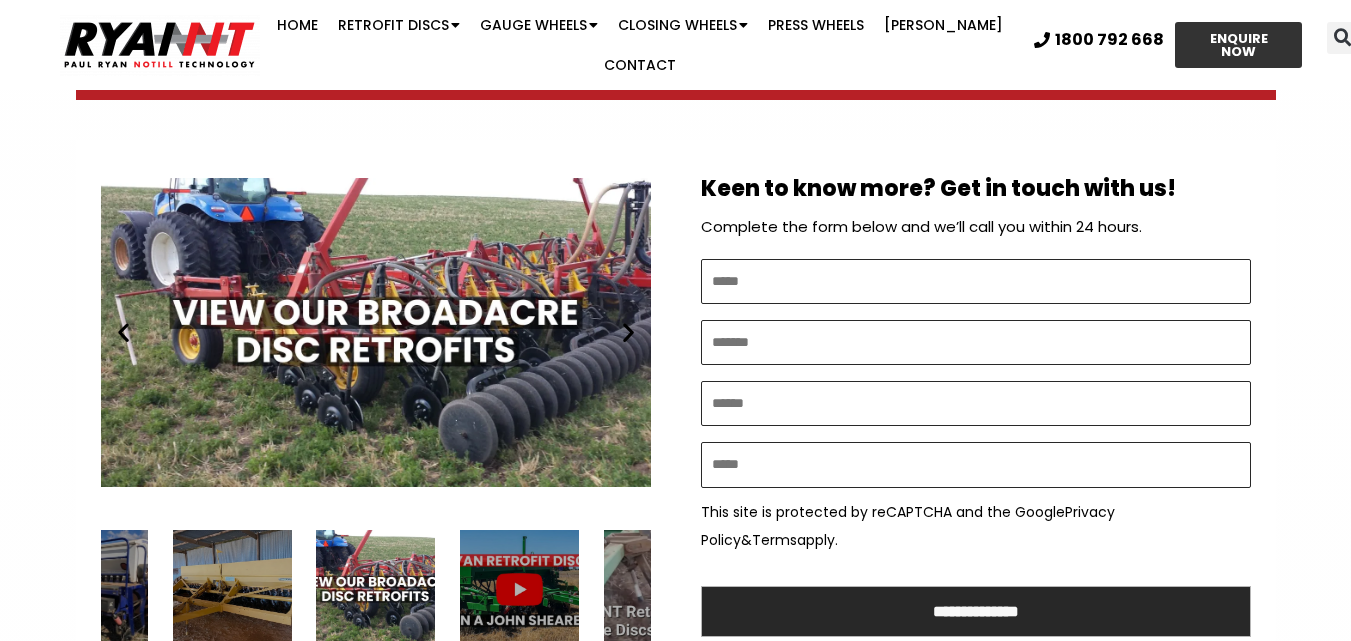 click at bounding box center (628, 332) 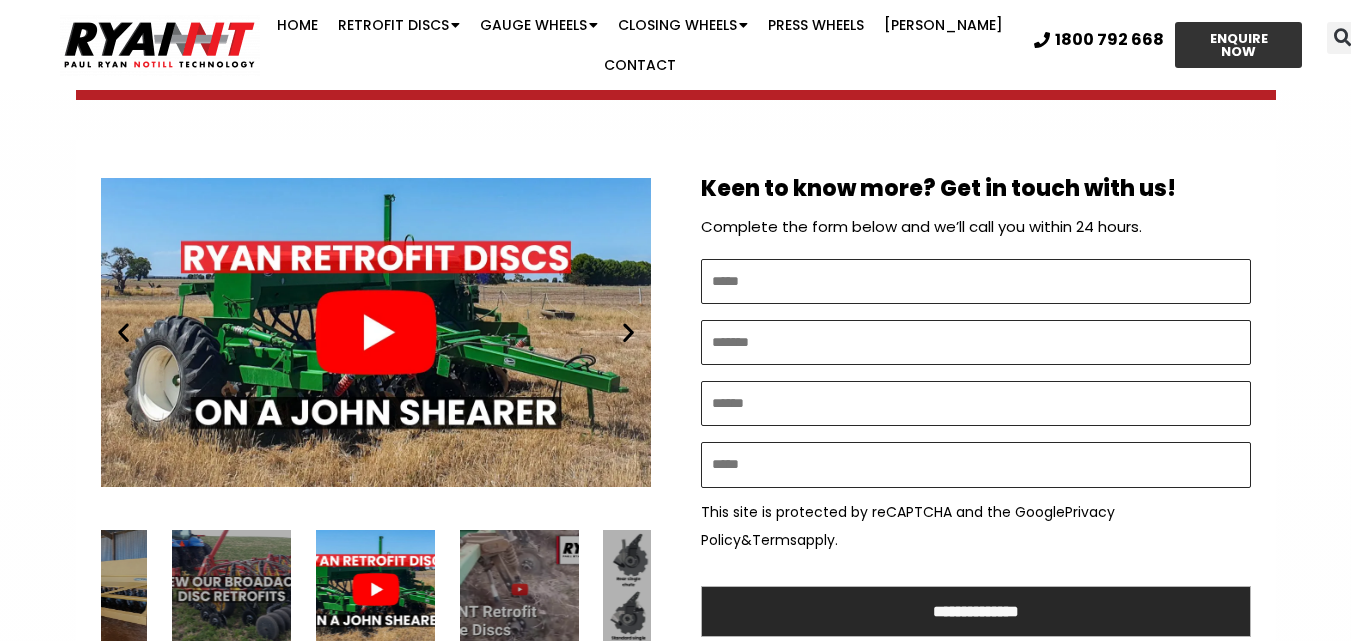 click at bounding box center (628, 332) 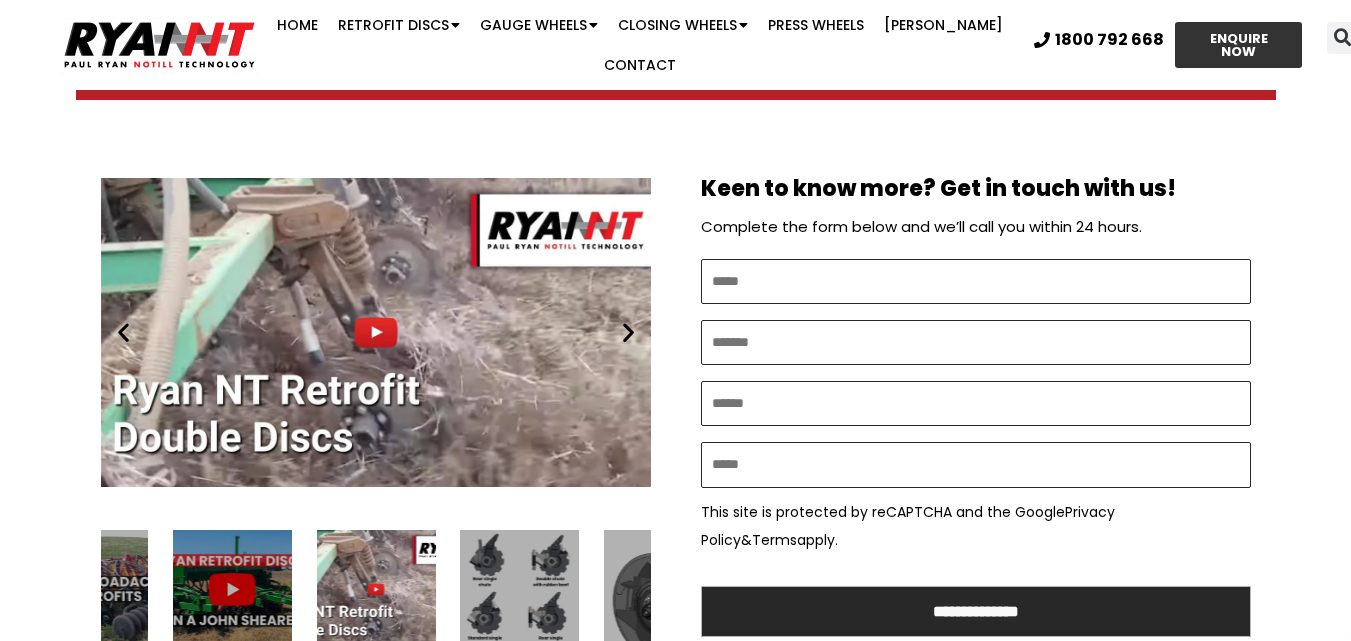 click at bounding box center [628, 332] 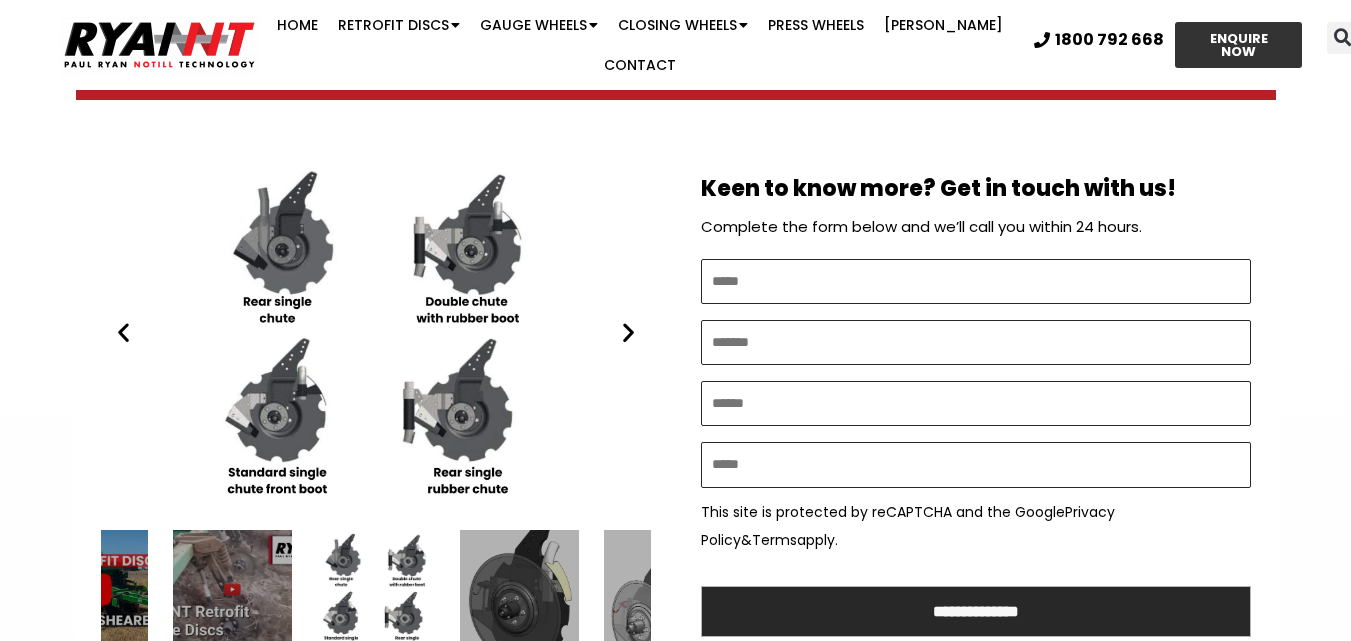 click at bounding box center [628, 332] 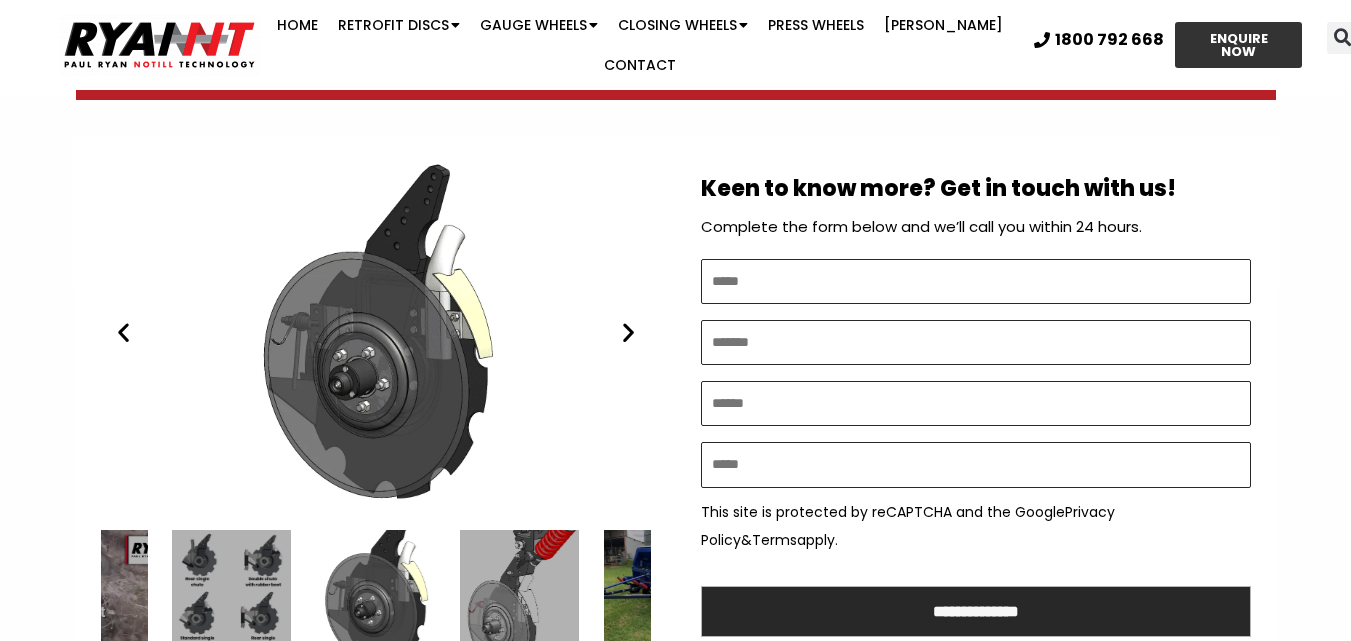 click at bounding box center [628, 332] 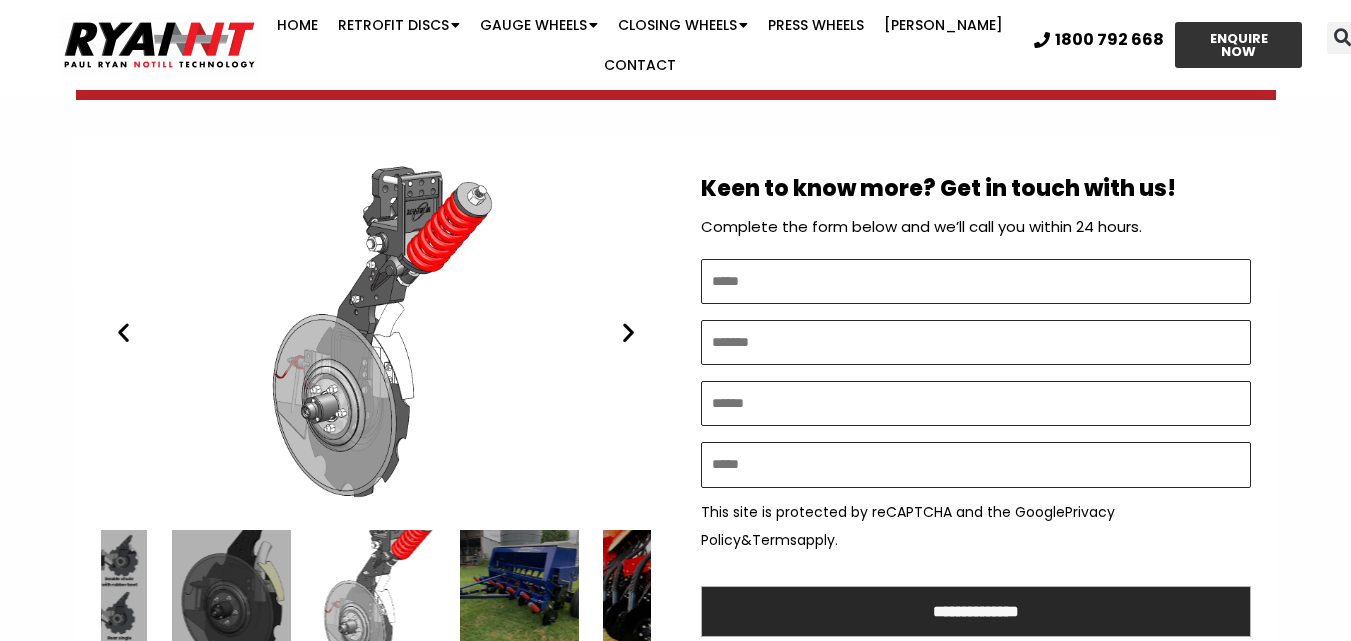 click at bounding box center (628, 332) 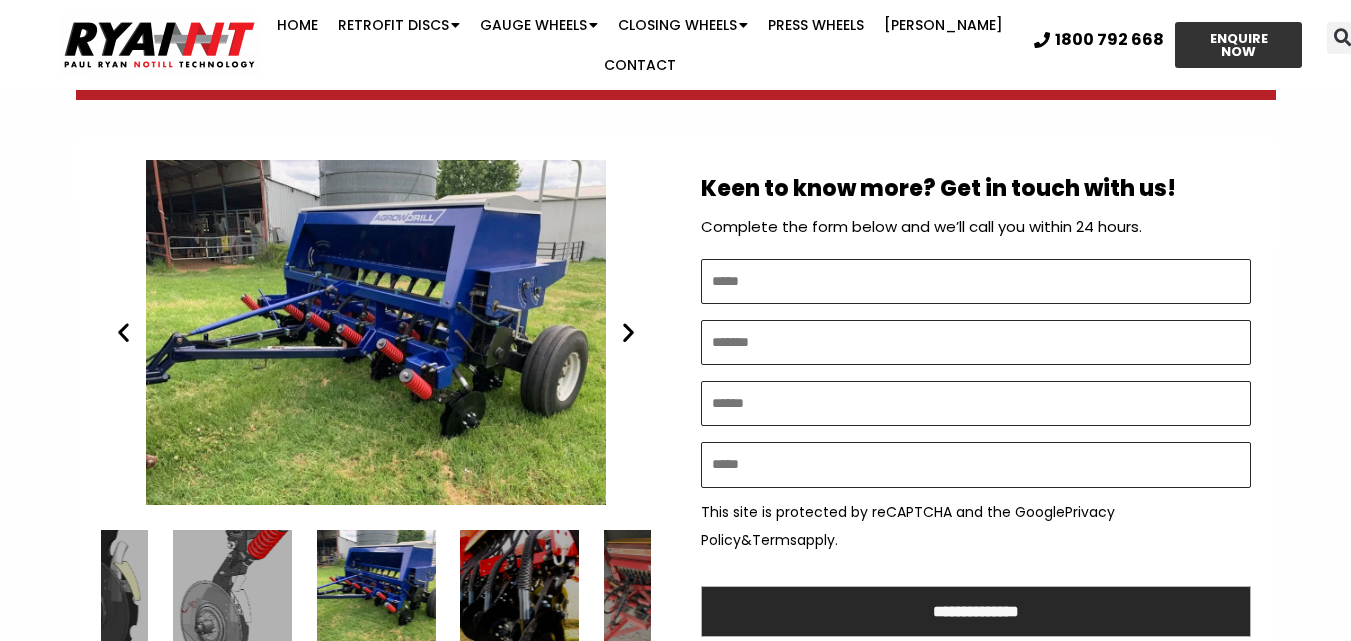 click at bounding box center (628, 332) 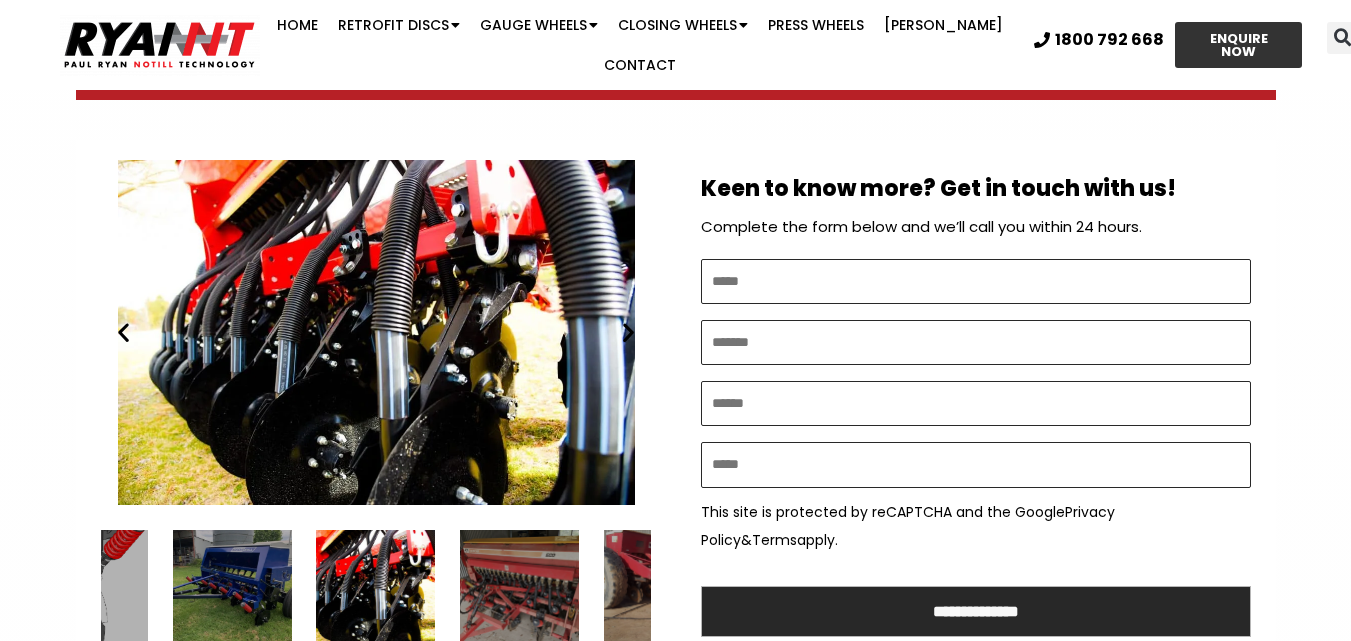 click at bounding box center (628, 332) 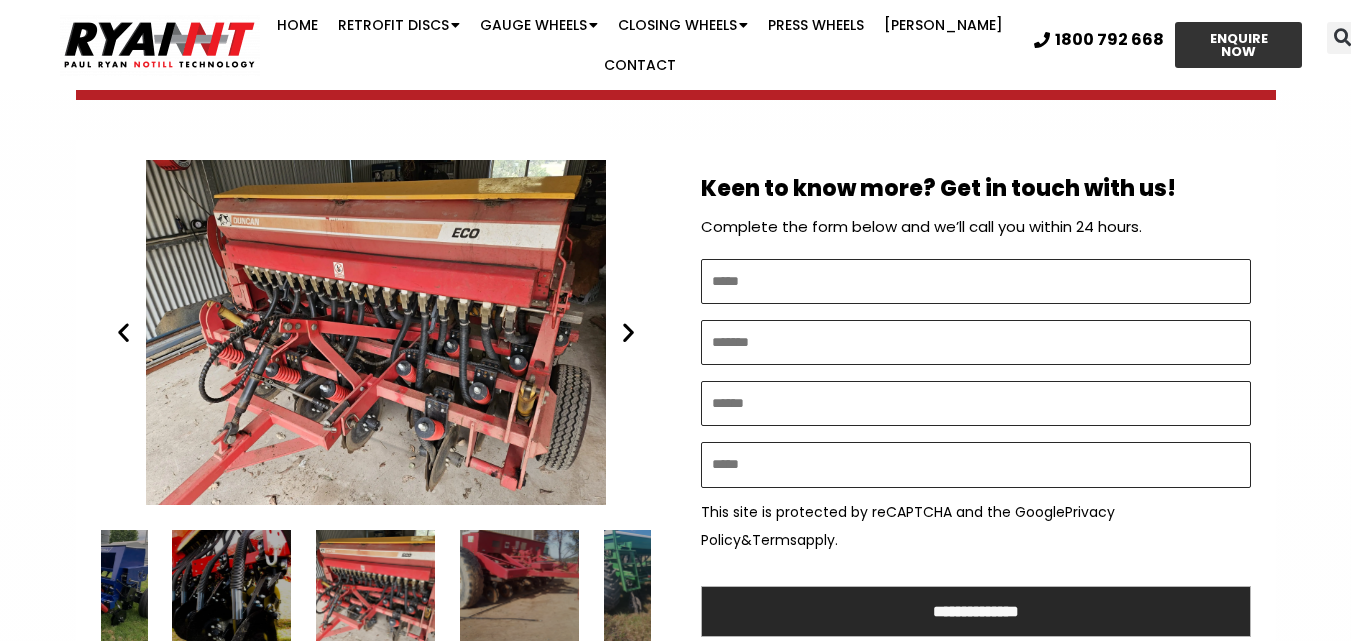 click at bounding box center [628, 332] 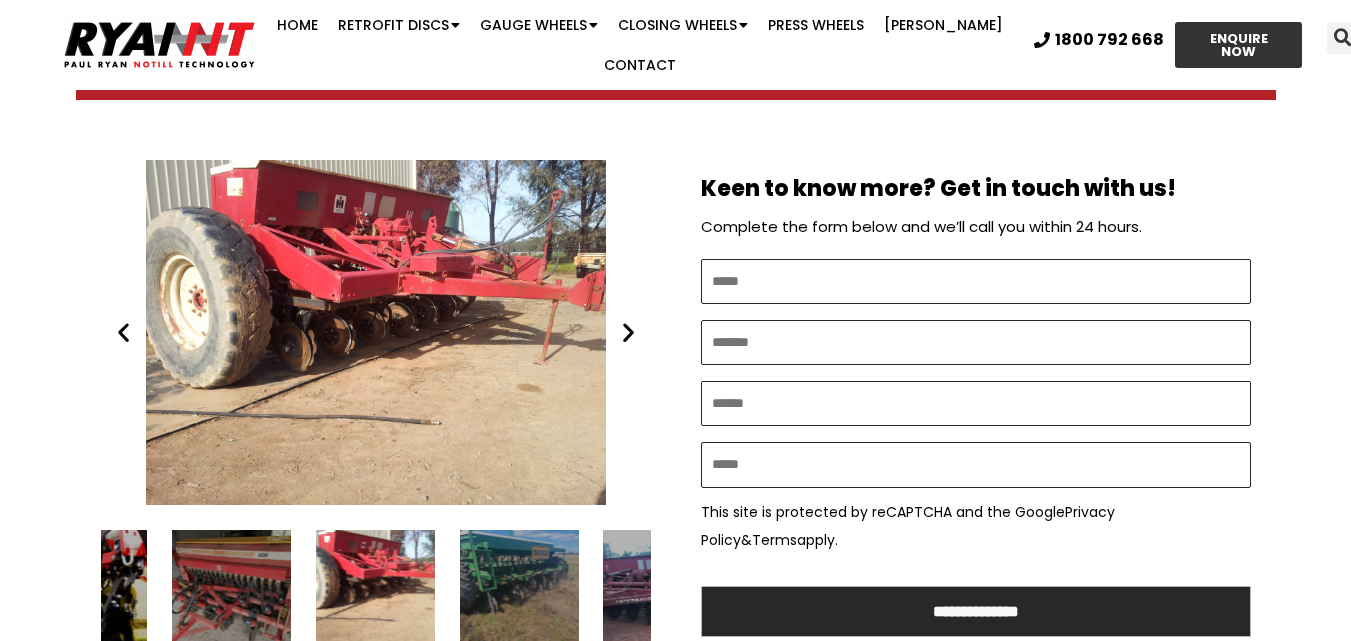 click at bounding box center (628, 332) 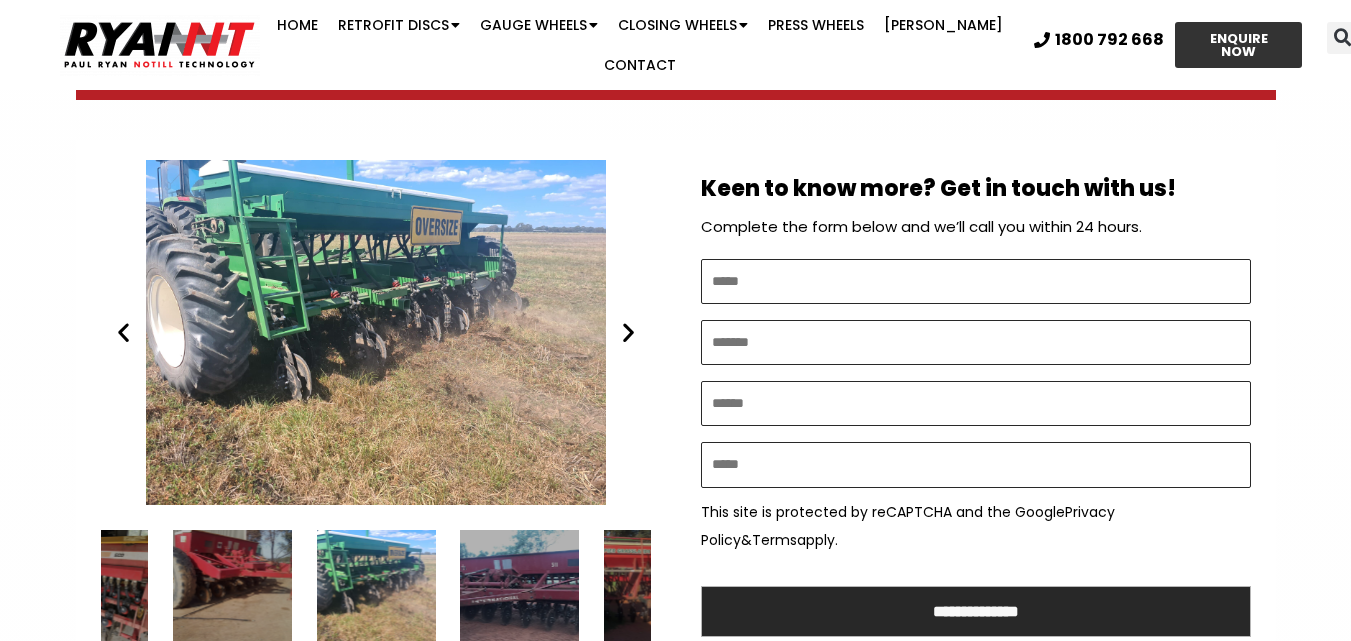 click at bounding box center (628, 332) 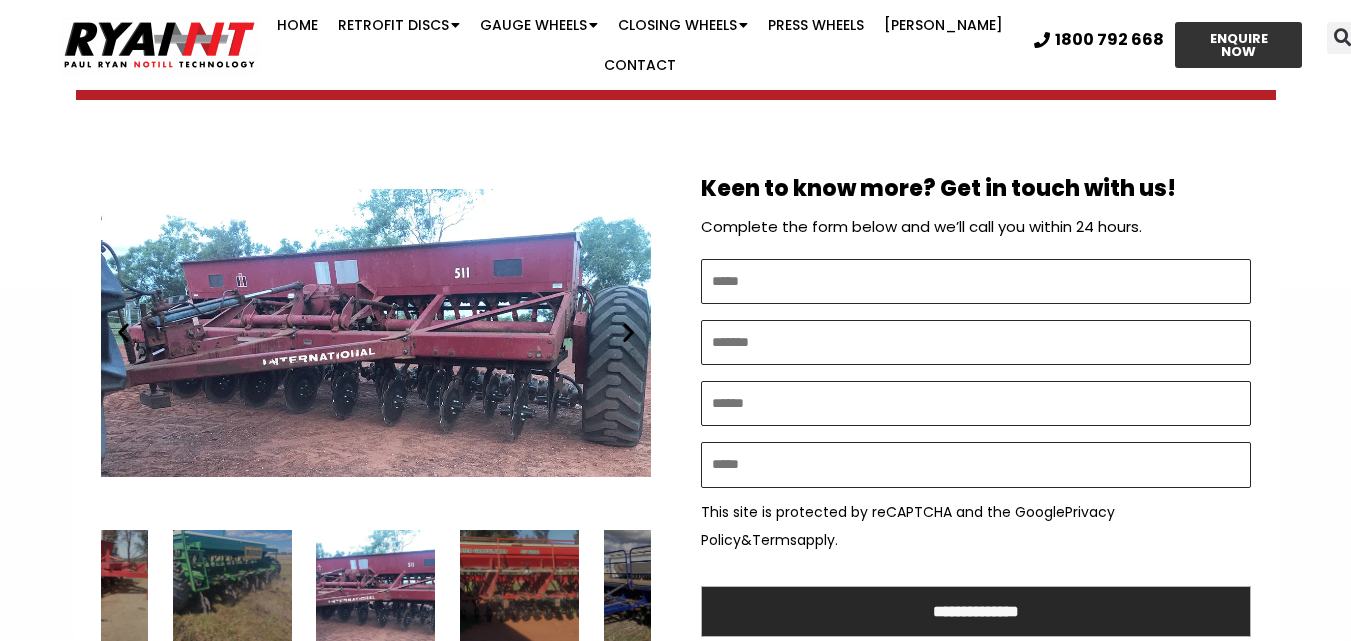 click at bounding box center [628, 332] 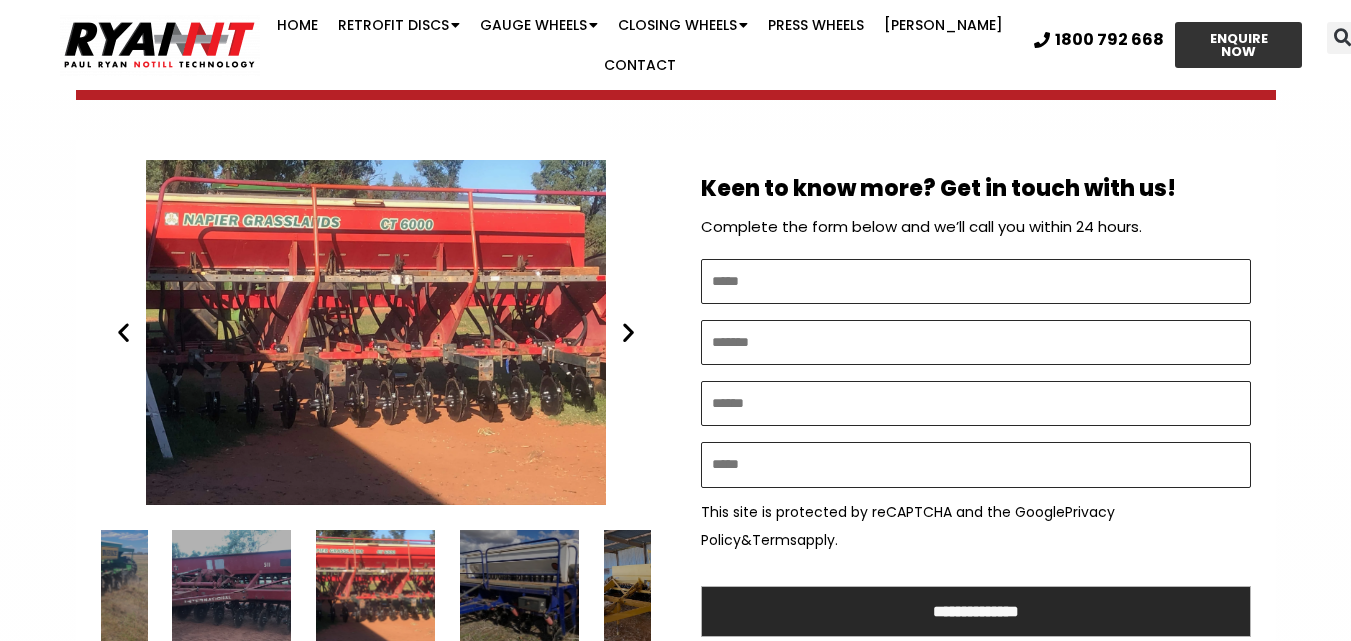 click at bounding box center (628, 332) 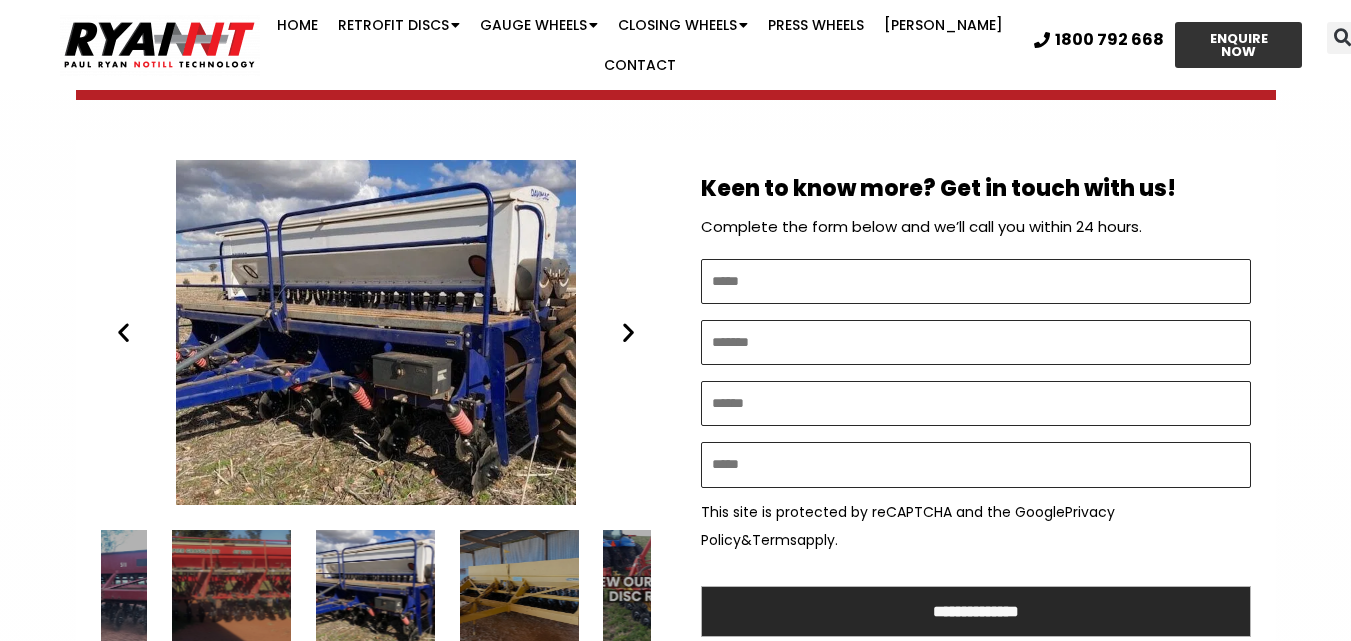 click at bounding box center (628, 332) 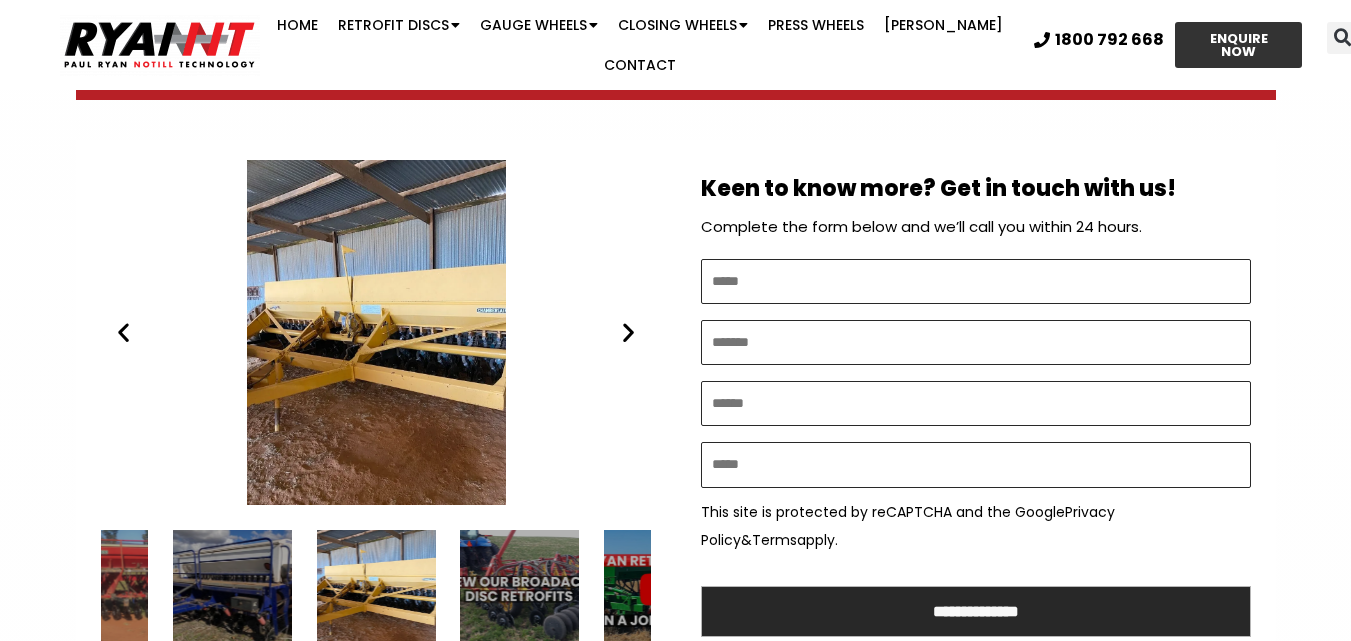 click at bounding box center (628, 332) 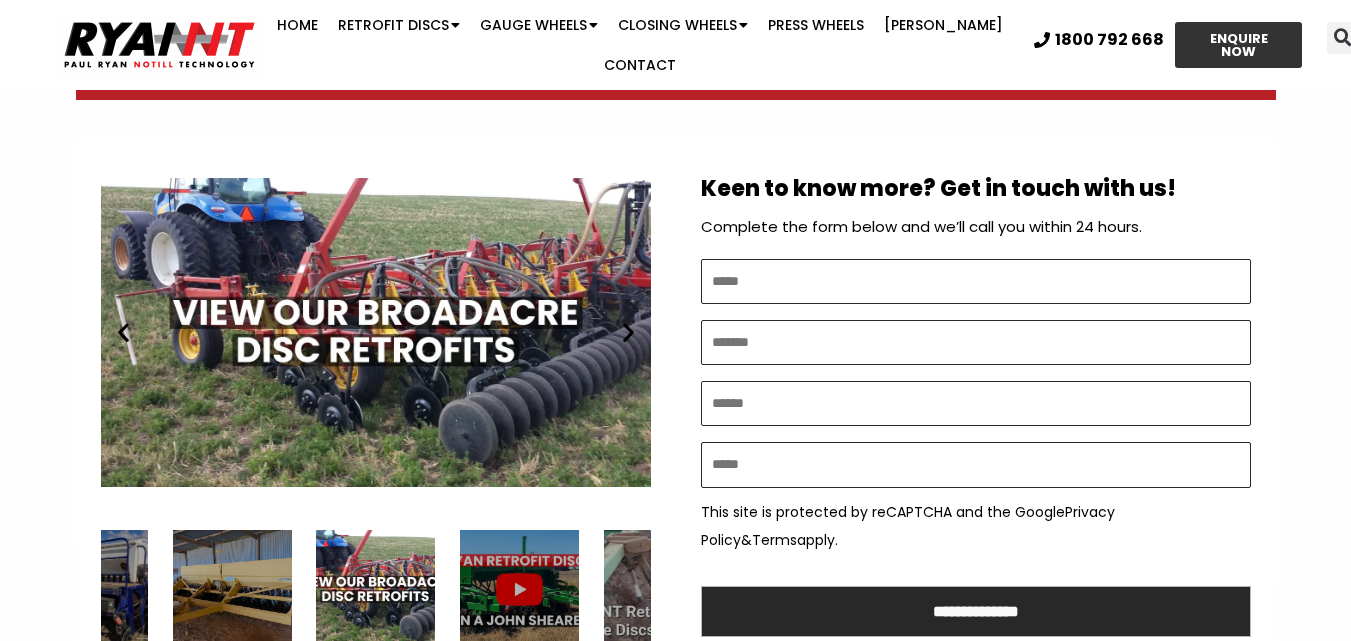 click at bounding box center [628, 332] 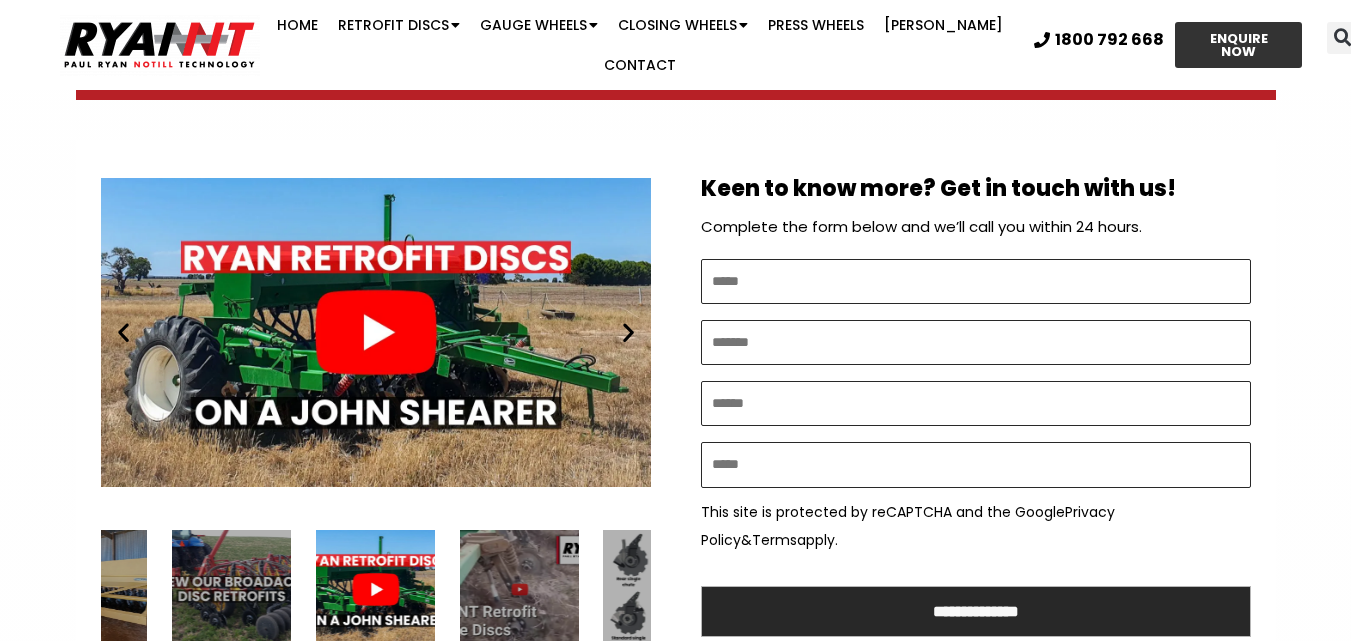 click at bounding box center (628, 332) 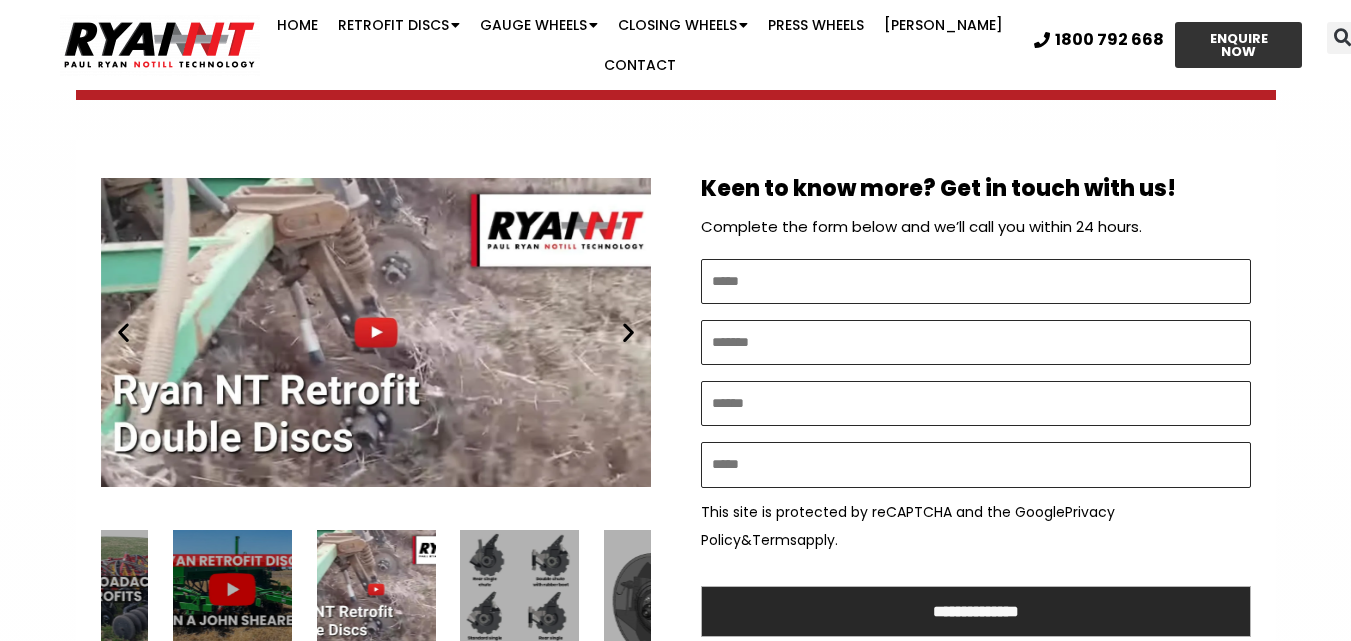 click at bounding box center [628, 332] 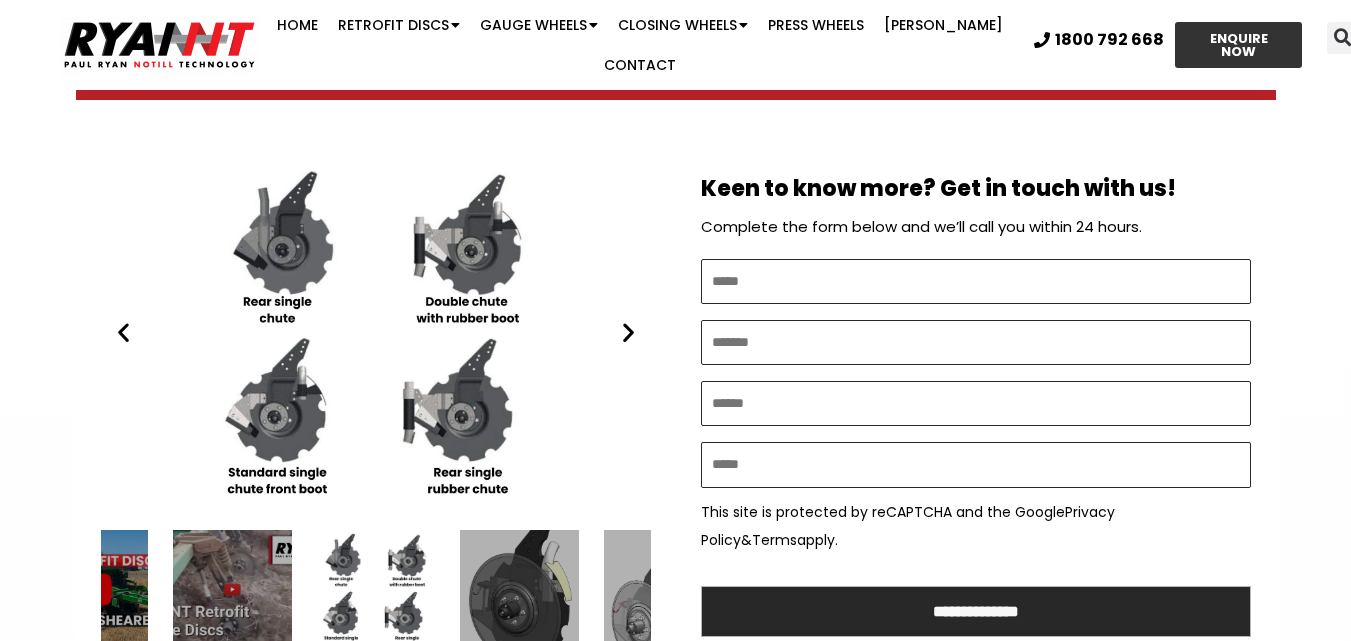click at bounding box center (628, 332) 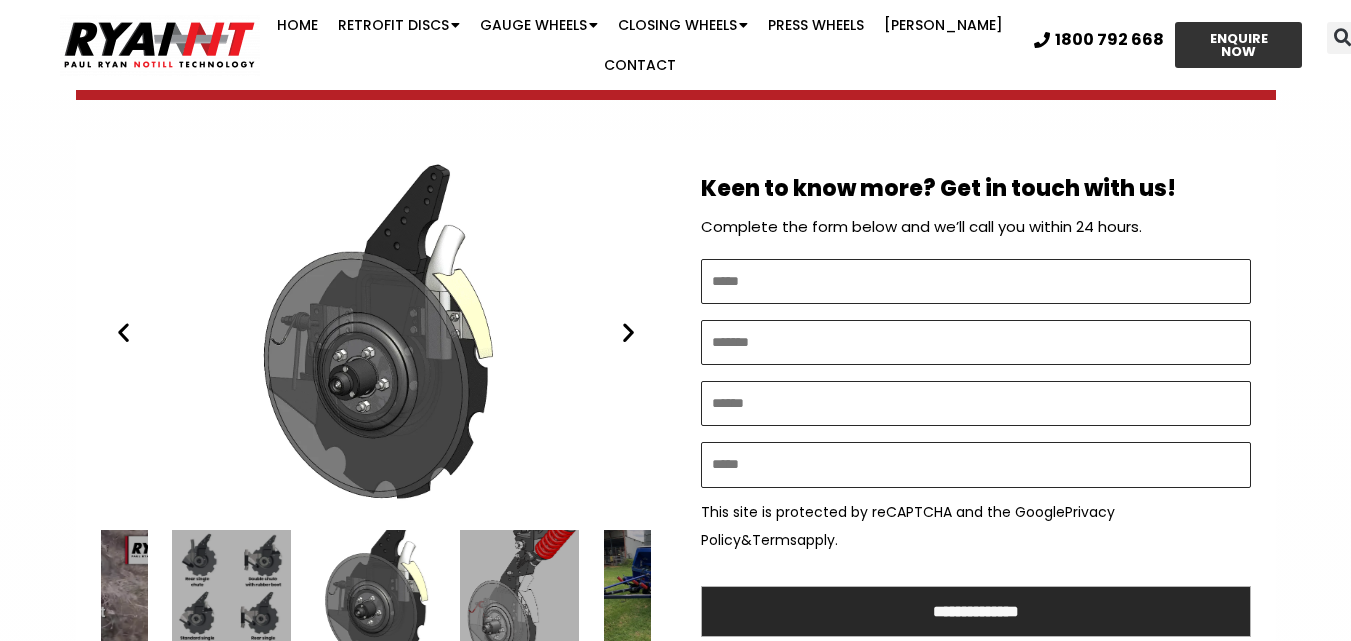 click at bounding box center (628, 332) 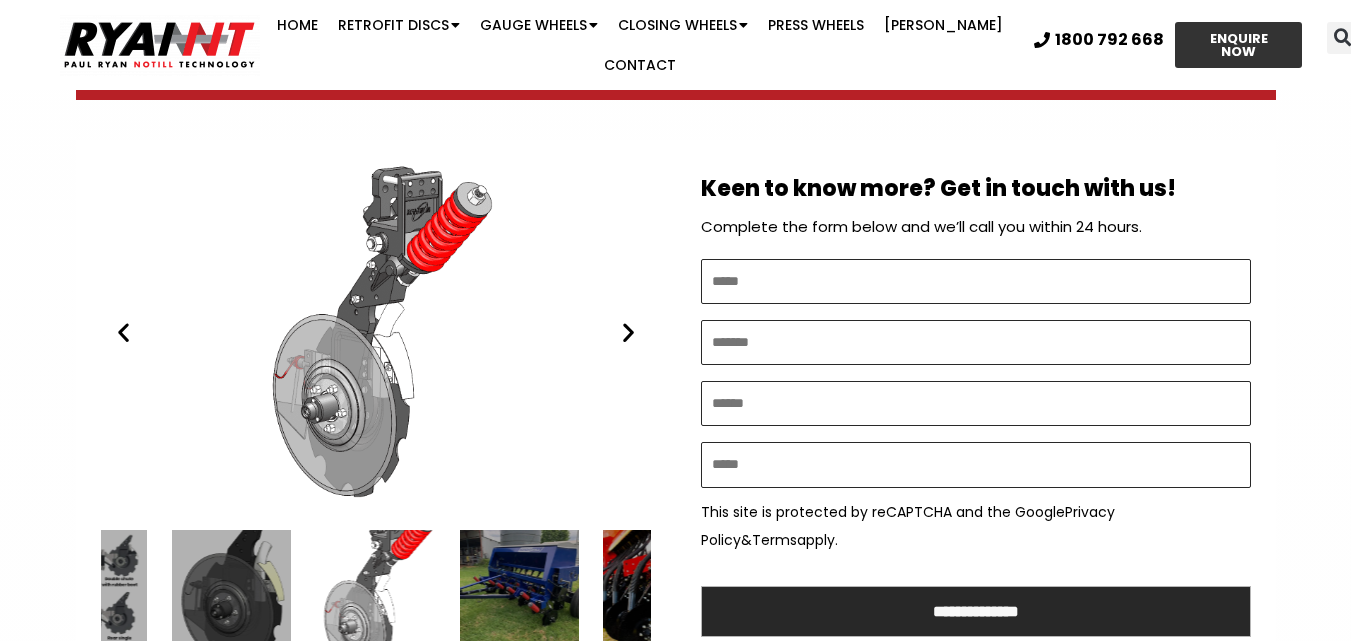 click at bounding box center [628, 332] 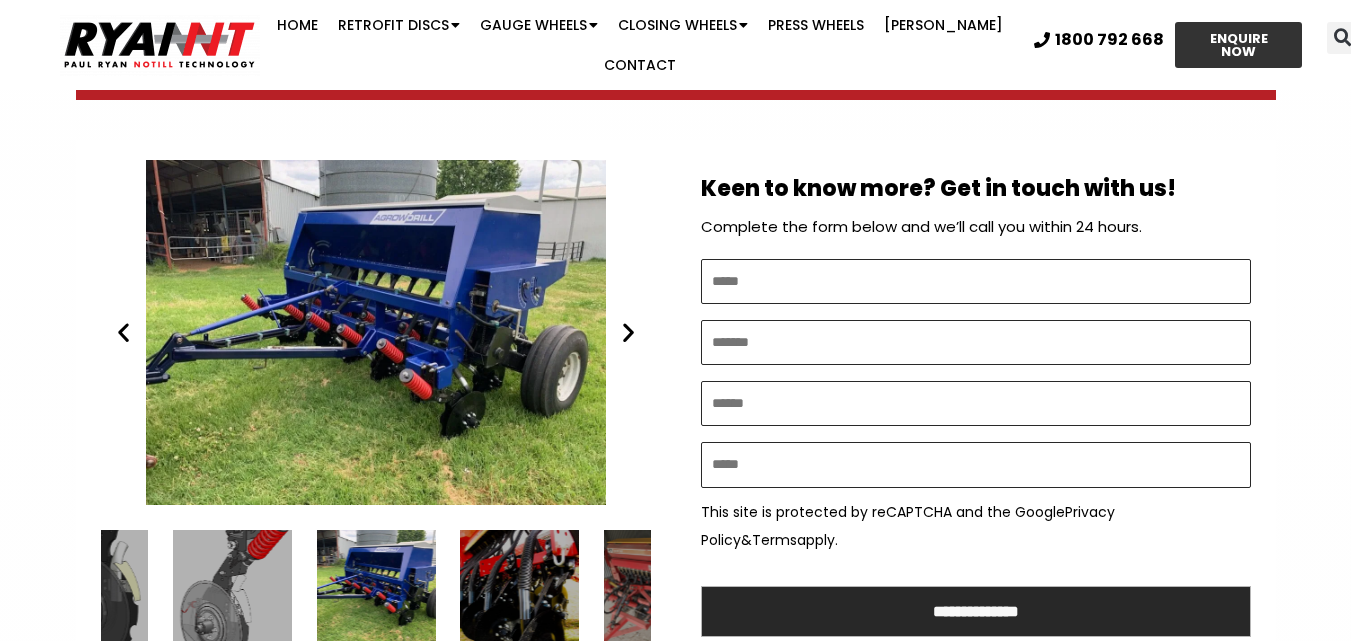 click at bounding box center [628, 332] 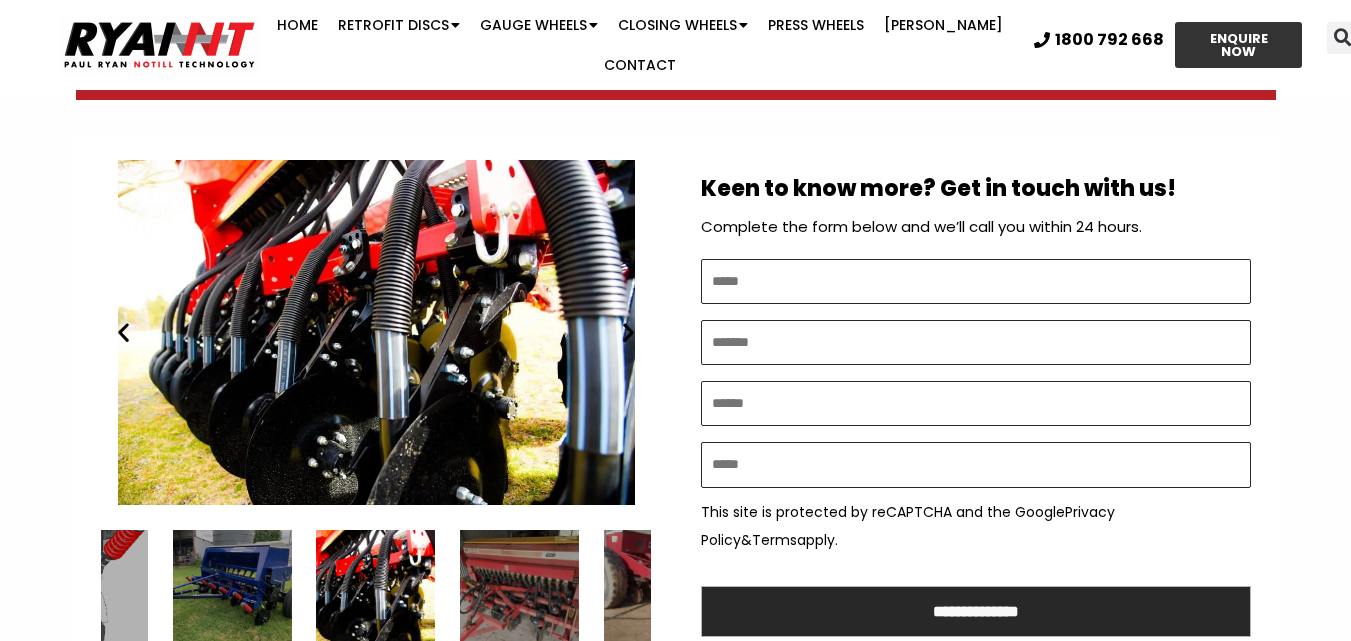 click at bounding box center [628, 332] 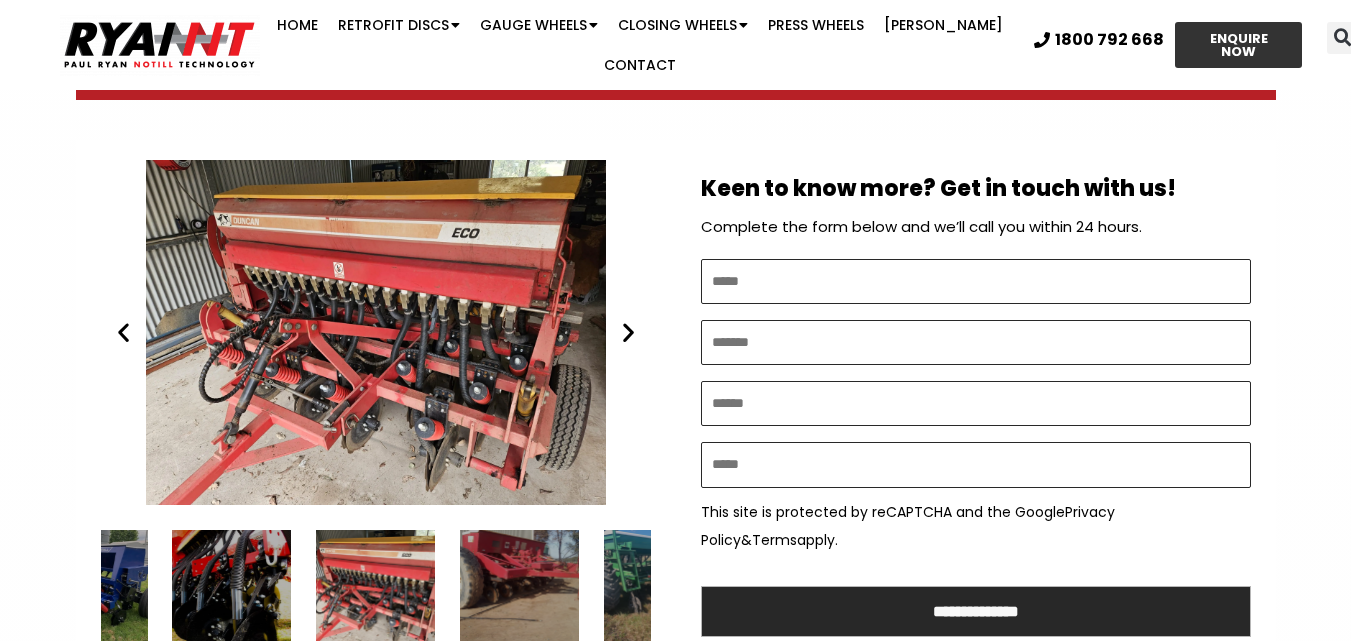 click at bounding box center [628, 332] 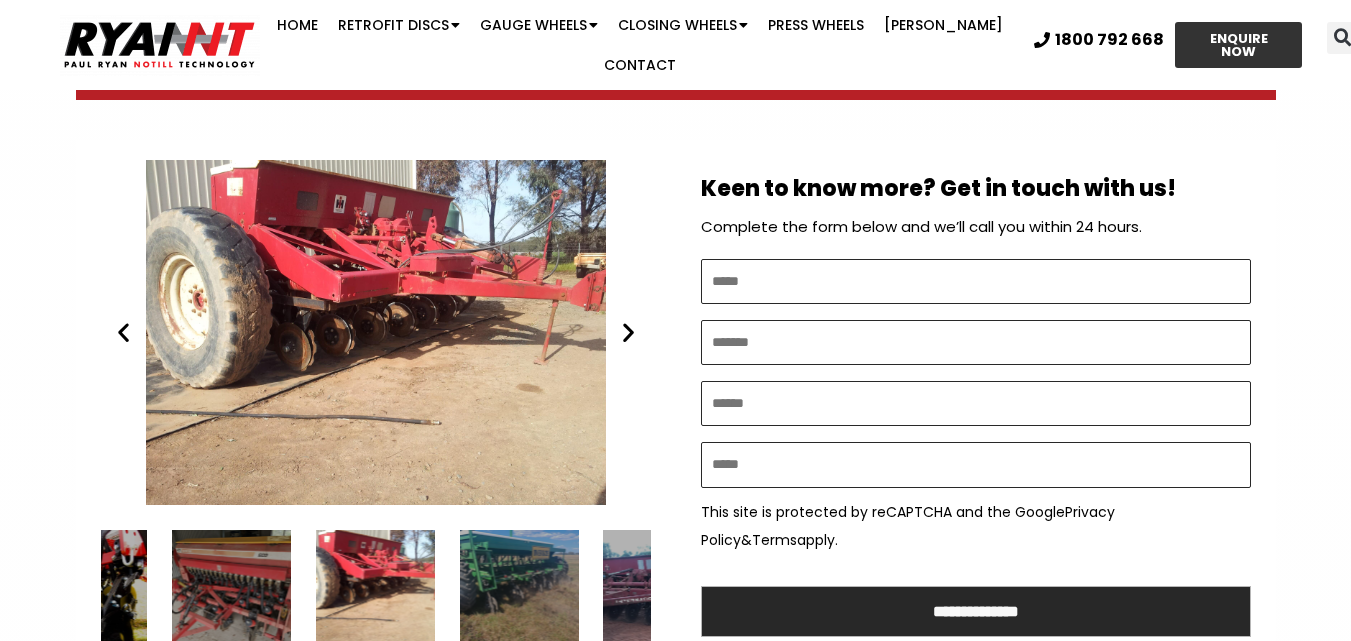 click at bounding box center (628, 332) 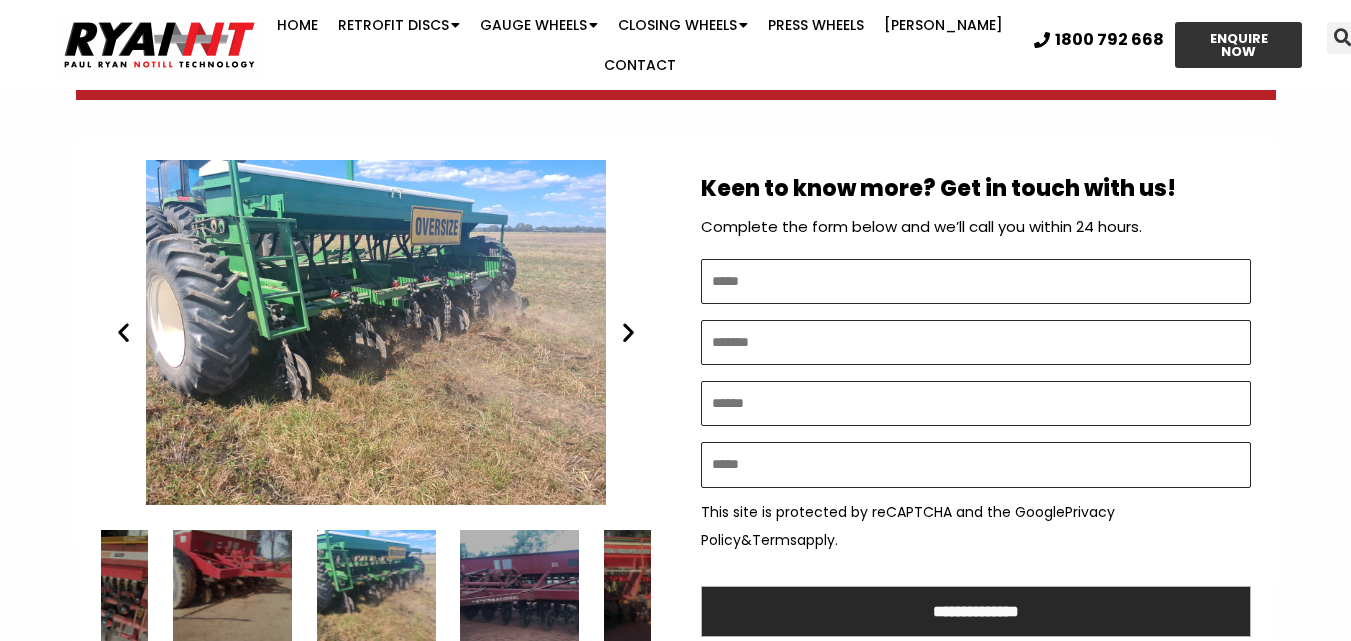 click at bounding box center [628, 332] 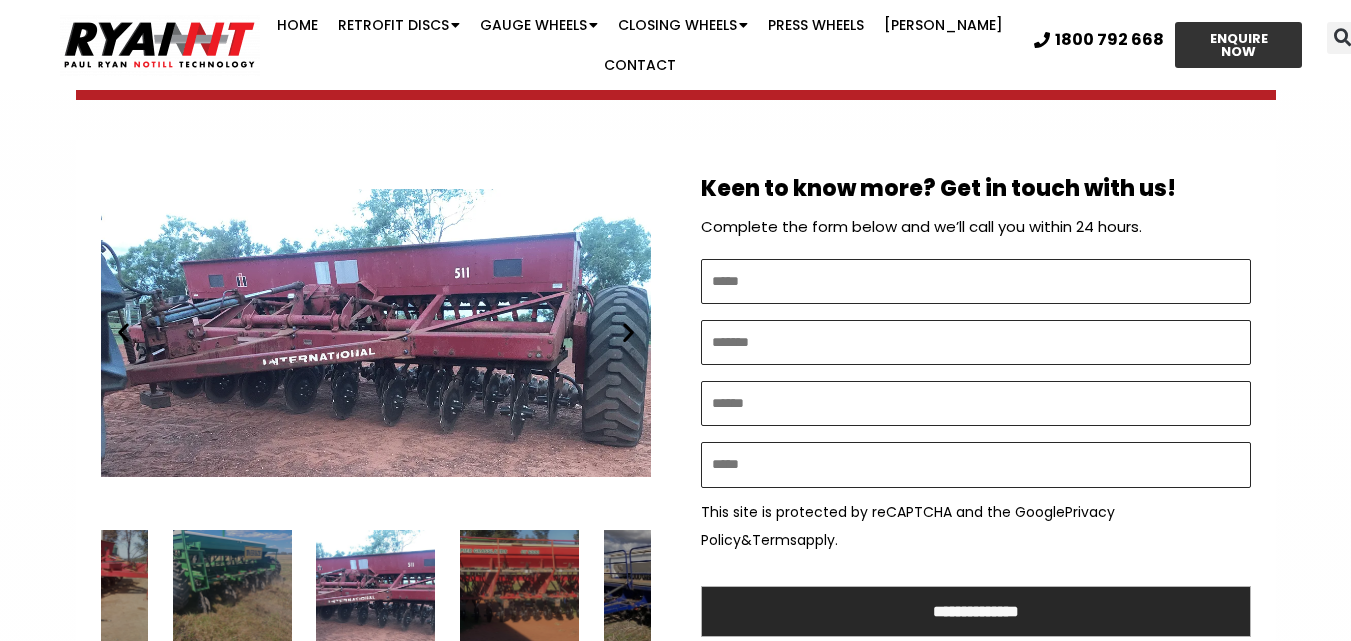 click at bounding box center [628, 332] 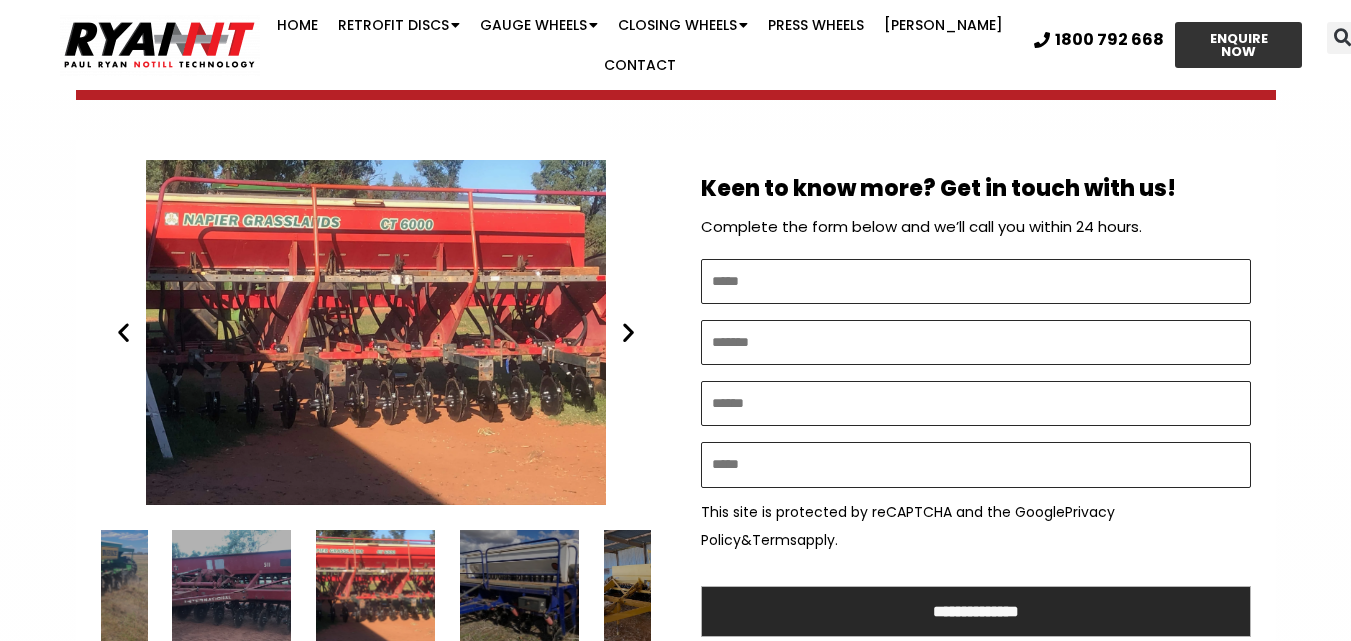 click at bounding box center (628, 332) 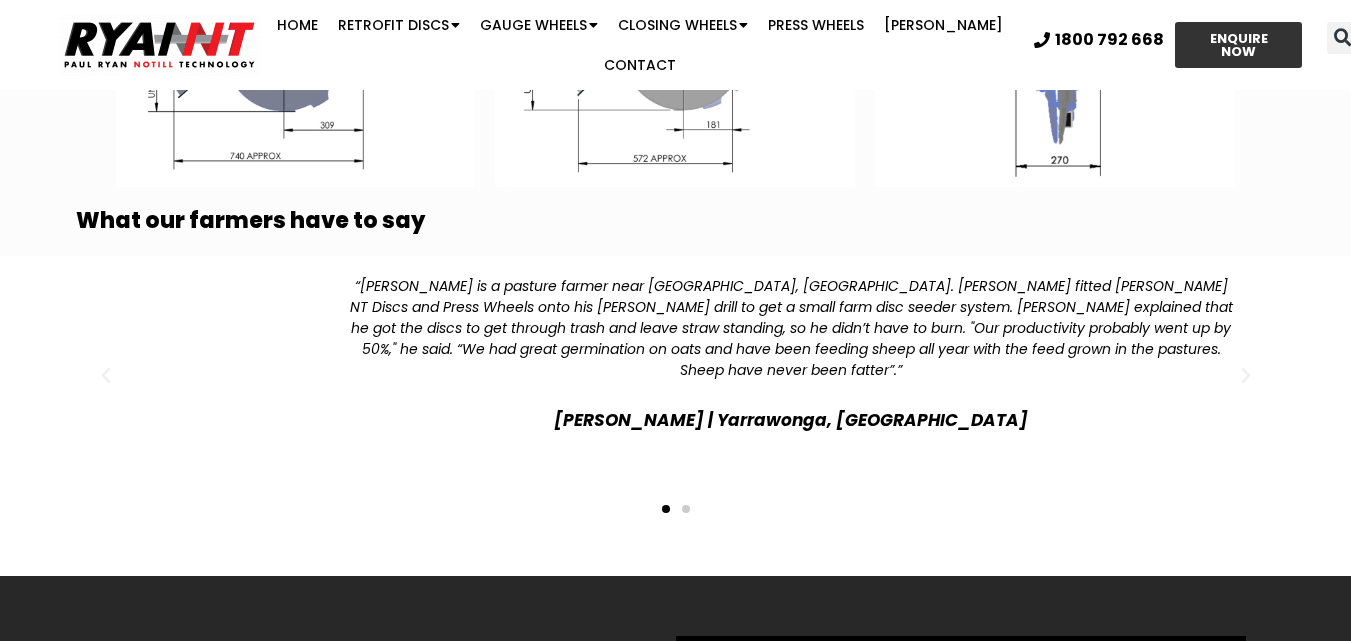 scroll, scrollTop: 6874, scrollLeft: 0, axis: vertical 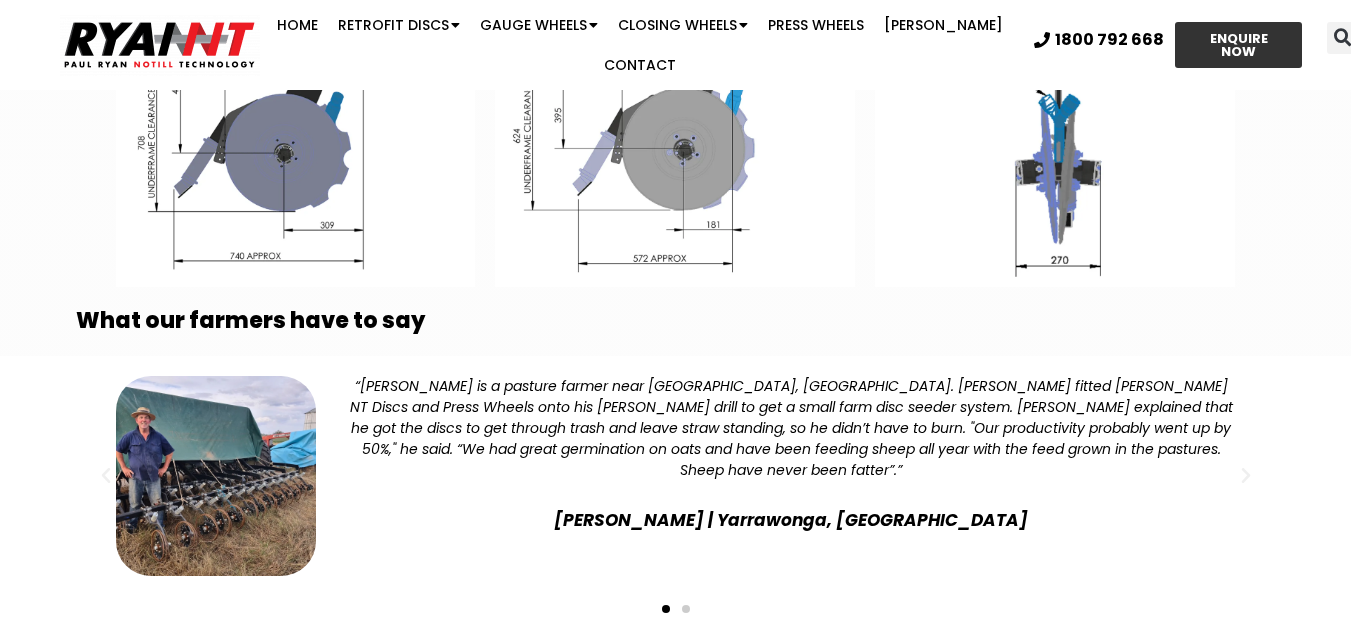 click at bounding box center (686, 609) 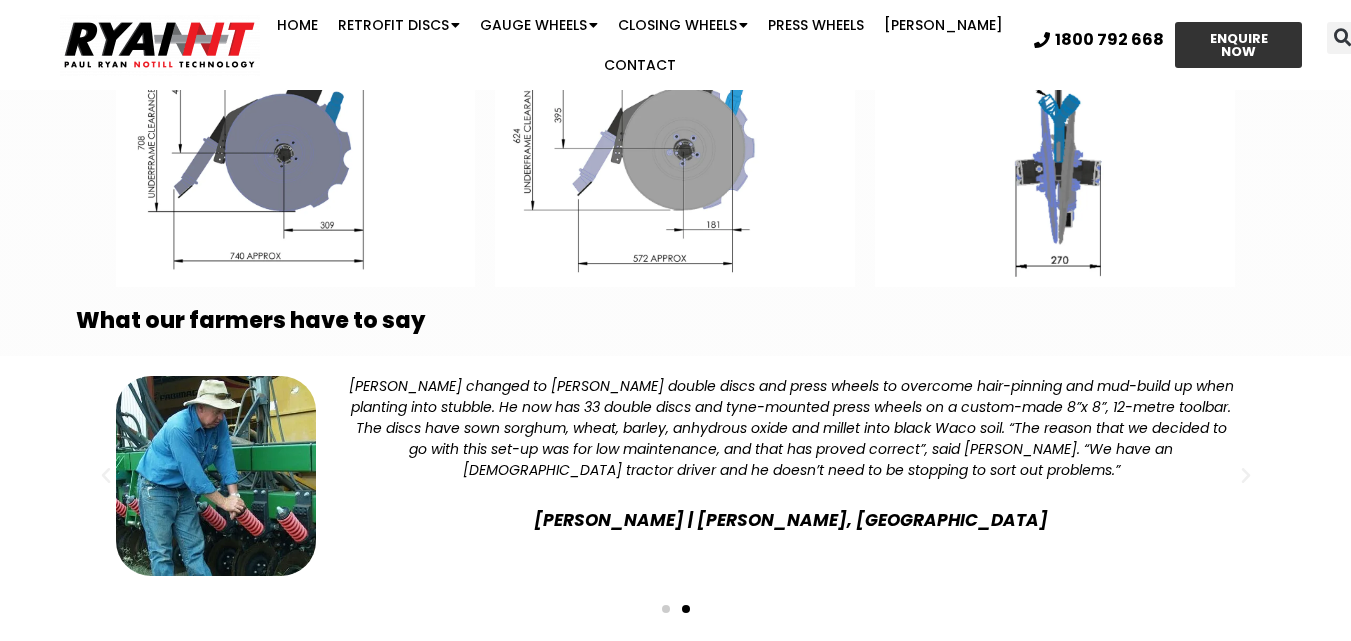 click at bounding box center [666, 609] 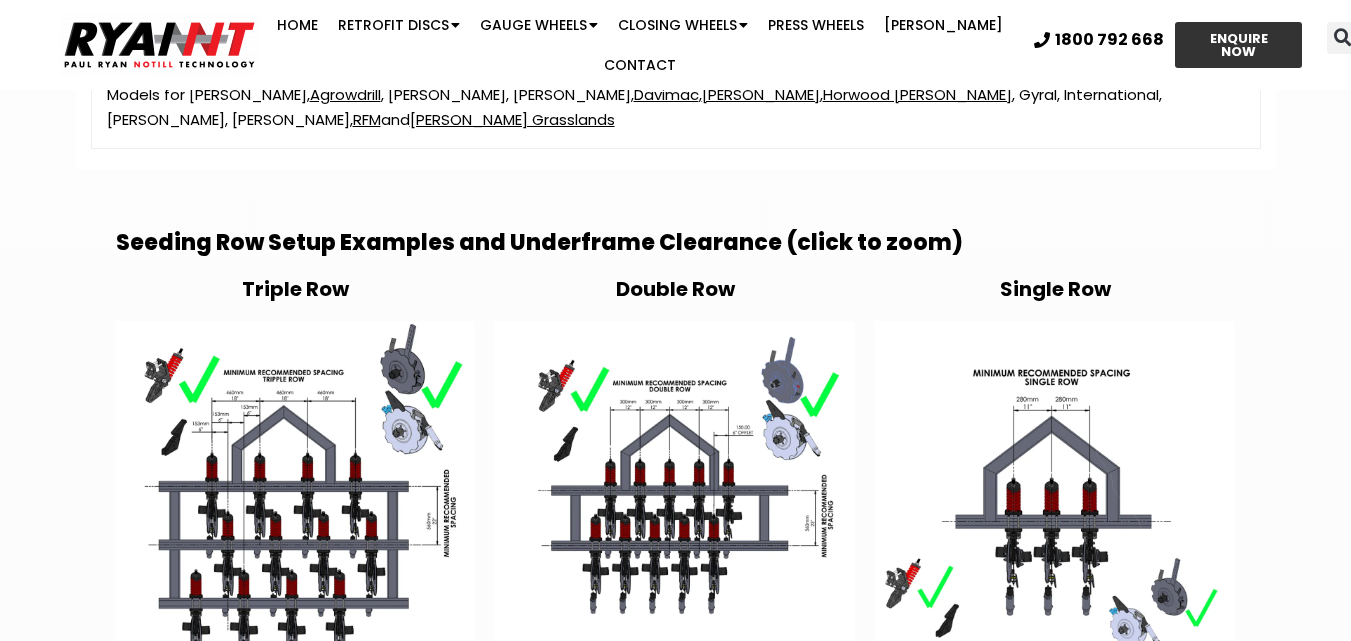 scroll, scrollTop: 6174, scrollLeft: 0, axis: vertical 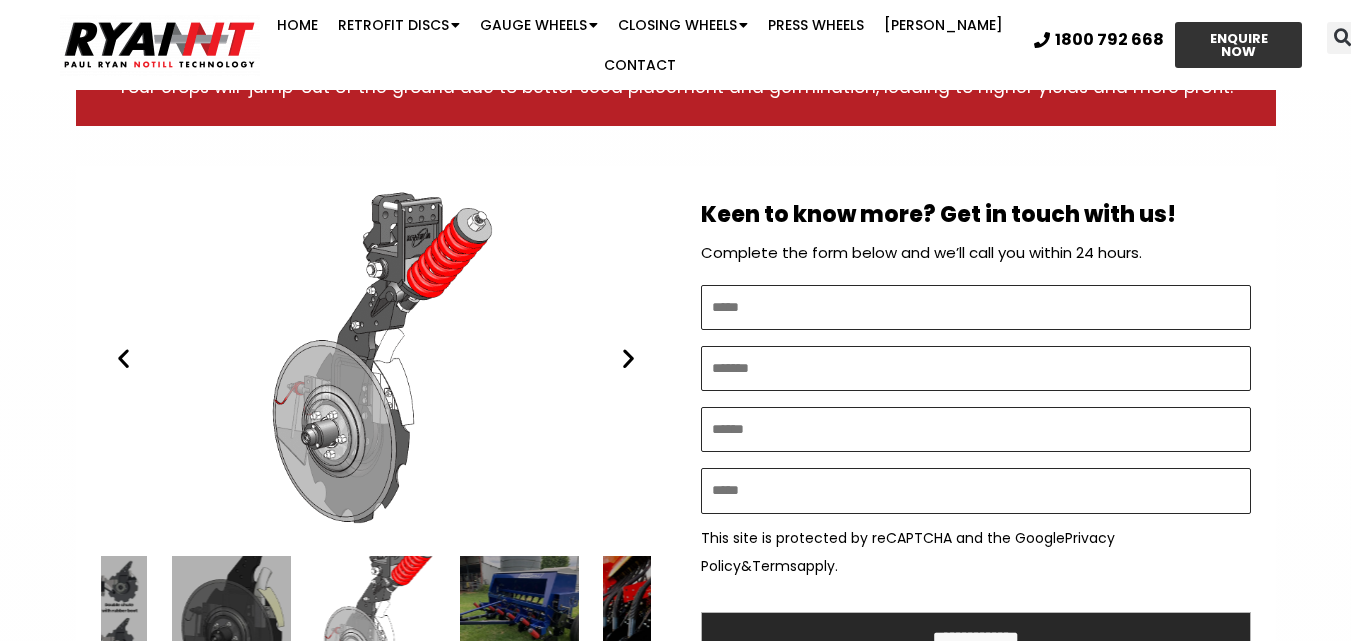 click at bounding box center (628, 358) 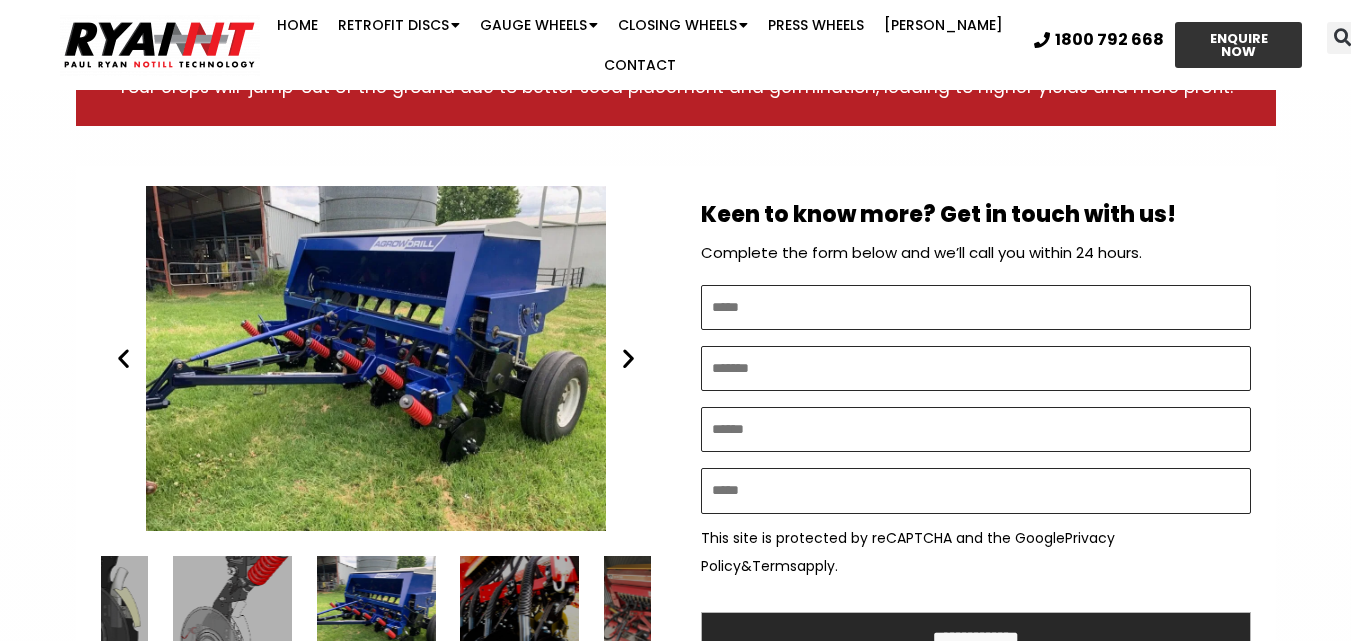 click at bounding box center [628, 358] 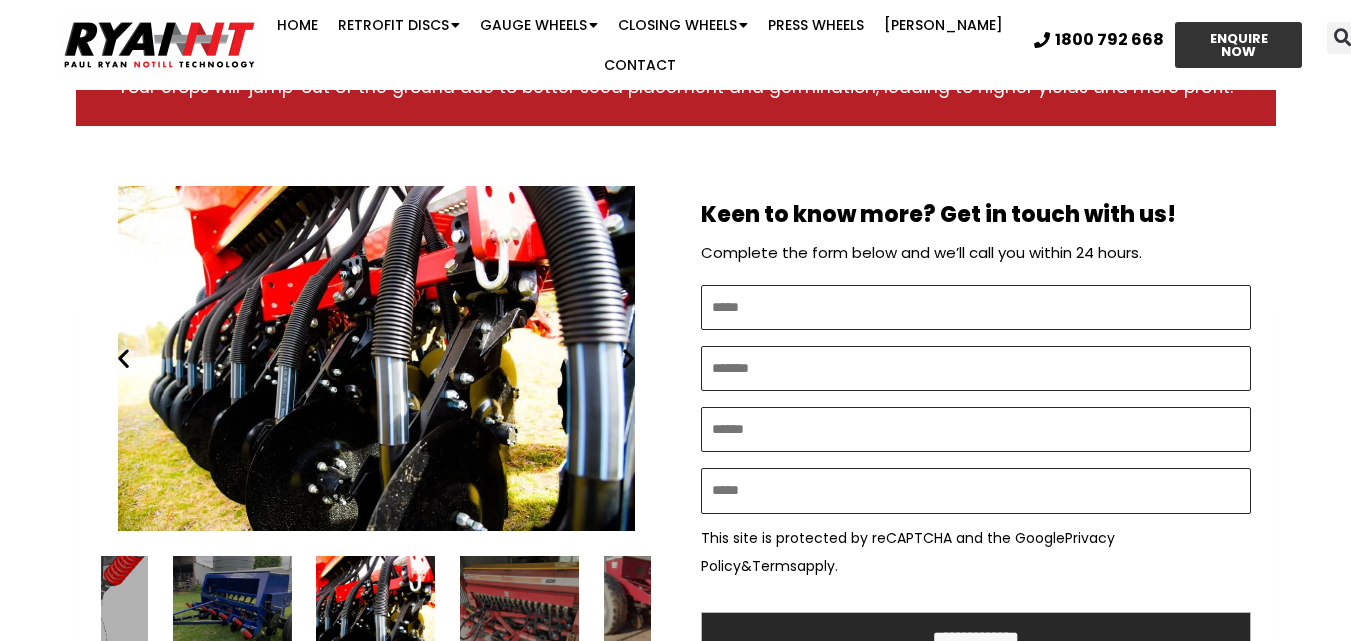 click at bounding box center [628, 358] 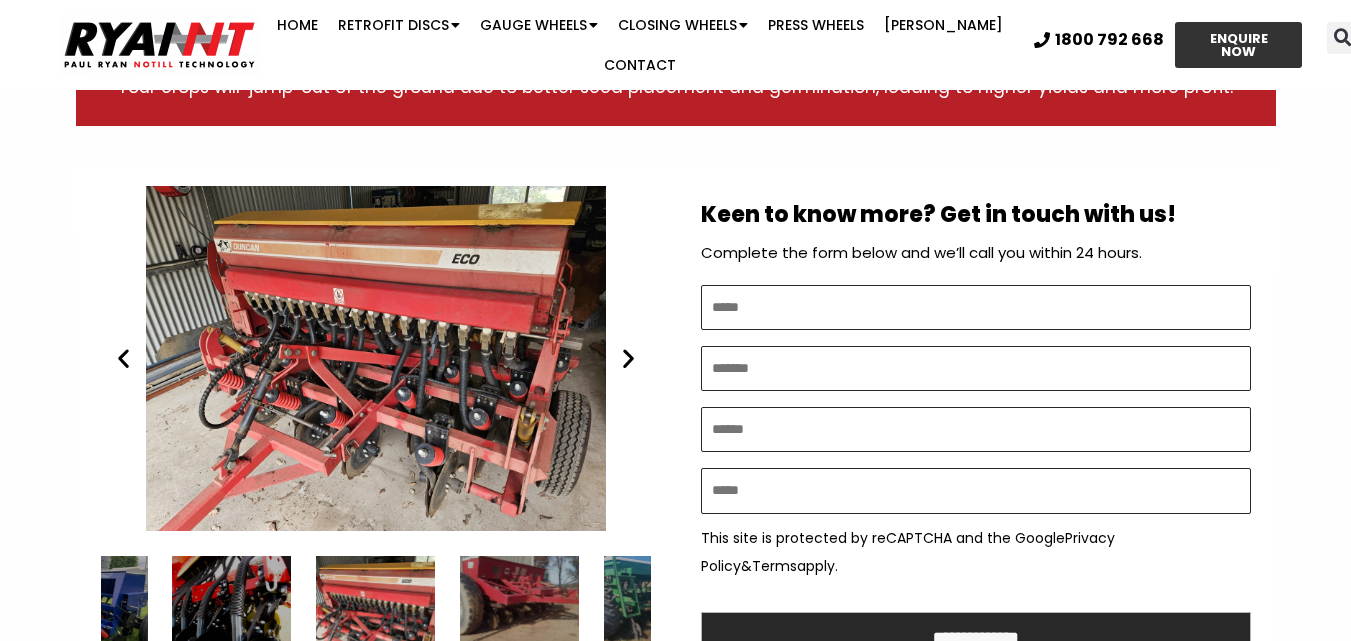 click at bounding box center (628, 358) 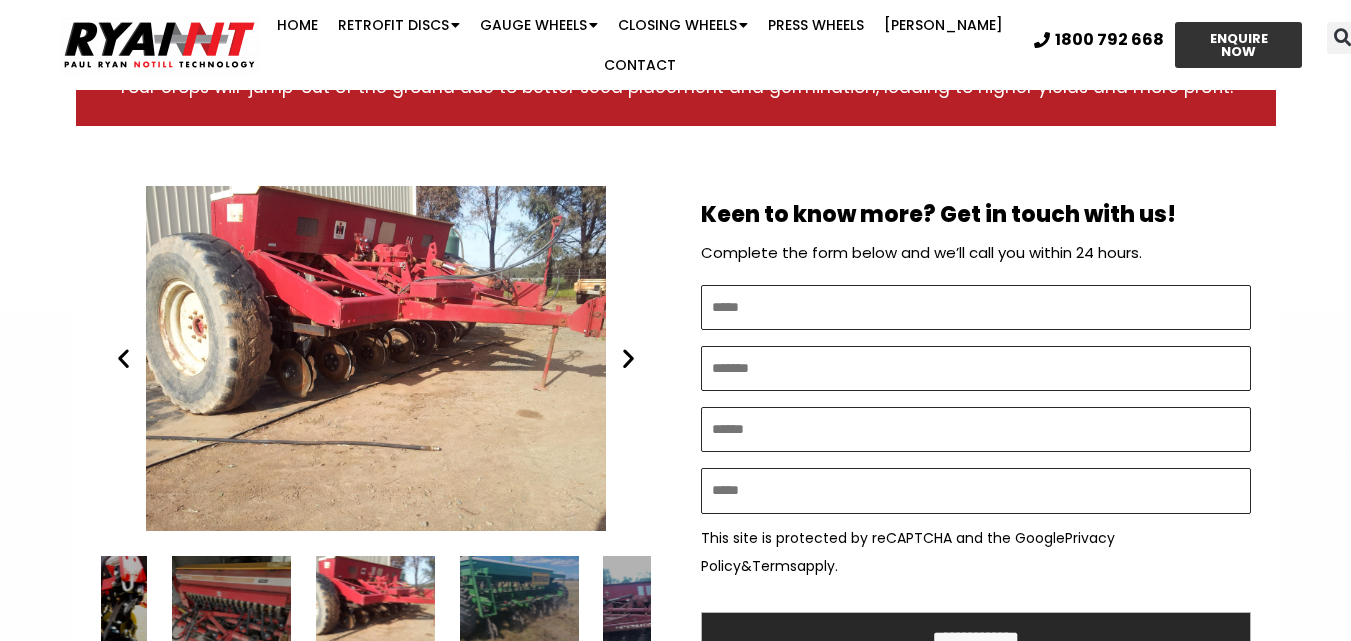 click at bounding box center [628, 358] 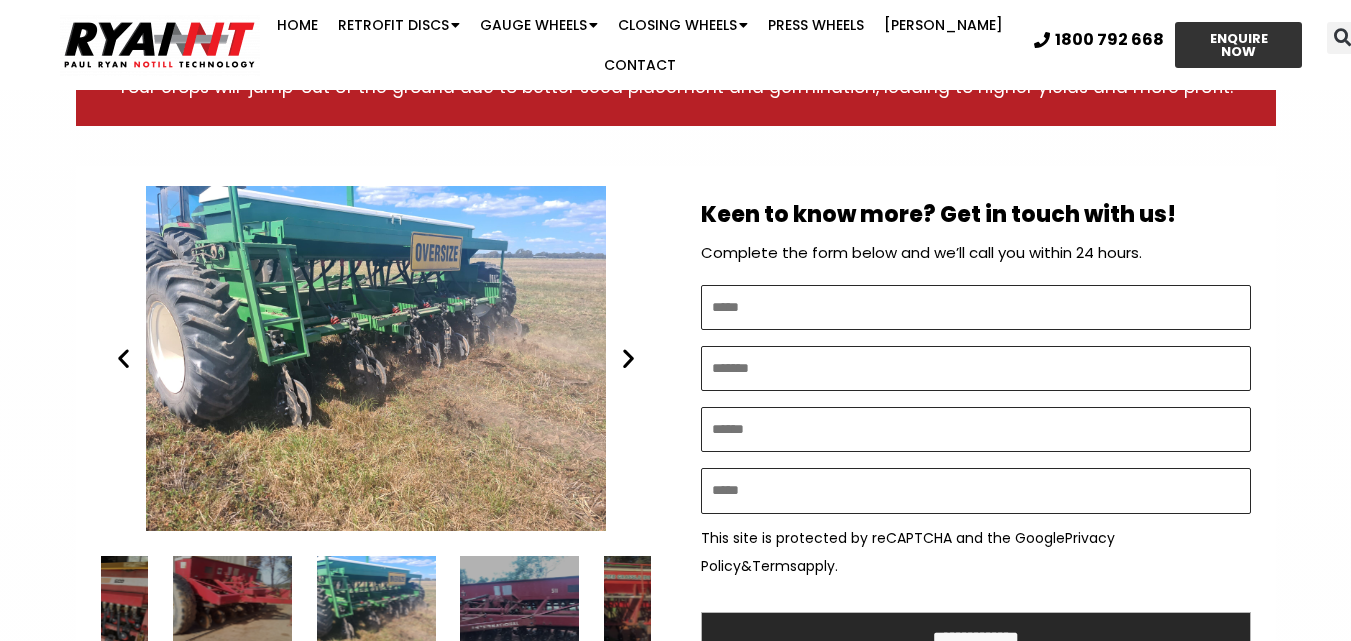 click at bounding box center [628, 358] 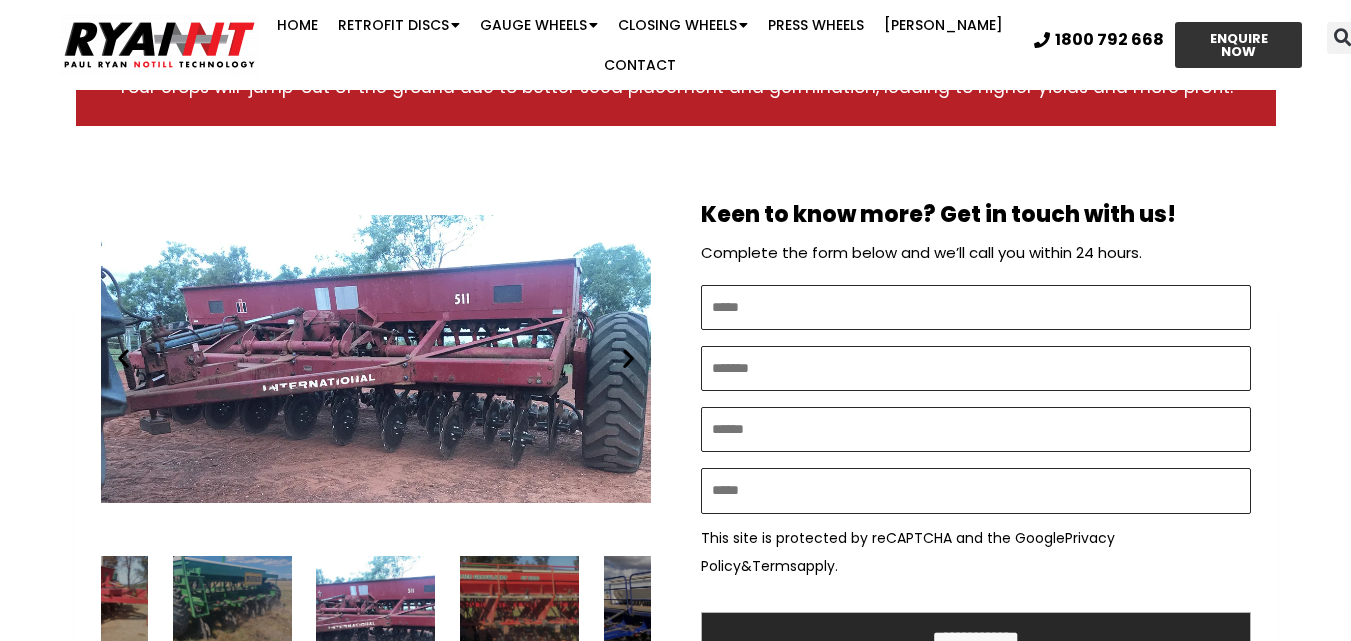 click at bounding box center [628, 358] 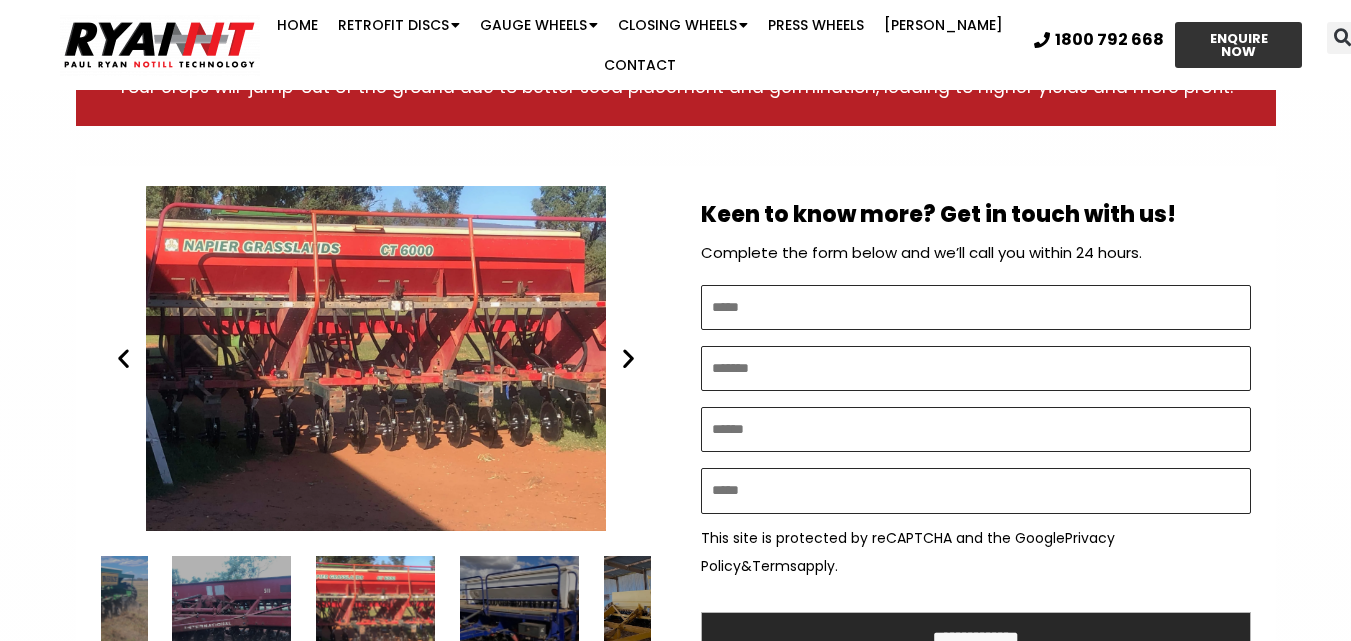 click at bounding box center [628, 358] 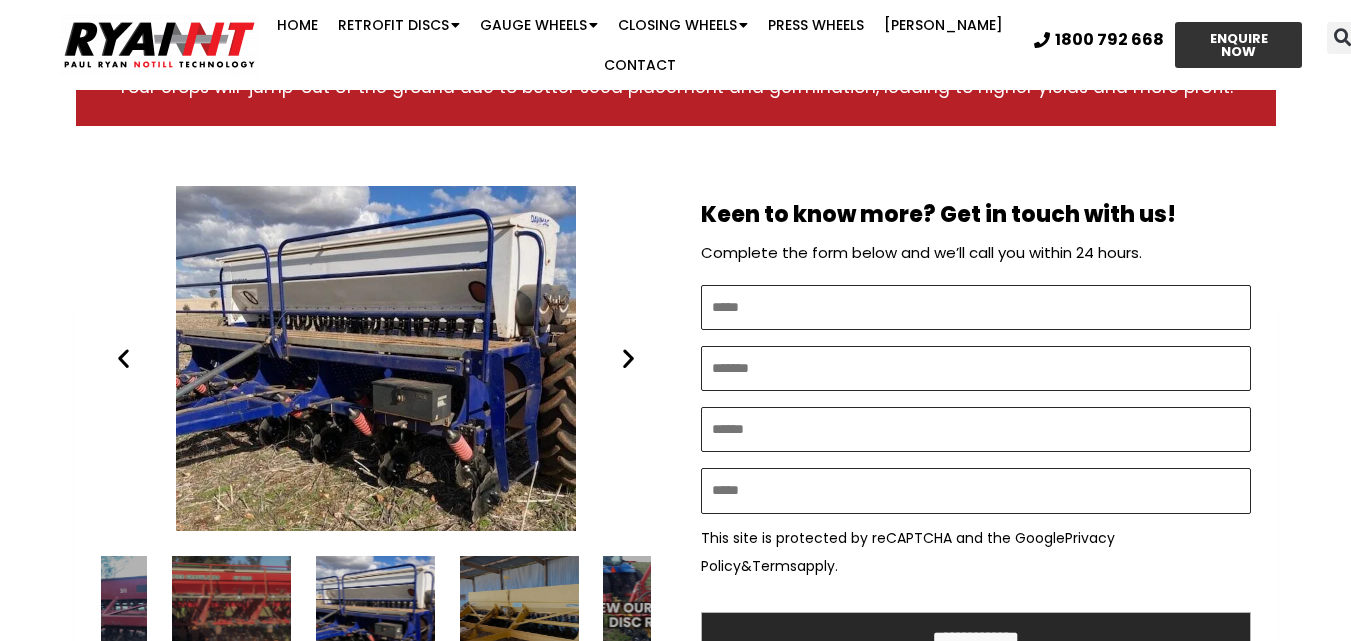 click at bounding box center (123, 358) 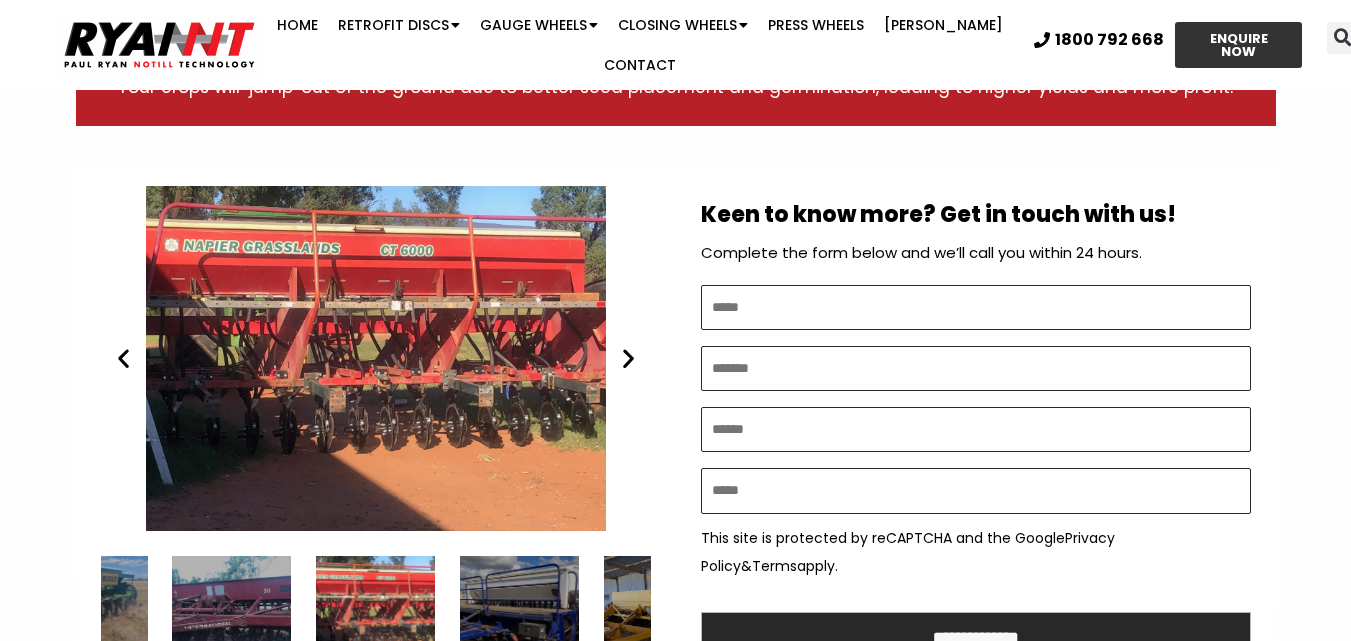 click at bounding box center [123, 358] 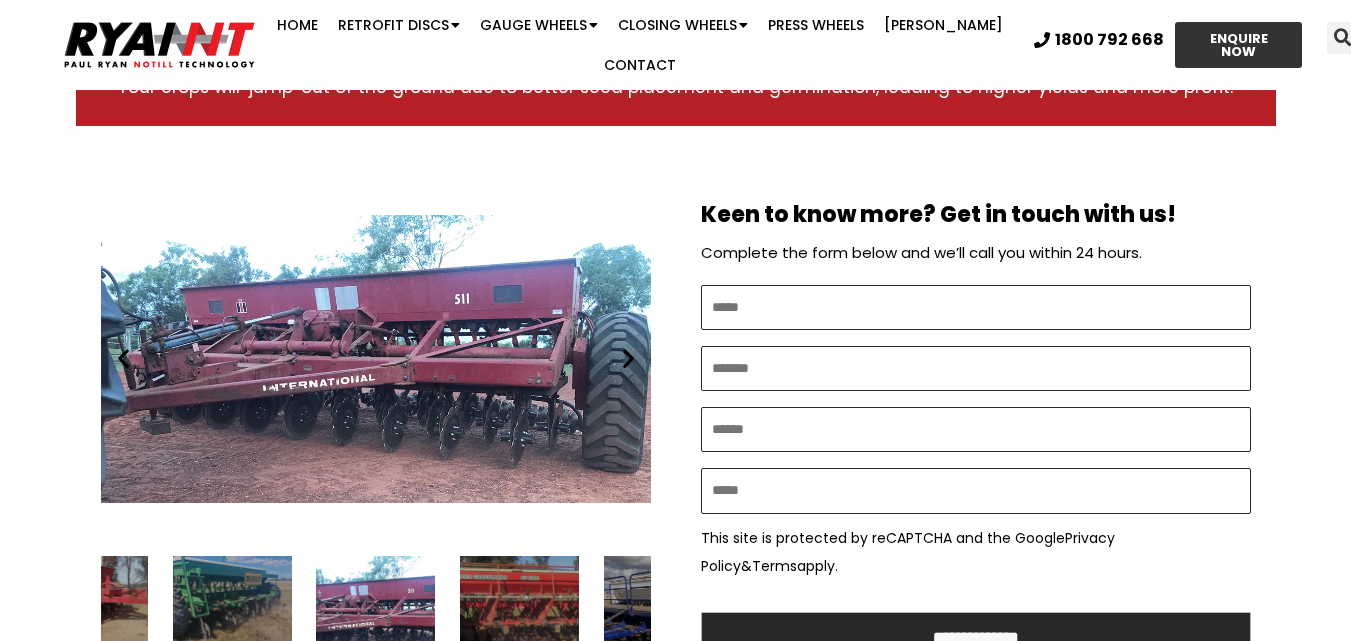 click at bounding box center [628, 358] 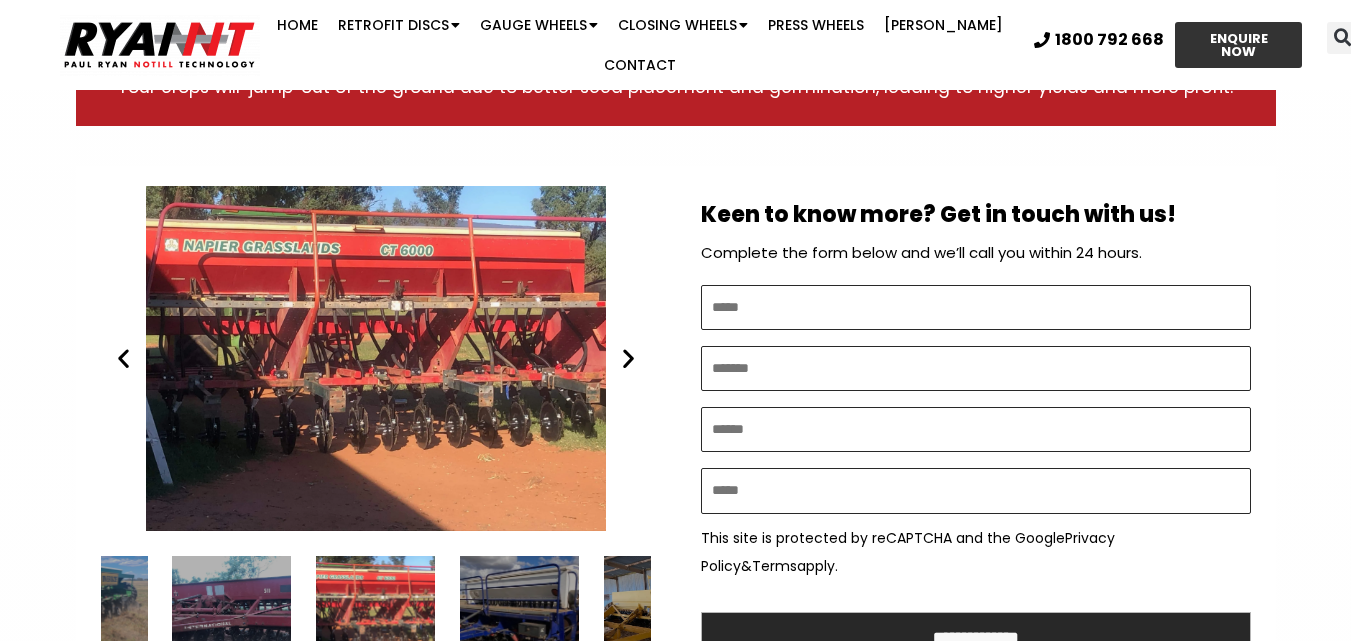 click at bounding box center [628, 358] 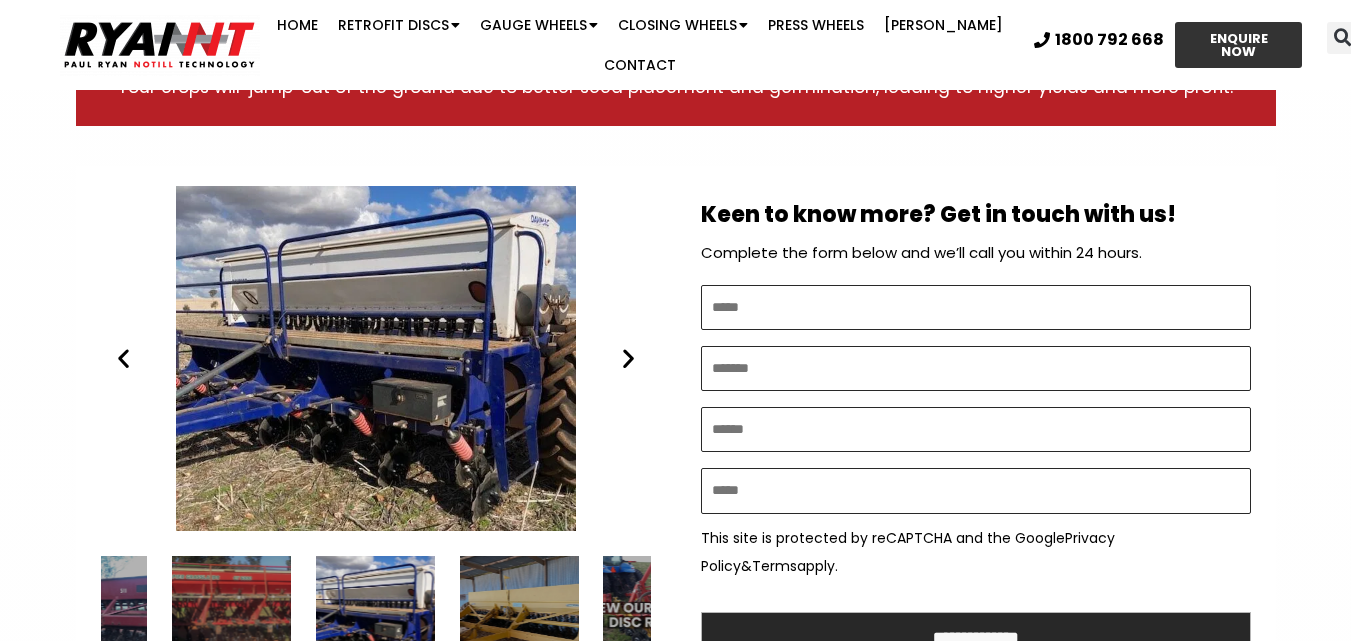 click at bounding box center [628, 358] 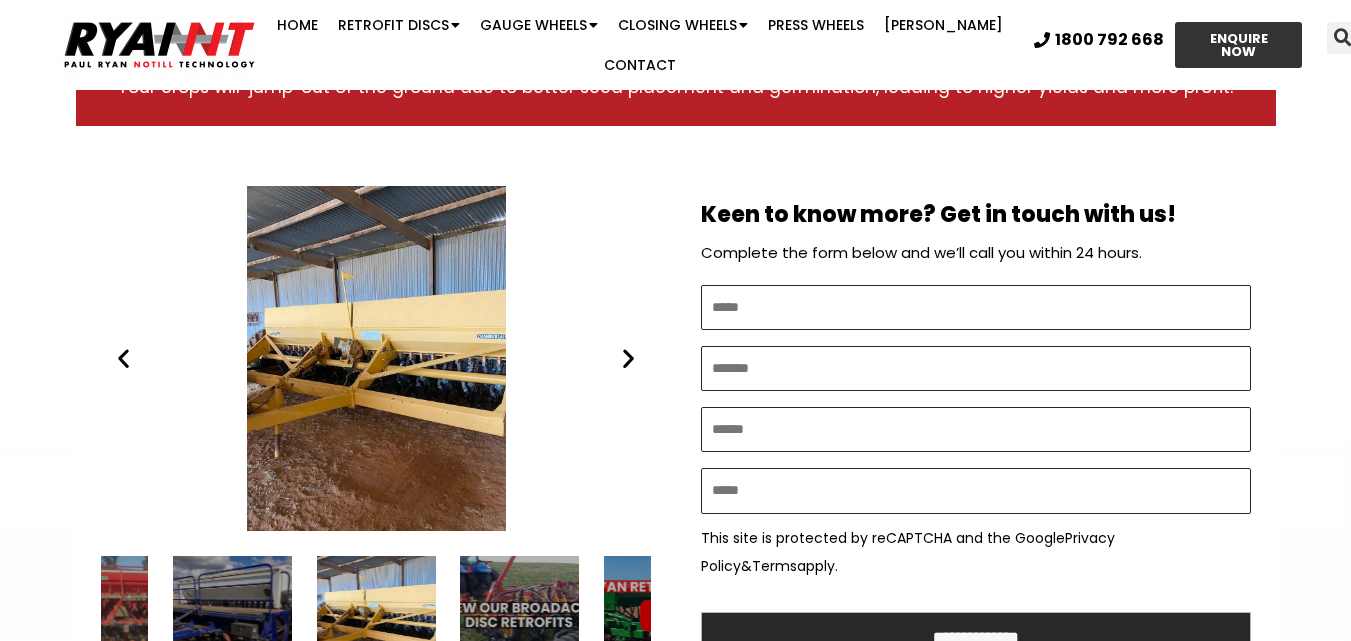 click at bounding box center (628, 358) 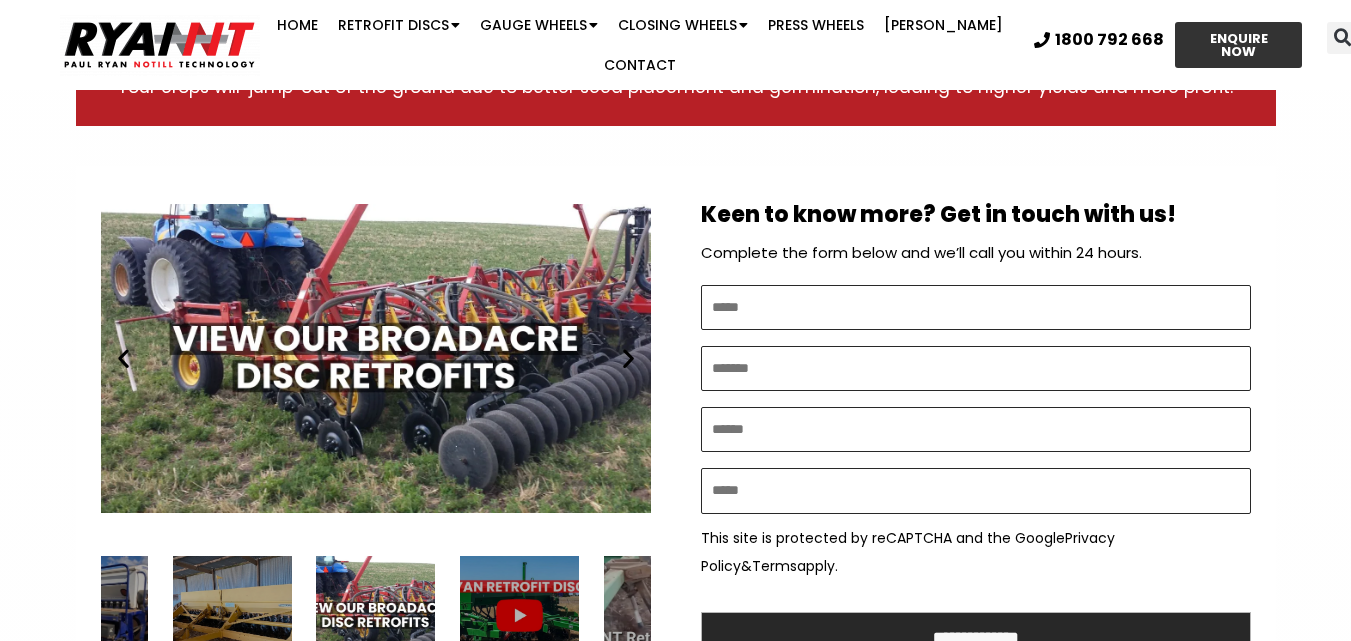click at bounding box center [628, 358] 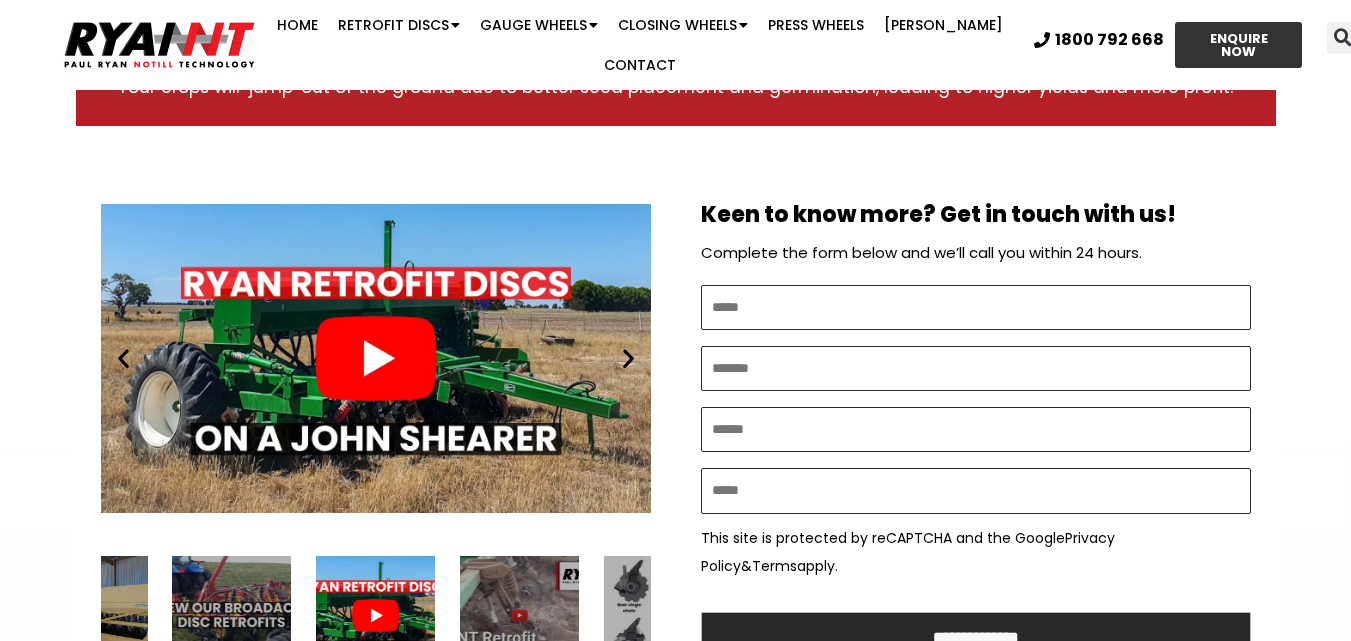 click at bounding box center (628, 358) 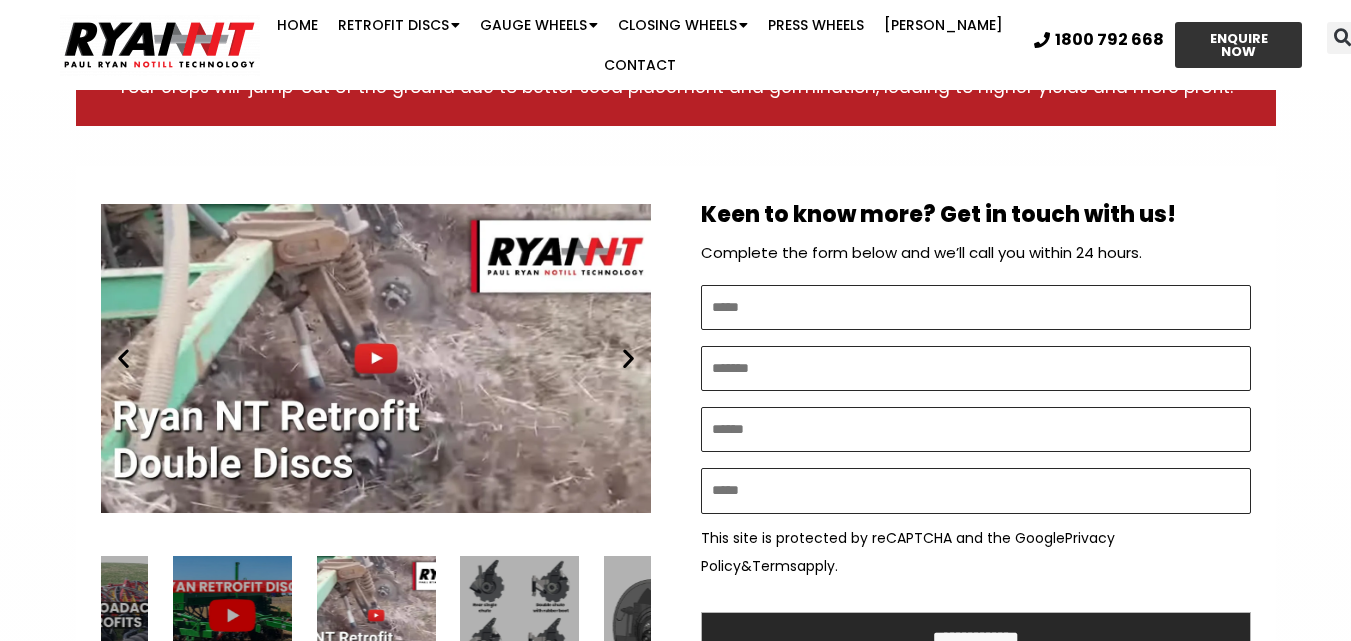 click at bounding box center (628, 358) 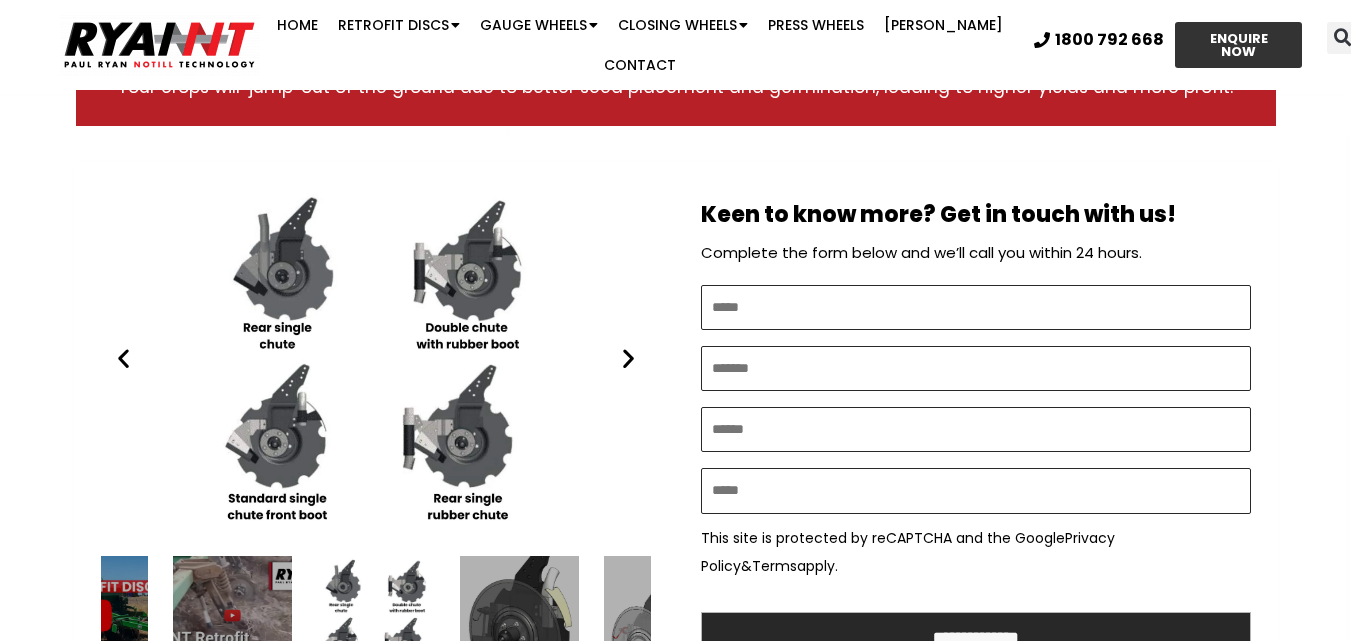 click at bounding box center [628, 358] 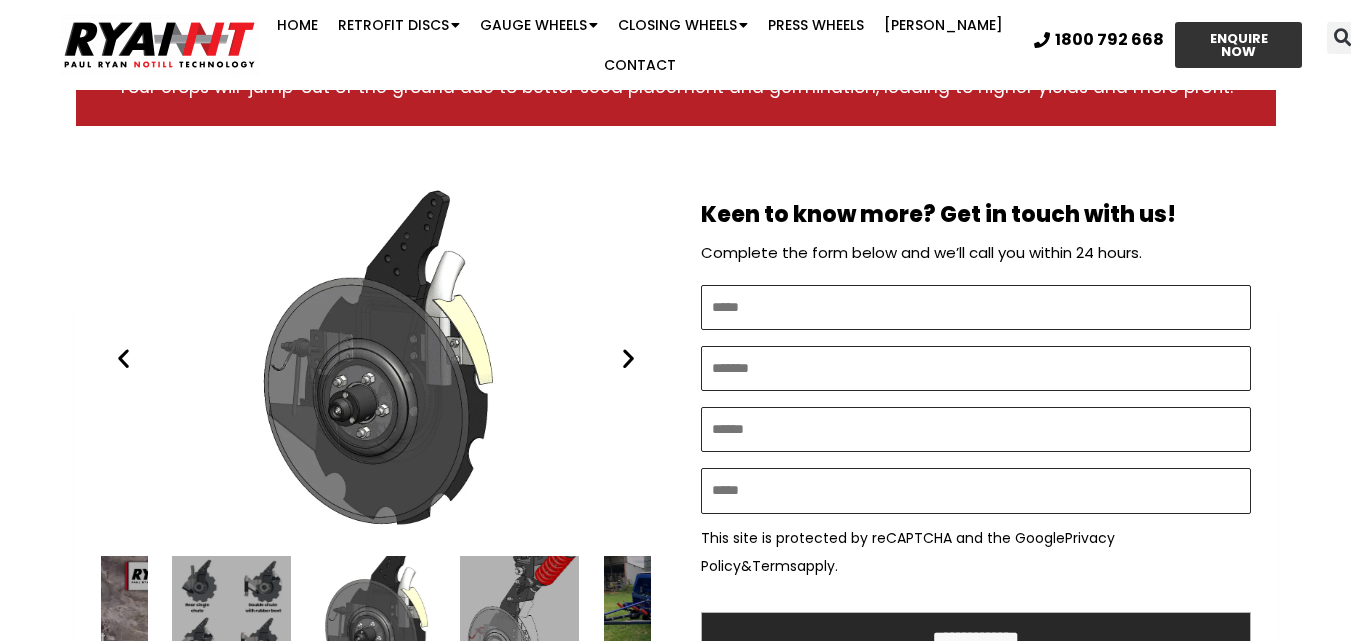 click at bounding box center [628, 358] 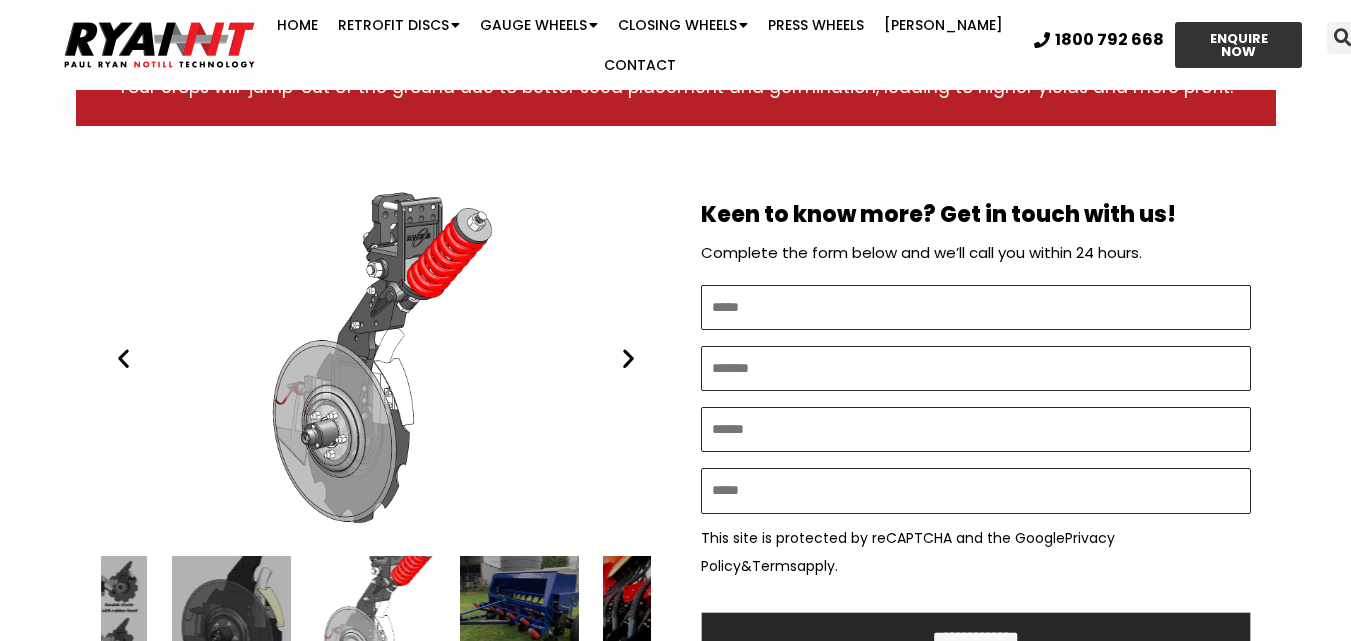 click at bounding box center (628, 358) 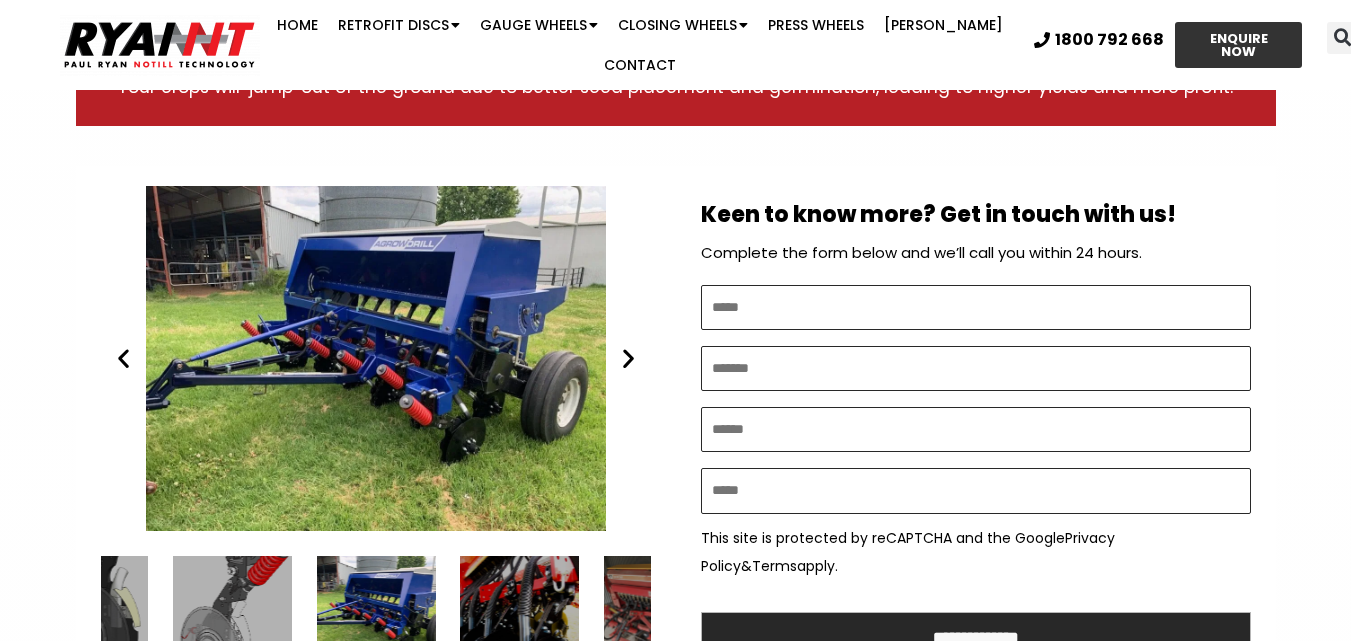 click at bounding box center [628, 358] 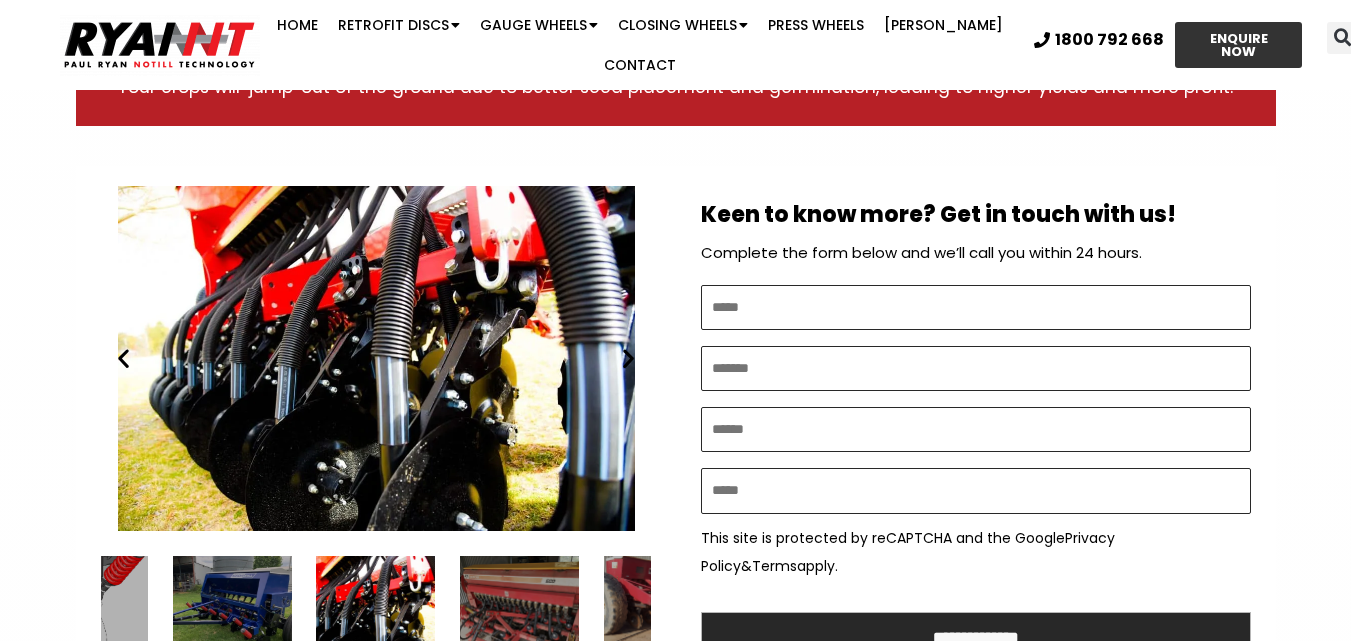 click at bounding box center (628, 358) 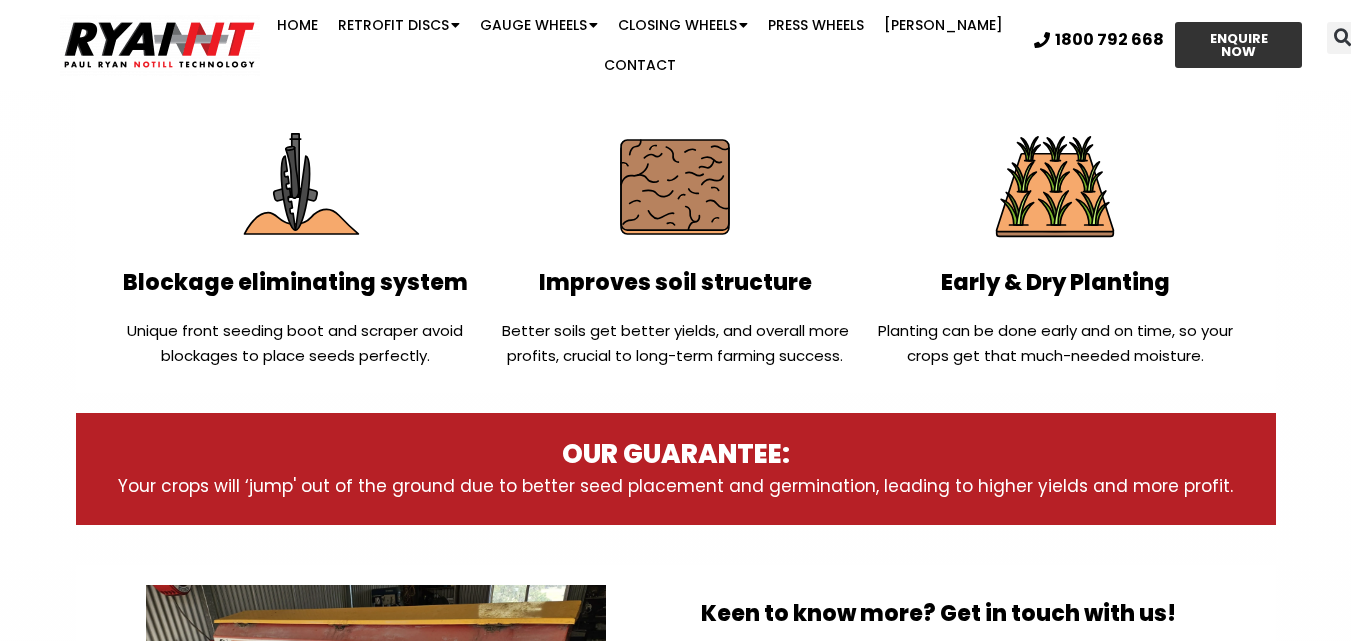 scroll, scrollTop: 674, scrollLeft: 0, axis: vertical 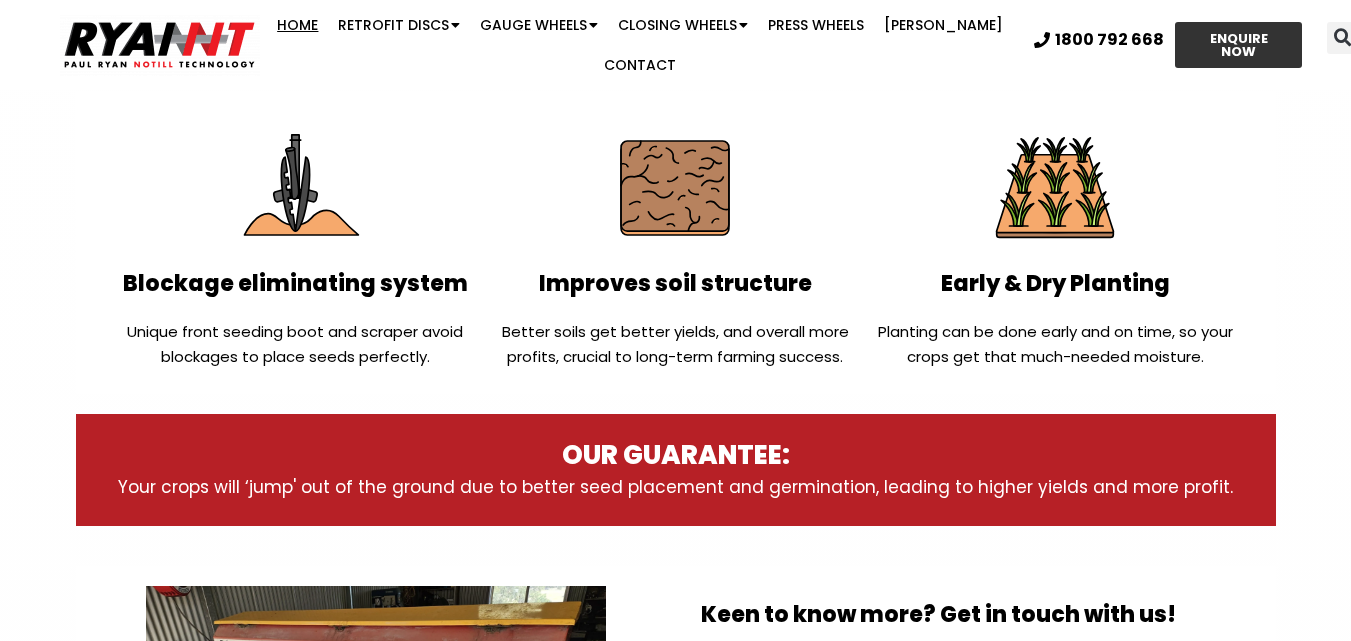click on "Home" 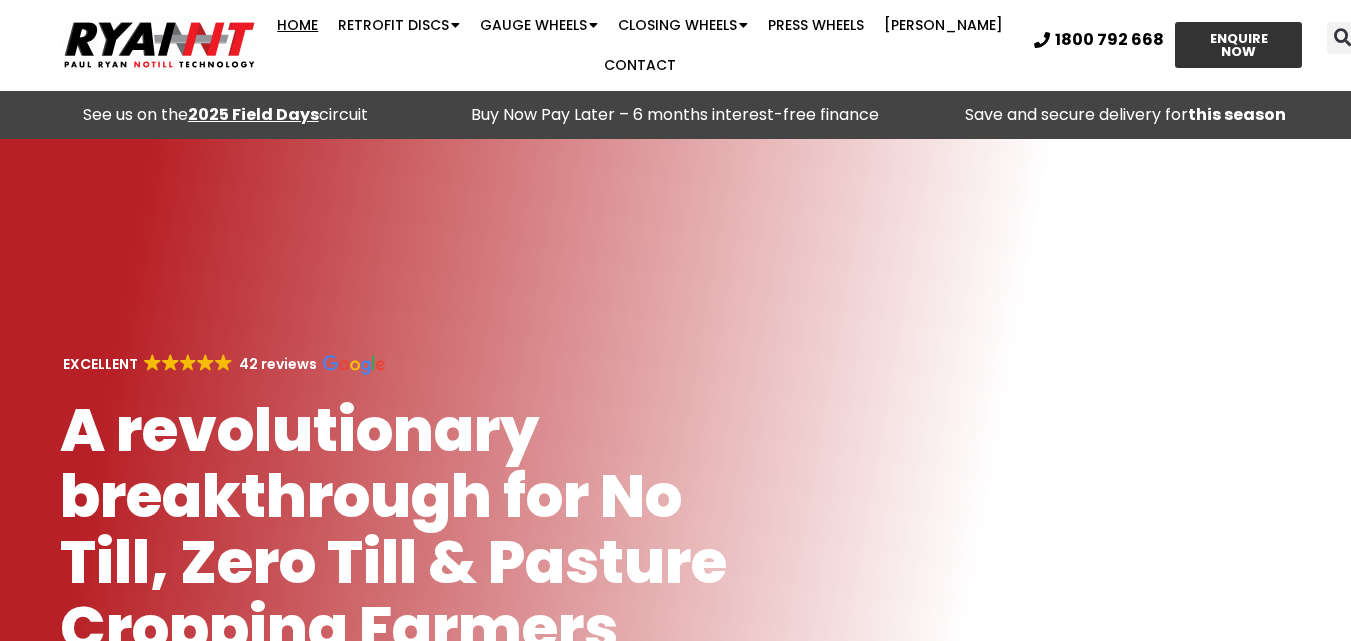 scroll, scrollTop: 1880, scrollLeft: 0, axis: vertical 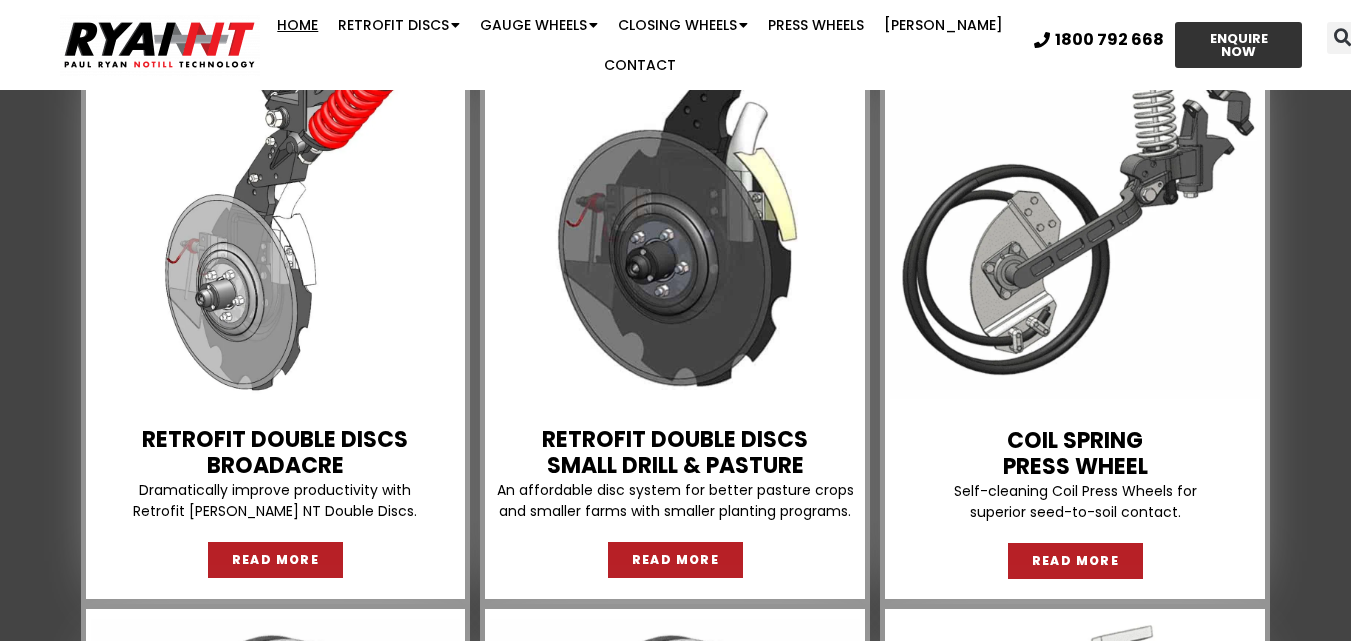 click on "Retrofit Double Discs BROADACRE" at bounding box center [275, 452] 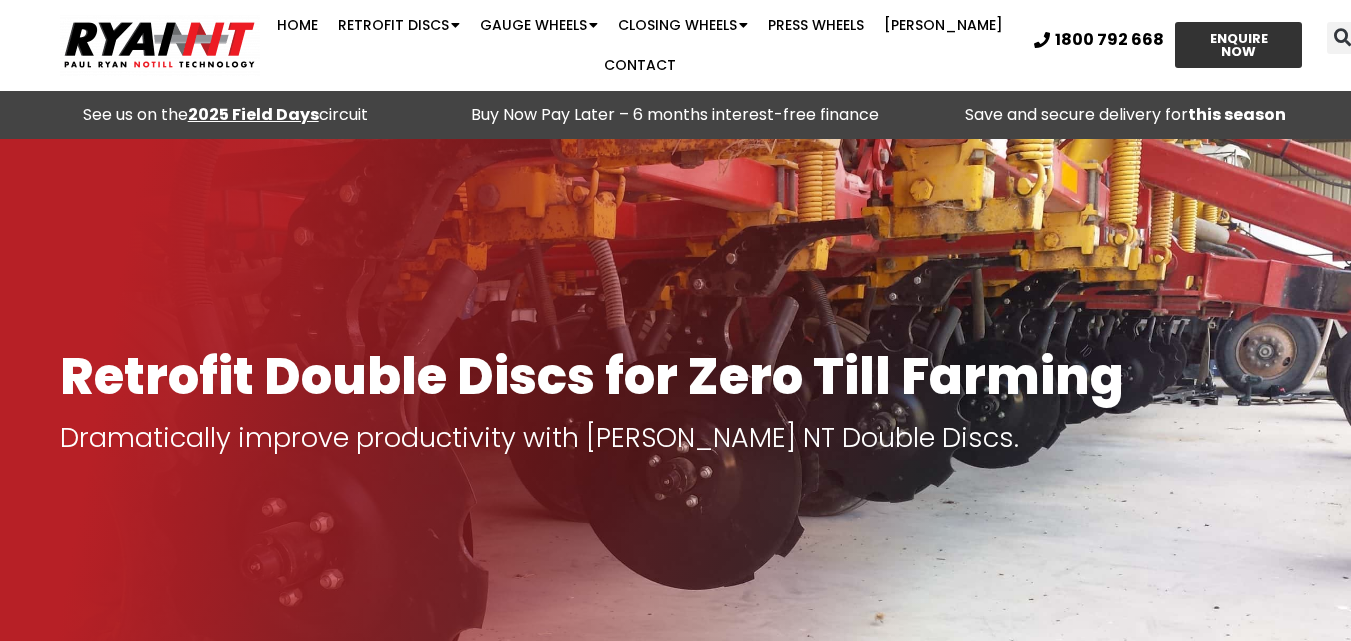 scroll, scrollTop: 2893, scrollLeft: 0, axis: vertical 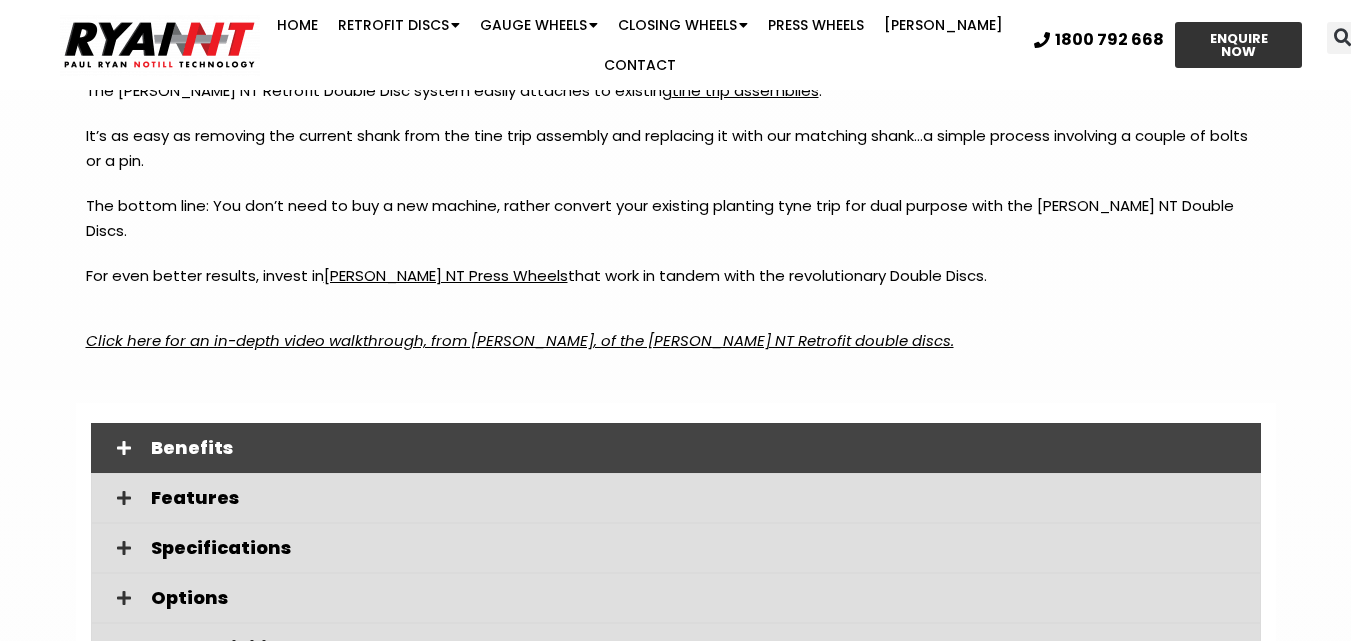 click on "Benefits" at bounding box center [698, 448] 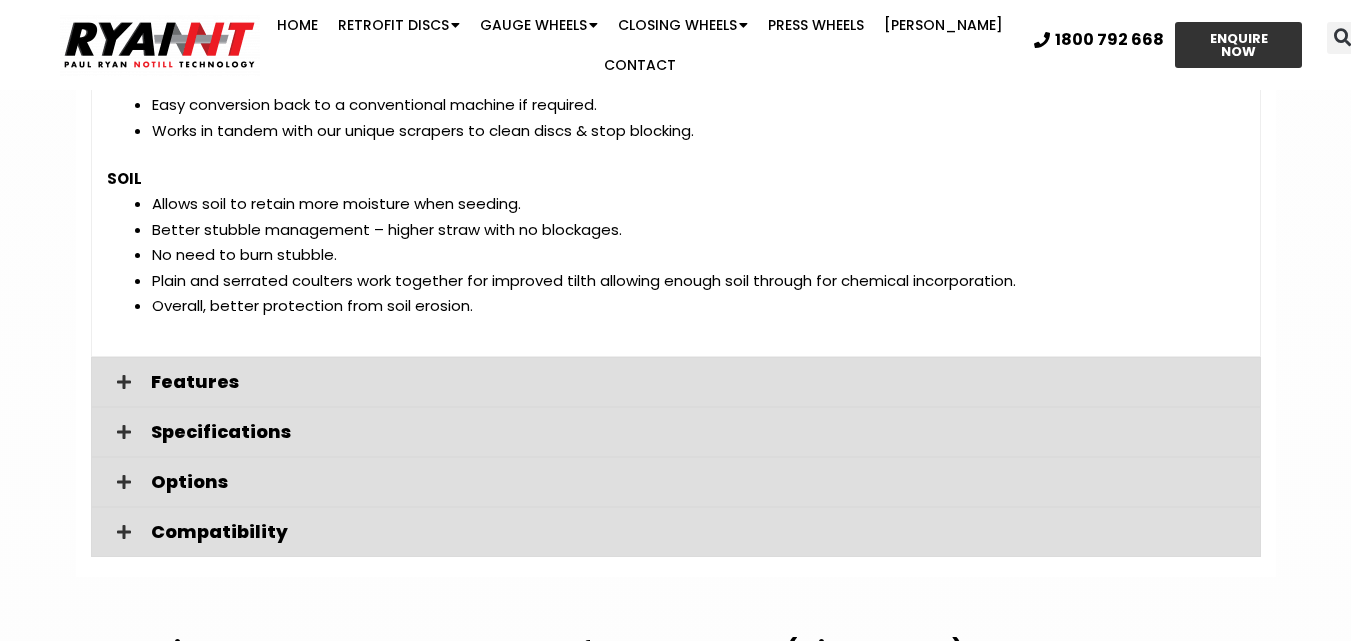 scroll, scrollTop: 3315, scrollLeft: 0, axis: vertical 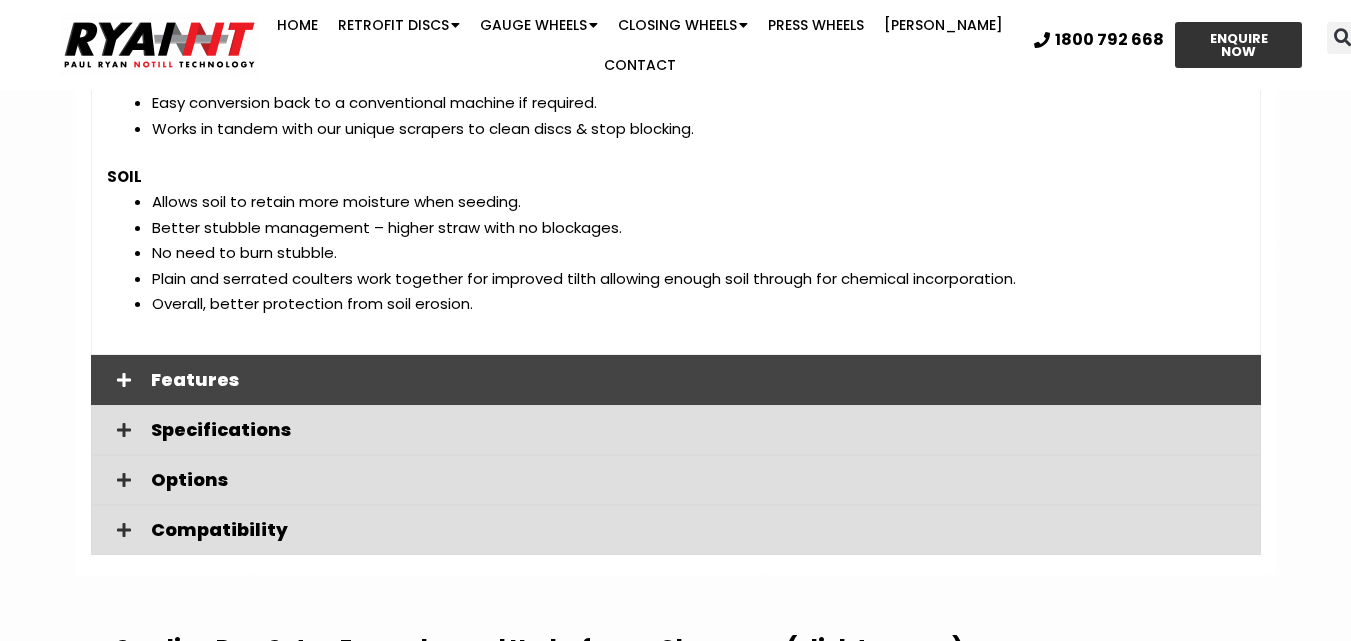 click on "Features" at bounding box center (698, 380) 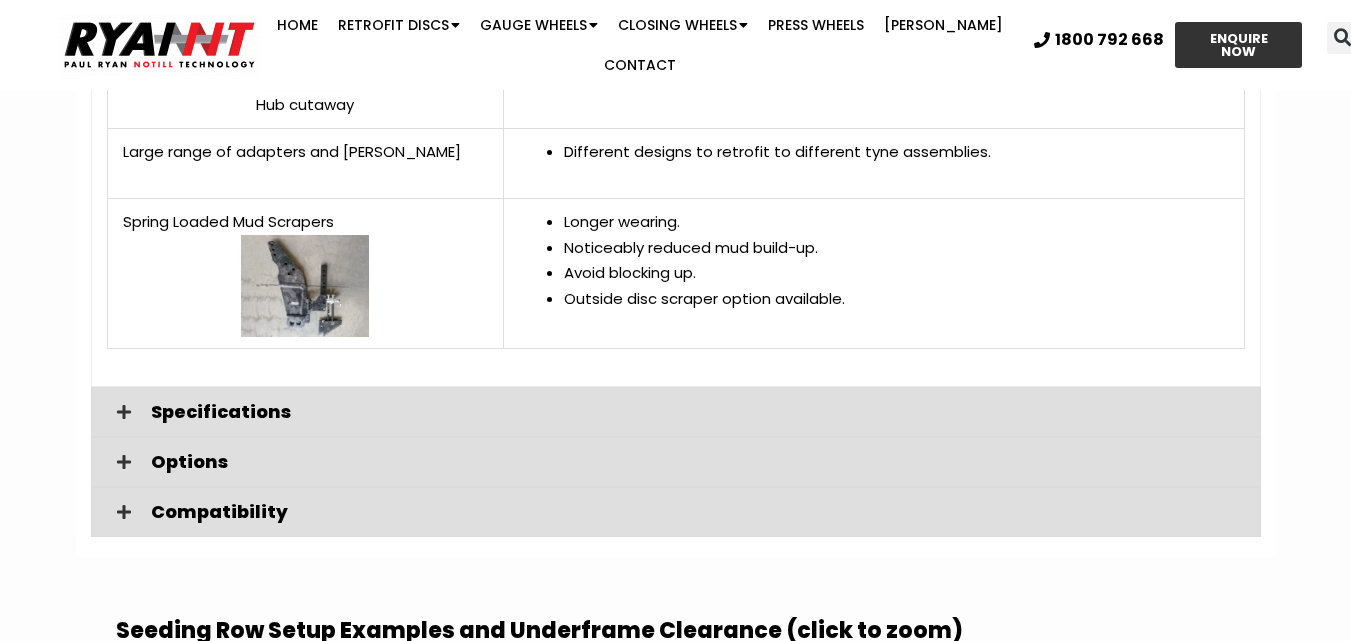 scroll, scrollTop: 4815, scrollLeft: 0, axis: vertical 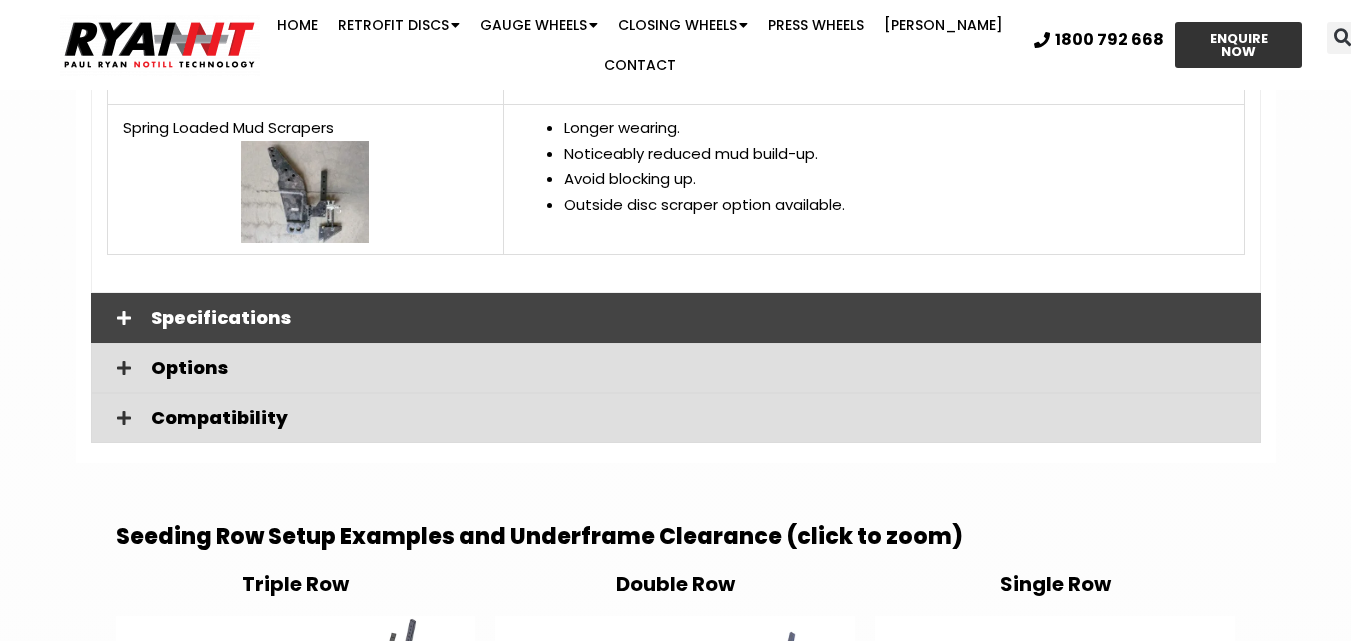 click on "Specifications" at bounding box center [698, 318] 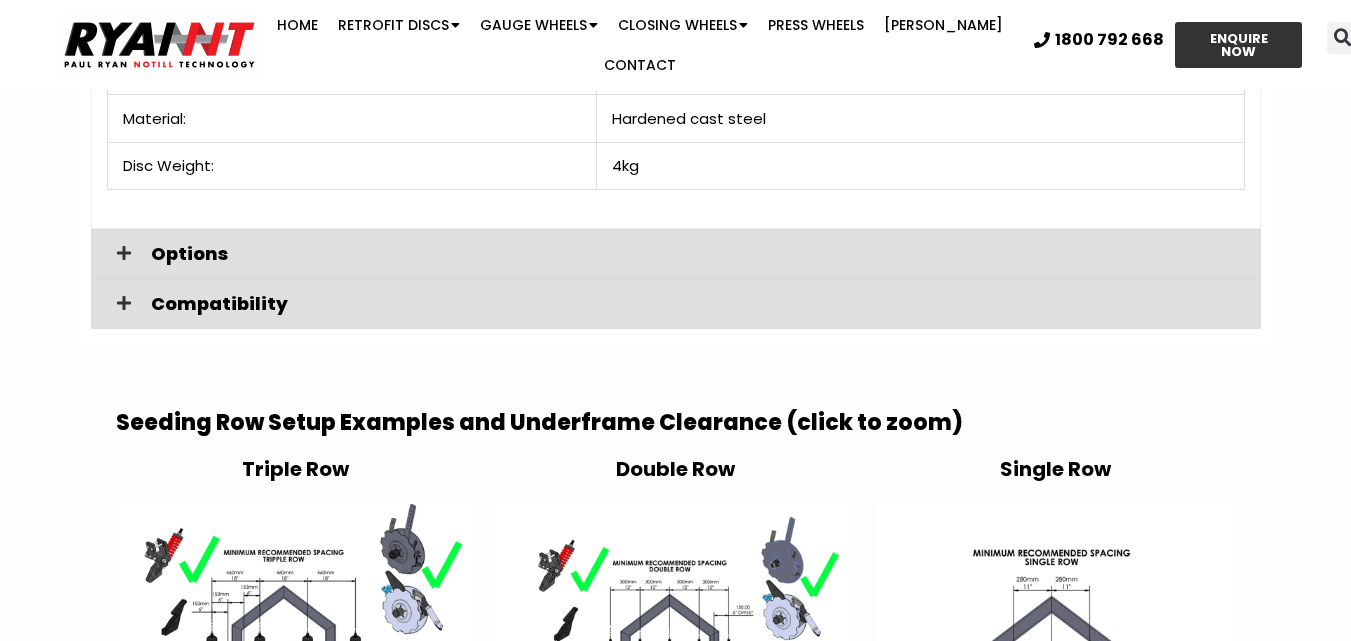 scroll, scrollTop: 5215, scrollLeft: 0, axis: vertical 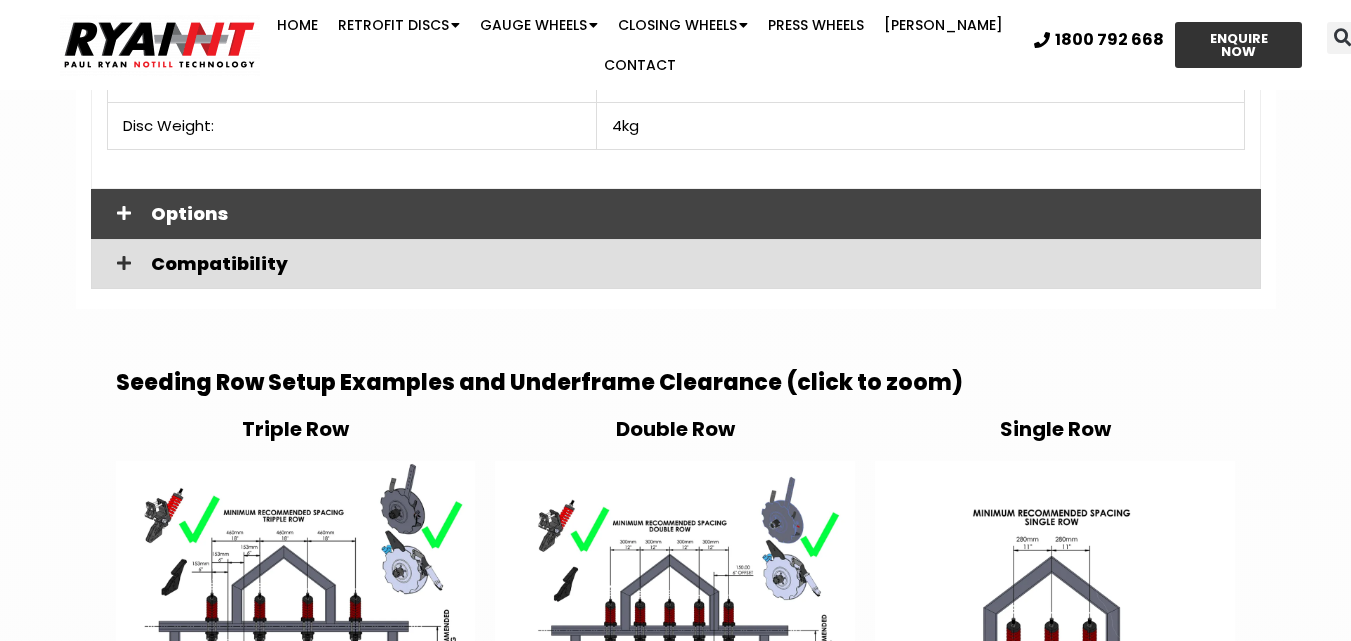 click on "Options" at bounding box center [698, 214] 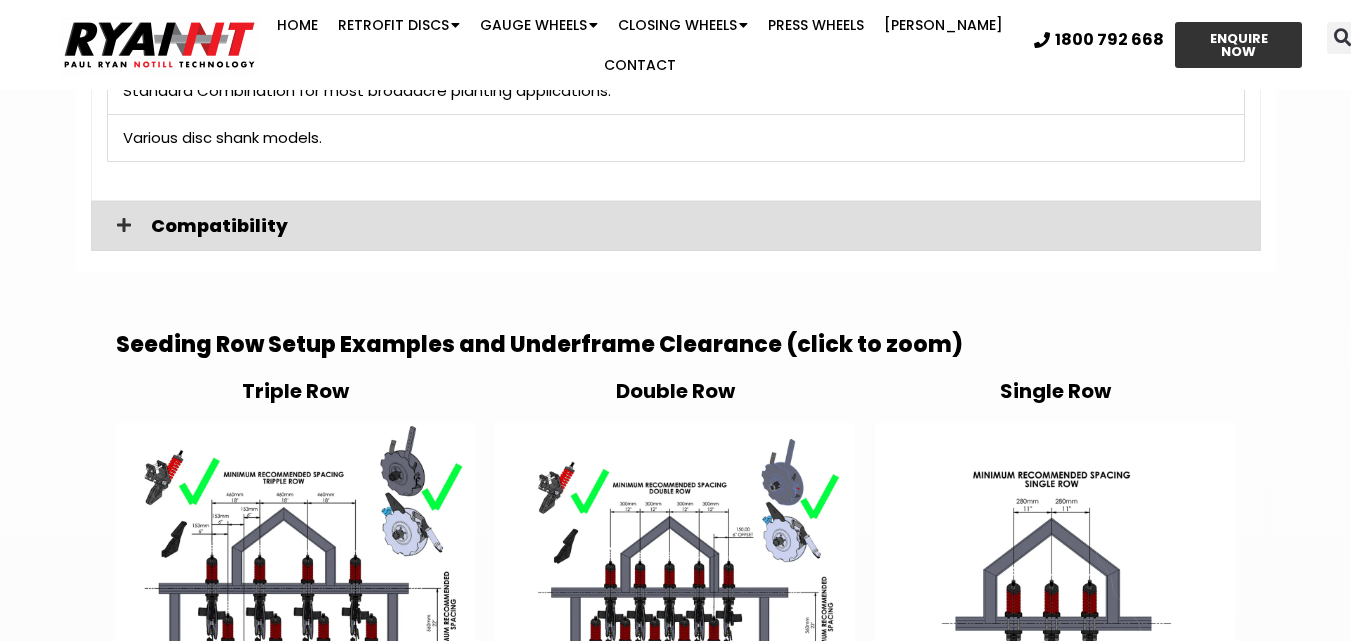 scroll, scrollTop: 5615, scrollLeft: 0, axis: vertical 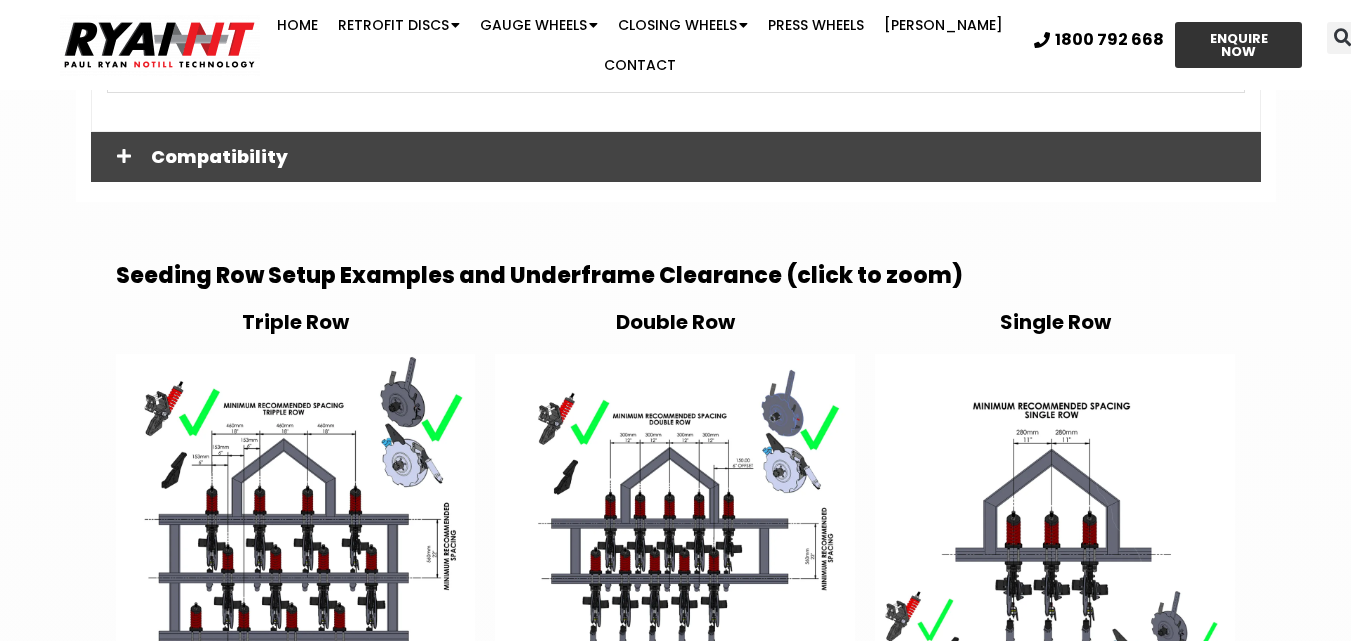 click on "Compatibility" at bounding box center [676, 157] 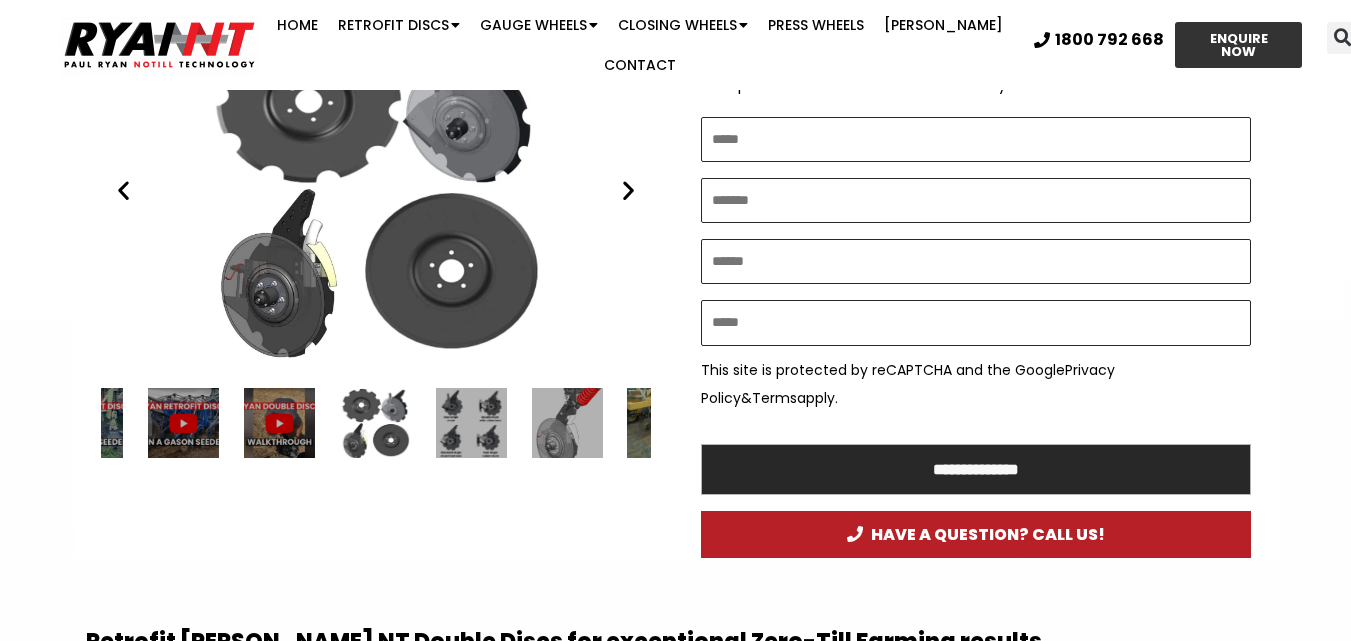 scroll, scrollTop: 1115, scrollLeft: 0, axis: vertical 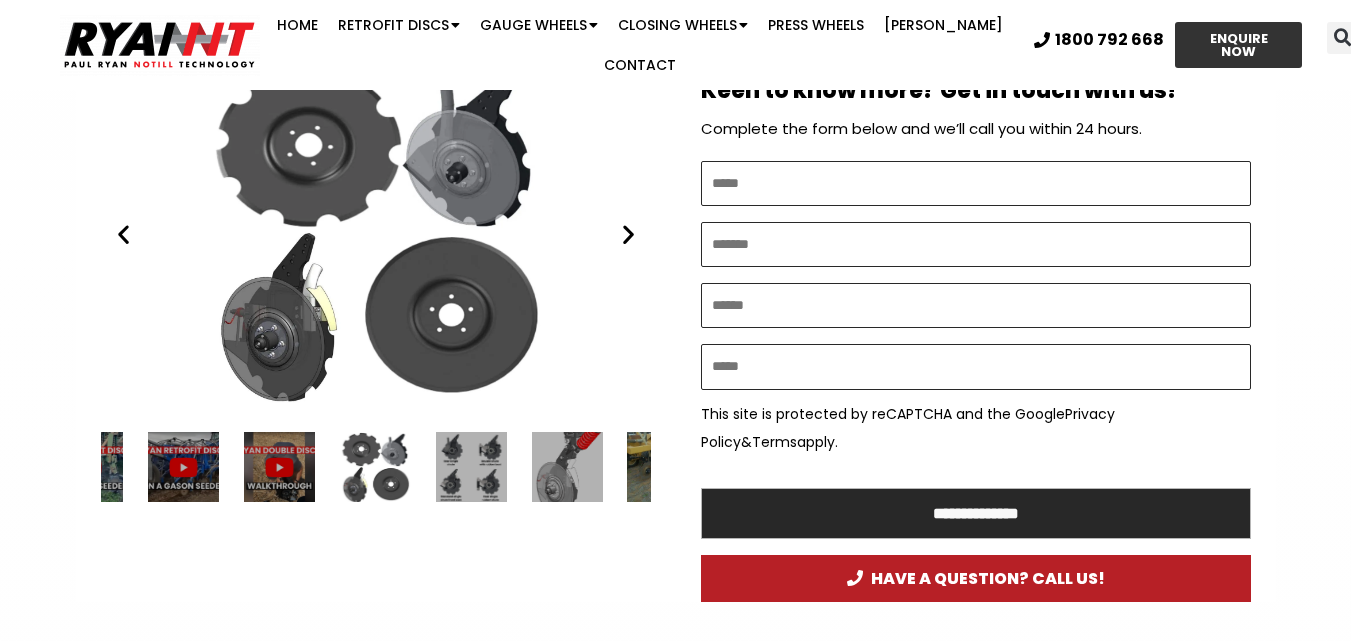 click at bounding box center [628, 234] 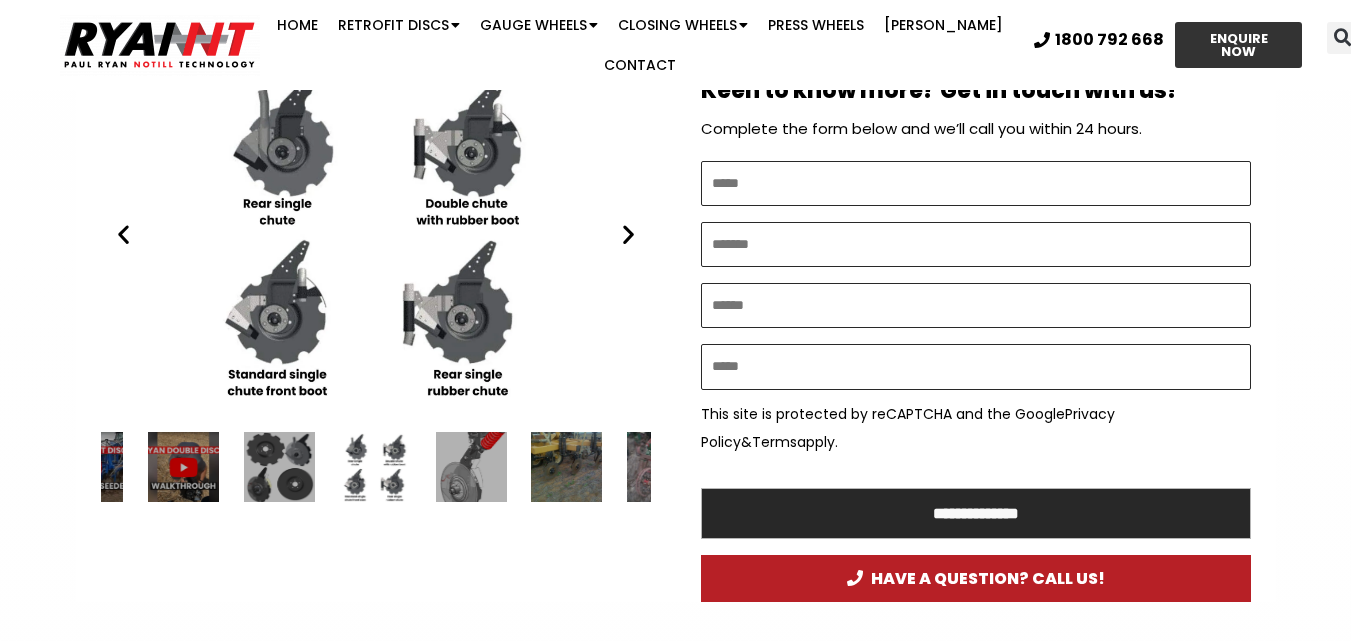 scroll, scrollTop: 1015, scrollLeft: 0, axis: vertical 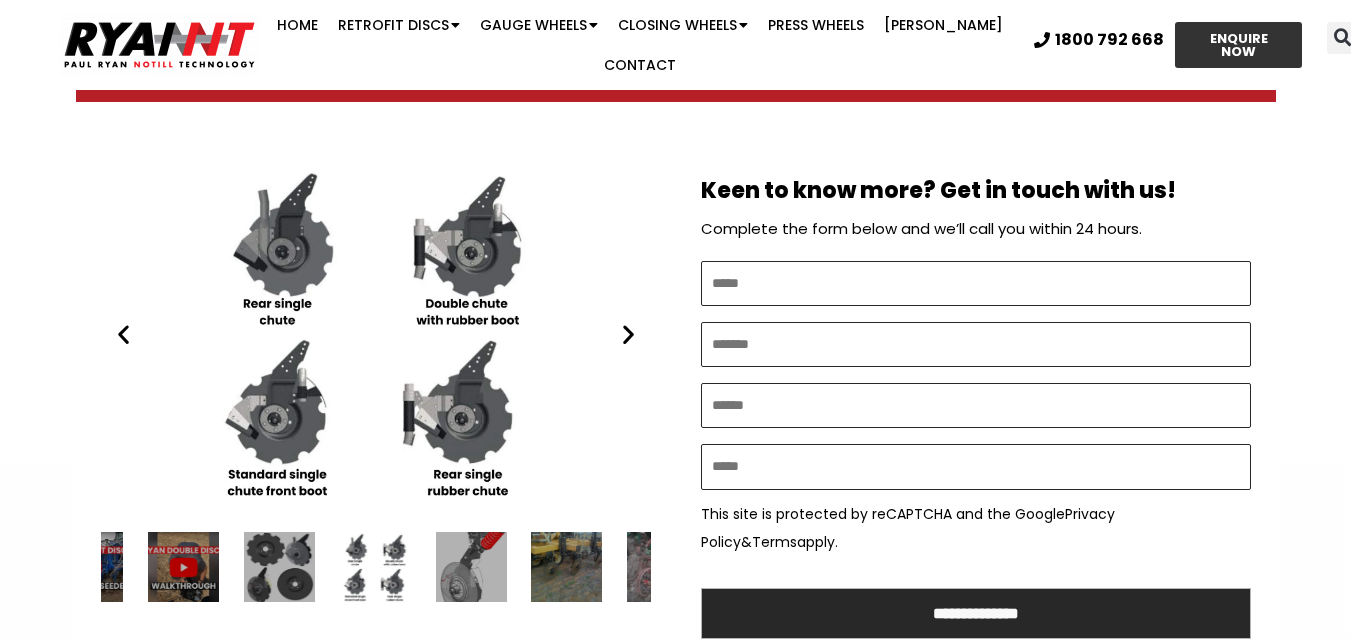 click at bounding box center (628, 334) 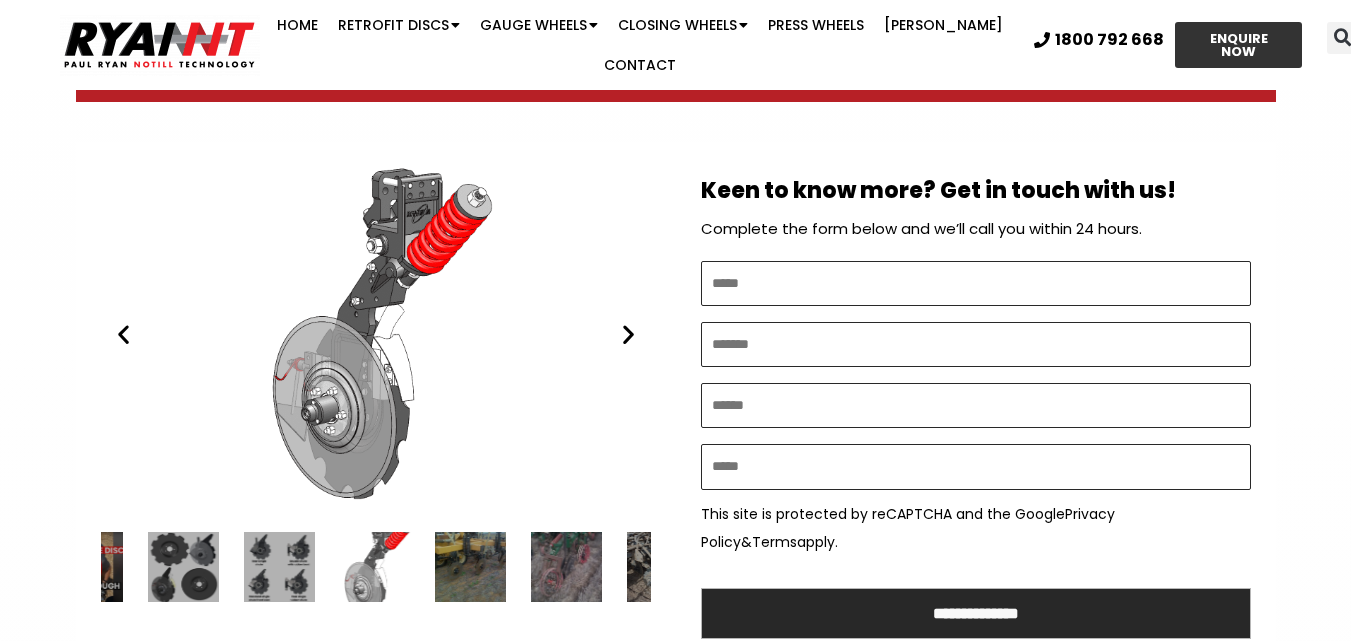 click at bounding box center (628, 334) 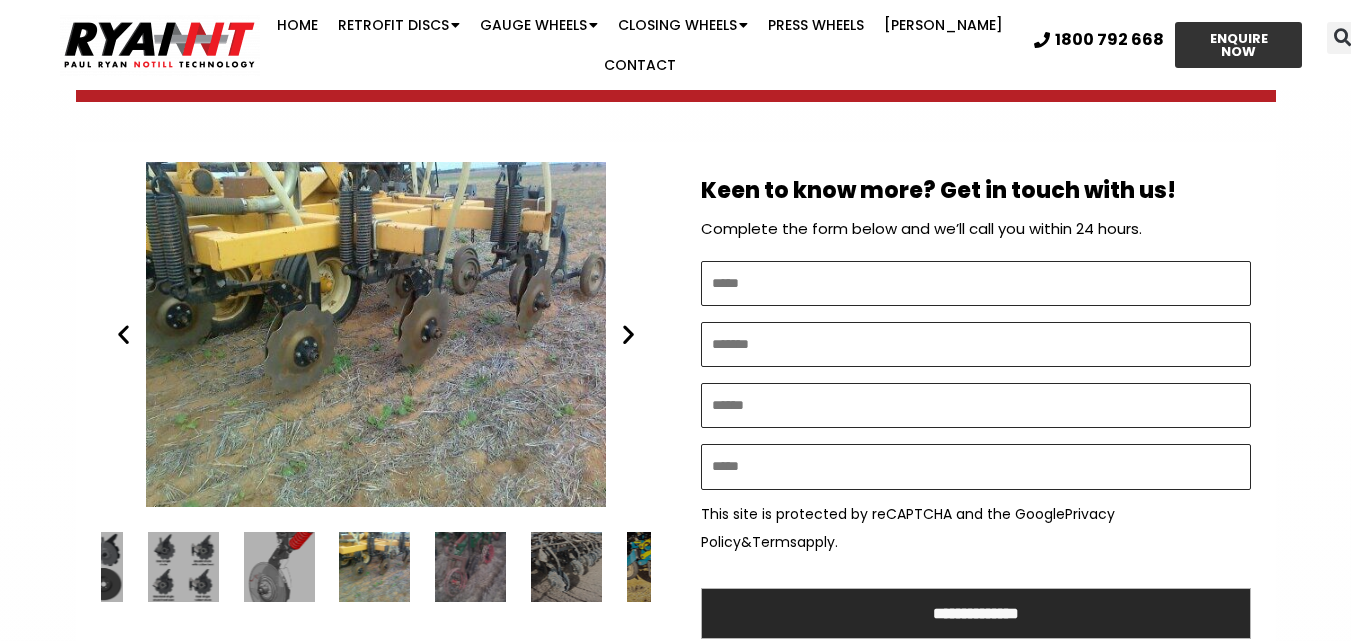 click at bounding box center (628, 334) 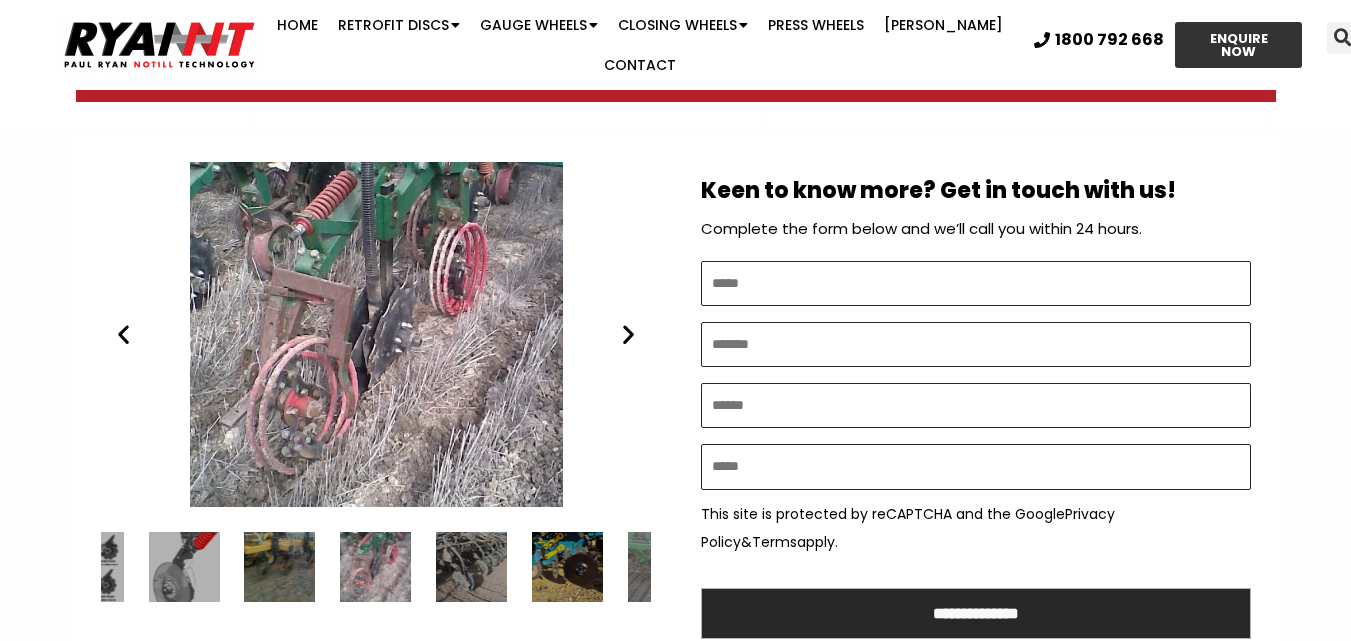 click at bounding box center (628, 334) 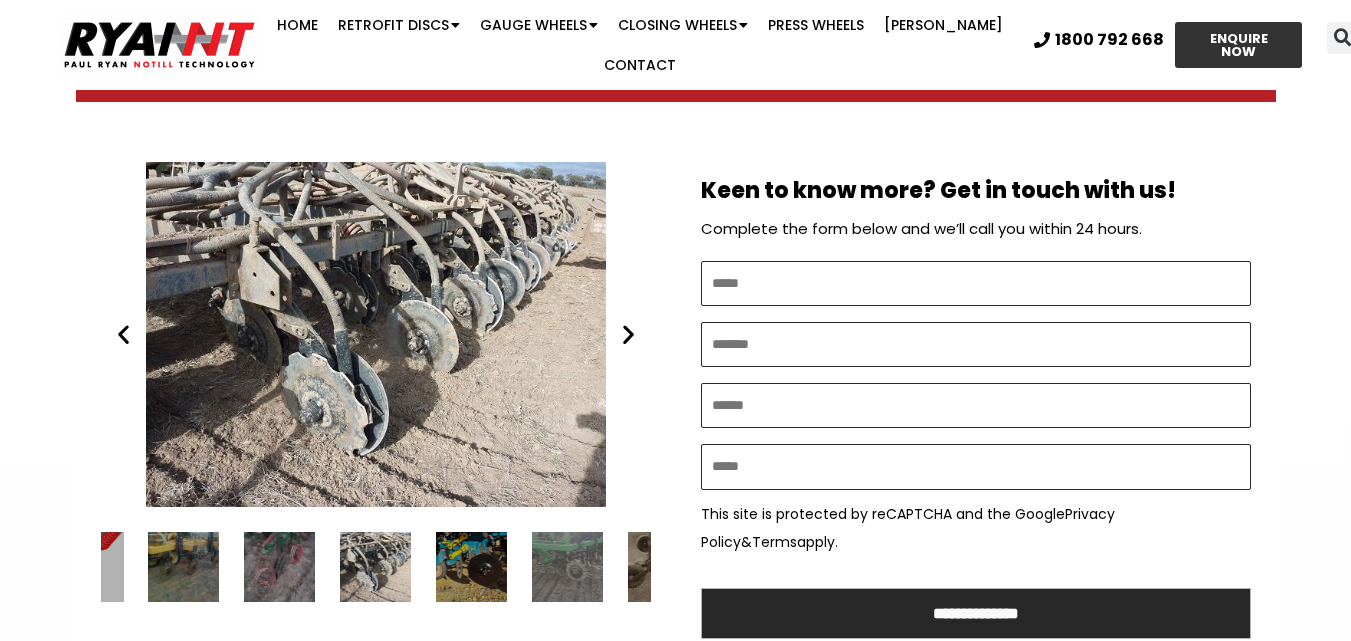 click at bounding box center (628, 334) 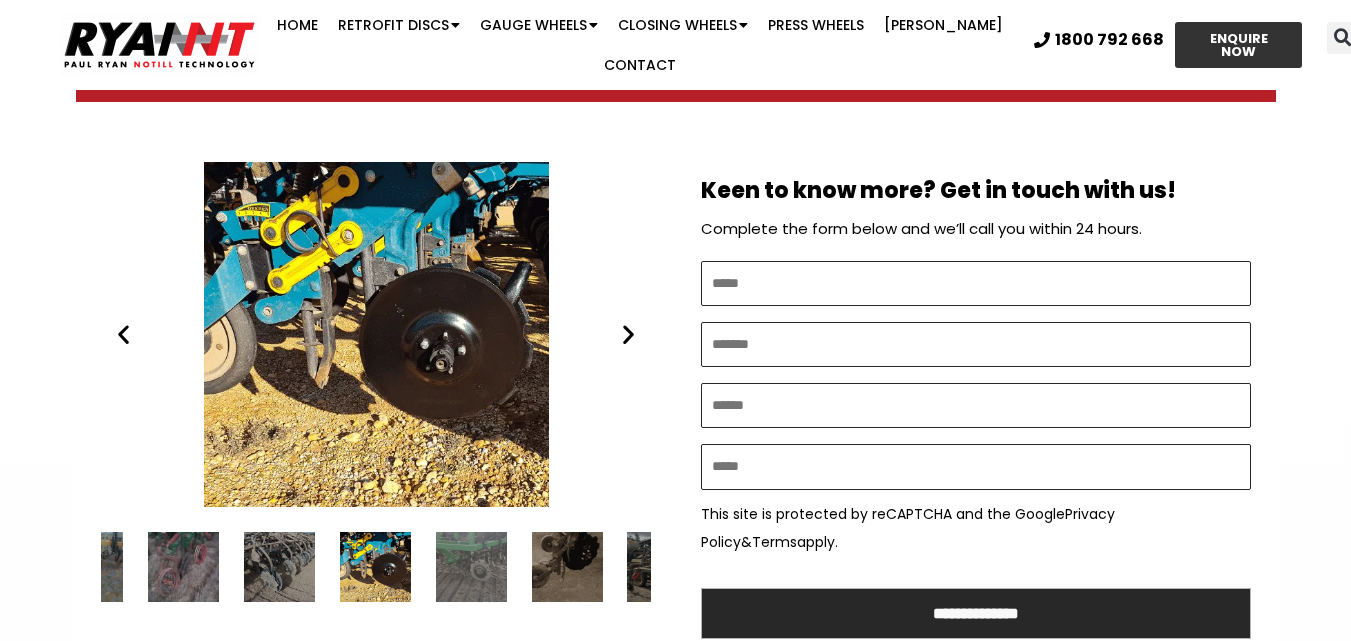 click at bounding box center (628, 334) 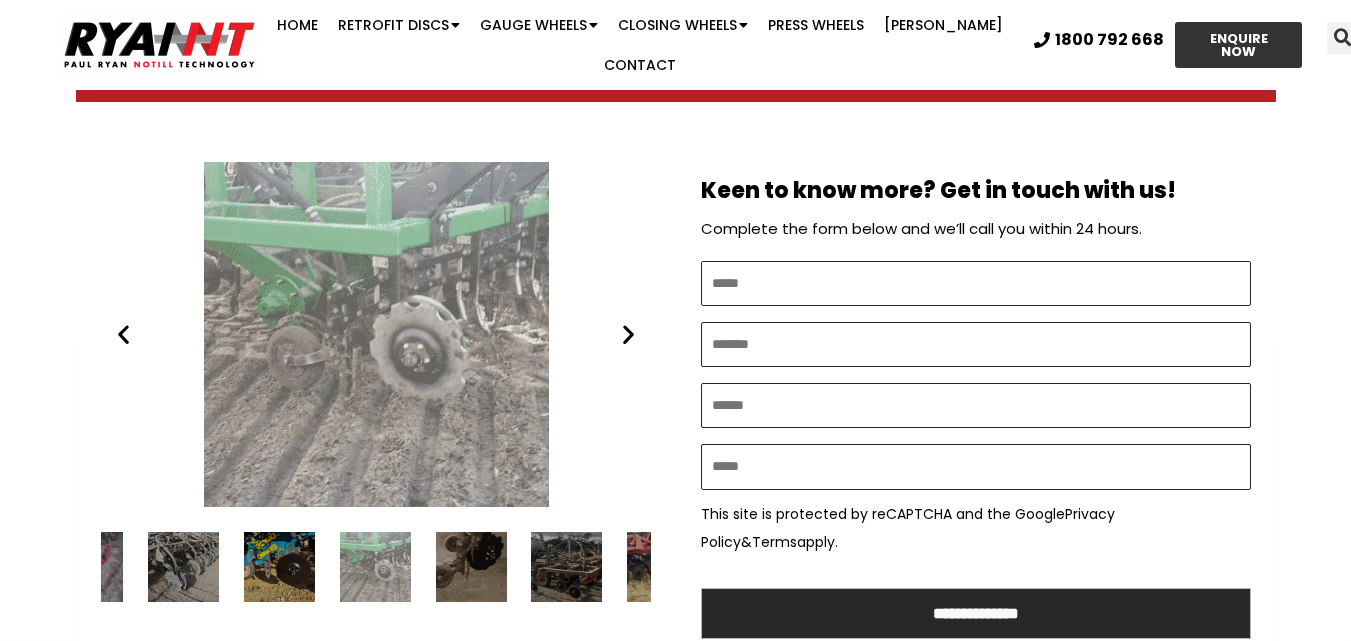 click at bounding box center [628, 334] 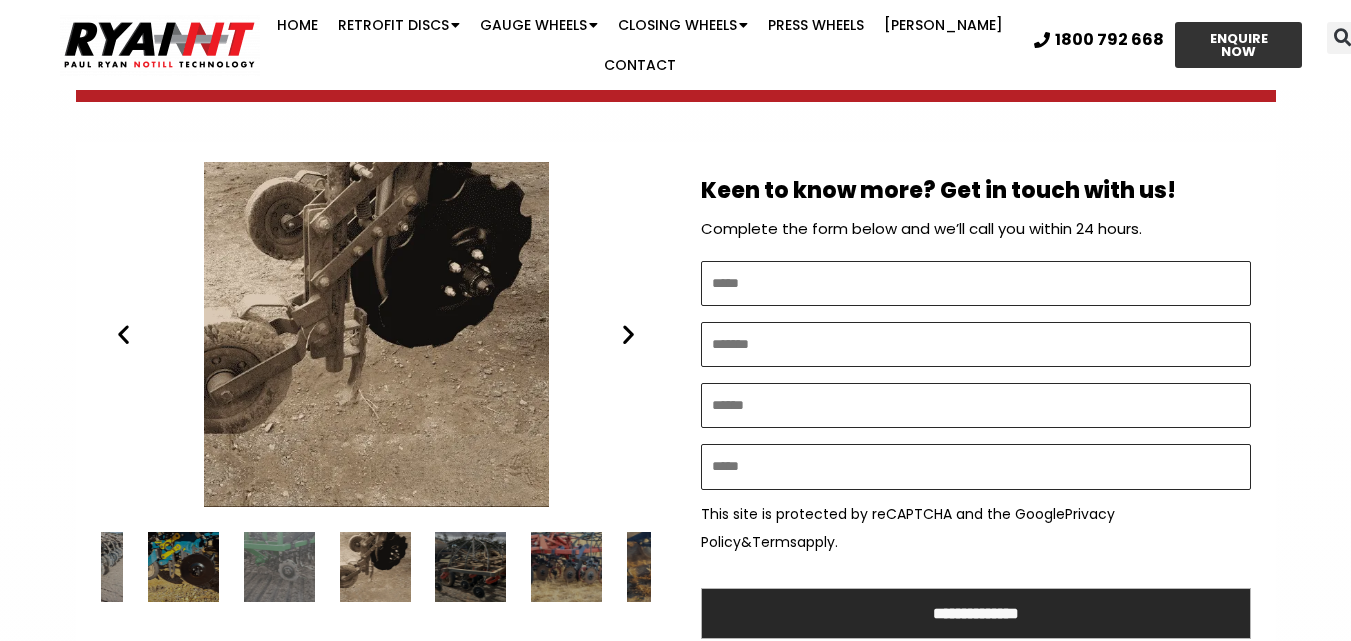 click at bounding box center [628, 334] 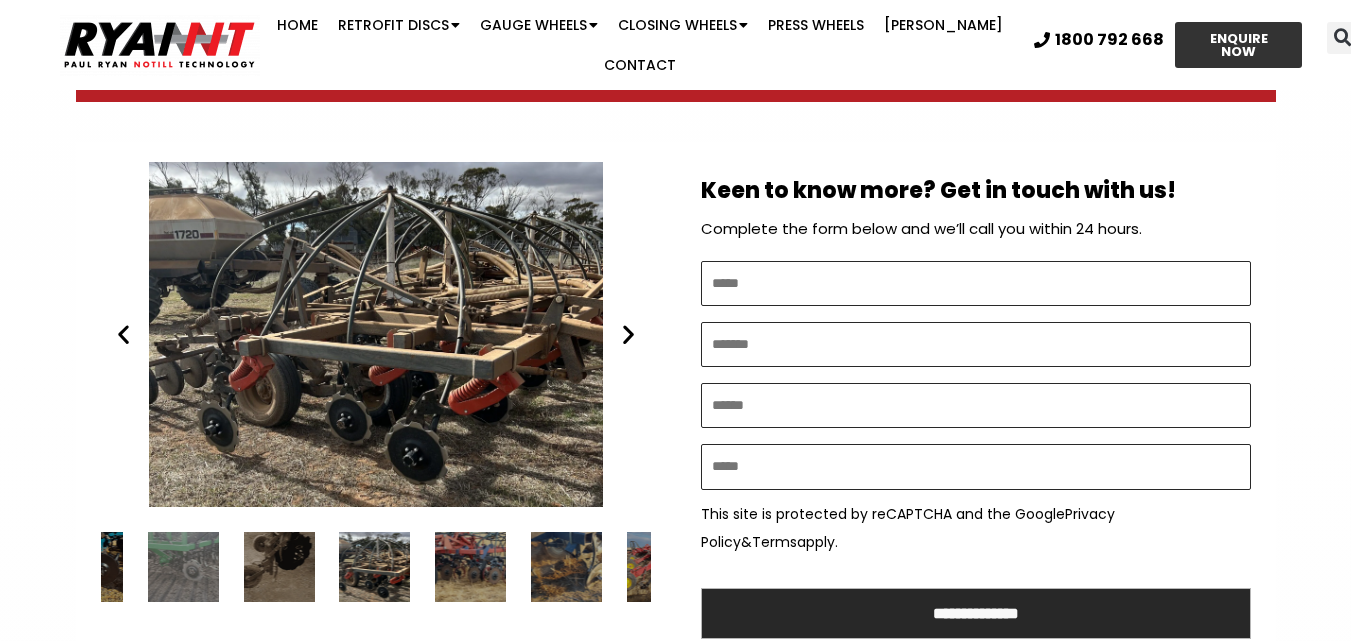 click at bounding box center (628, 334) 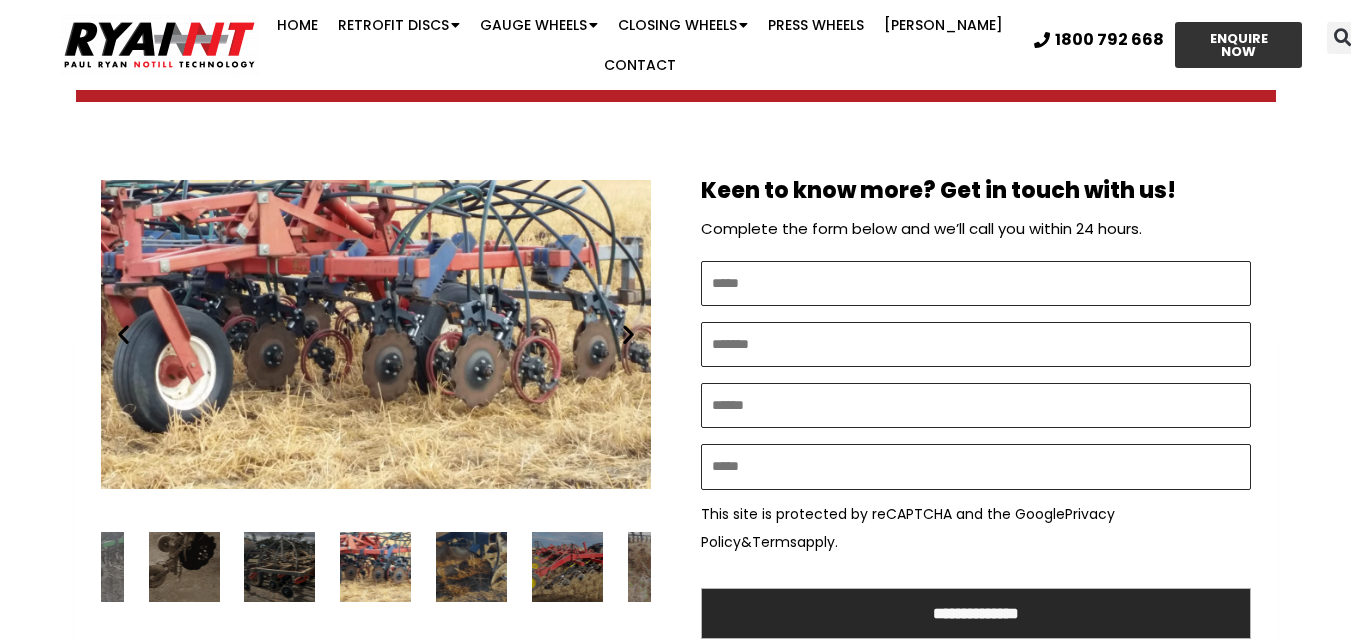 click at bounding box center [628, 334] 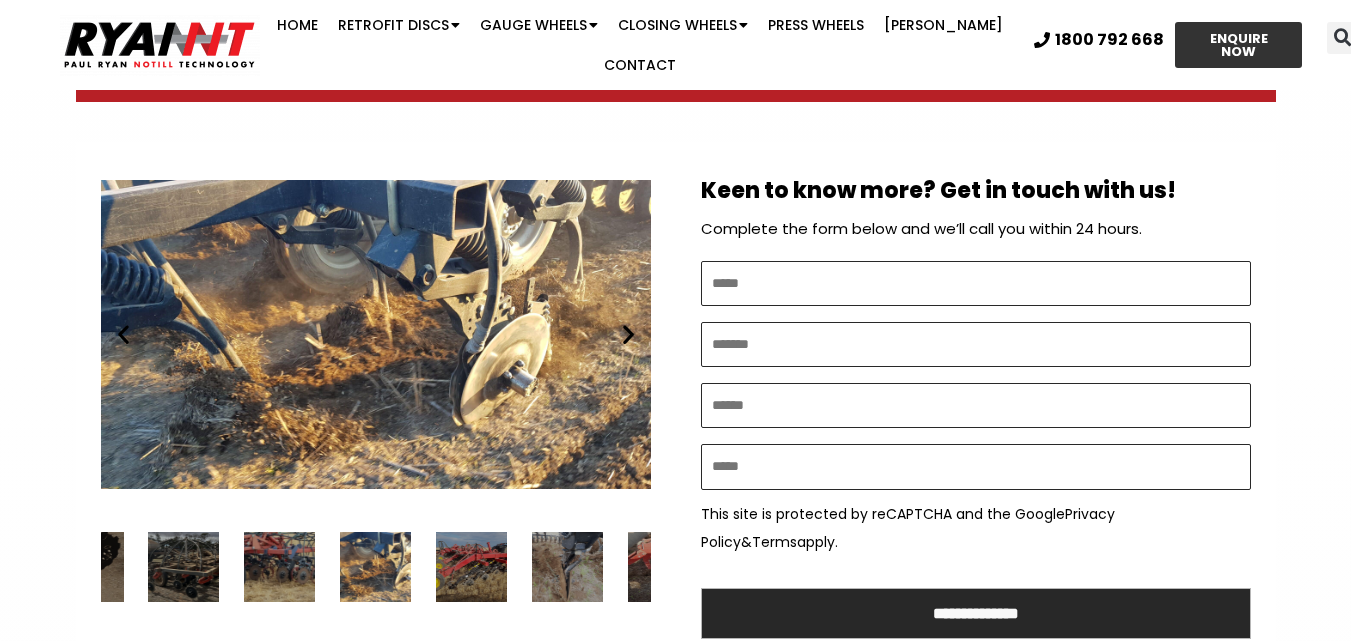 click at bounding box center (628, 334) 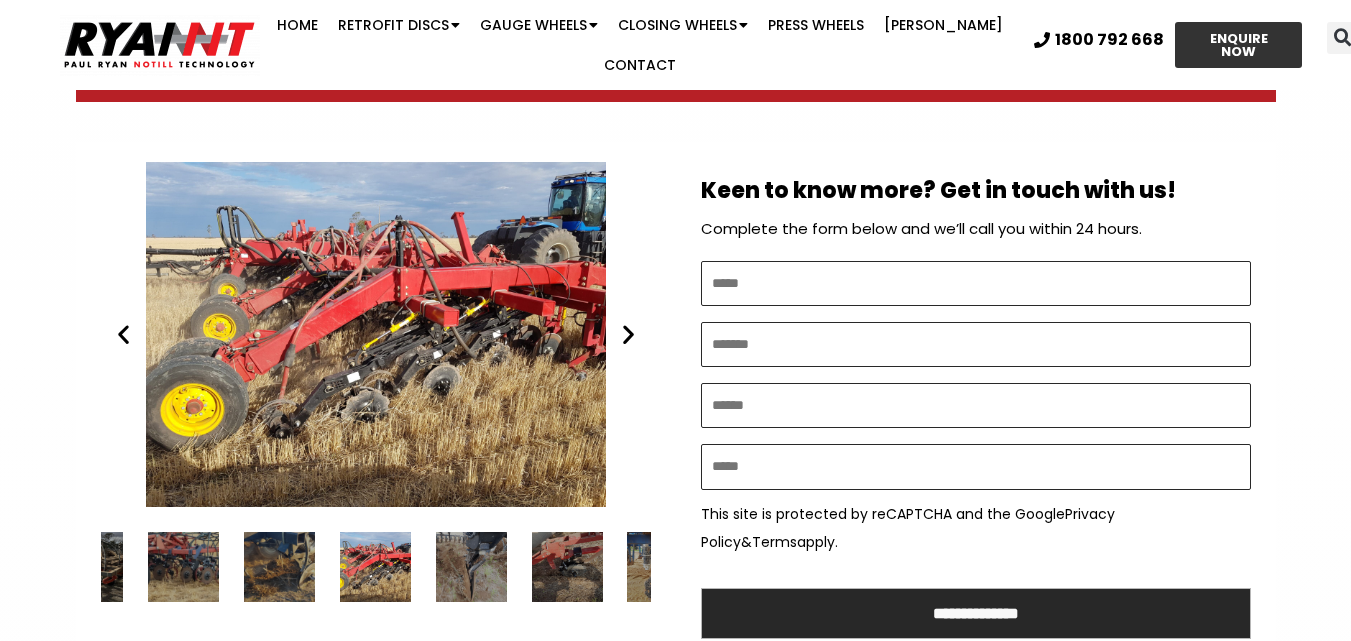 click at bounding box center [628, 334] 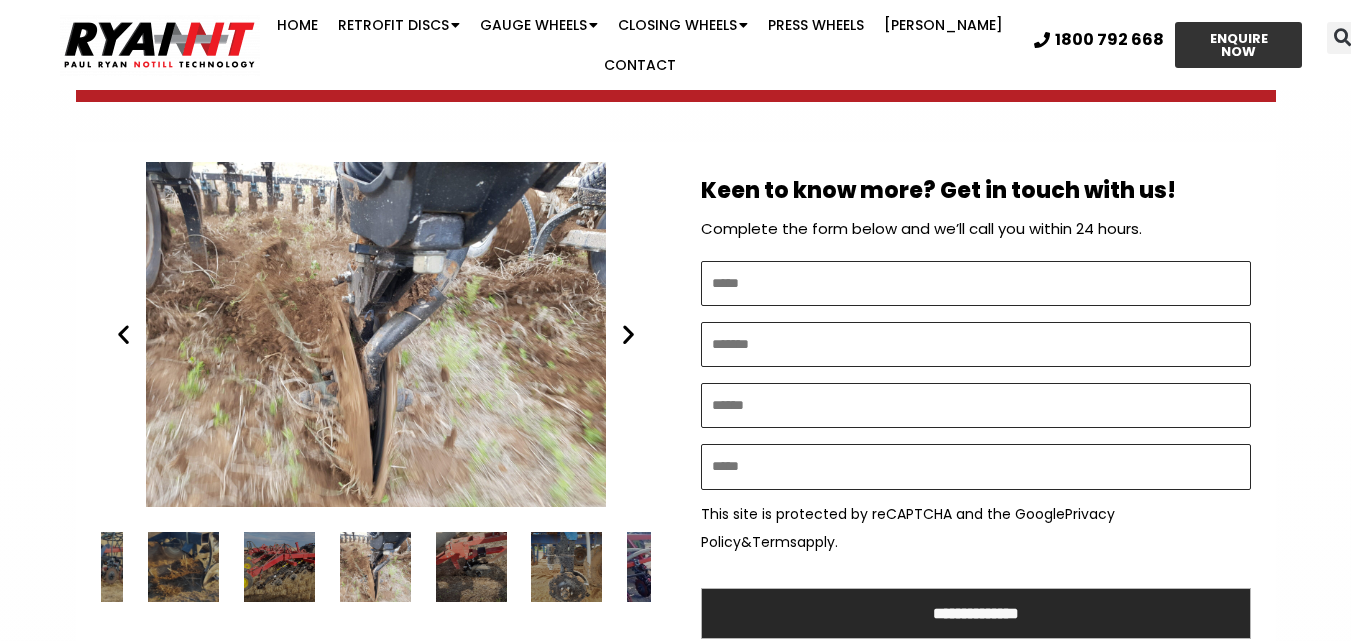 click at bounding box center [628, 334] 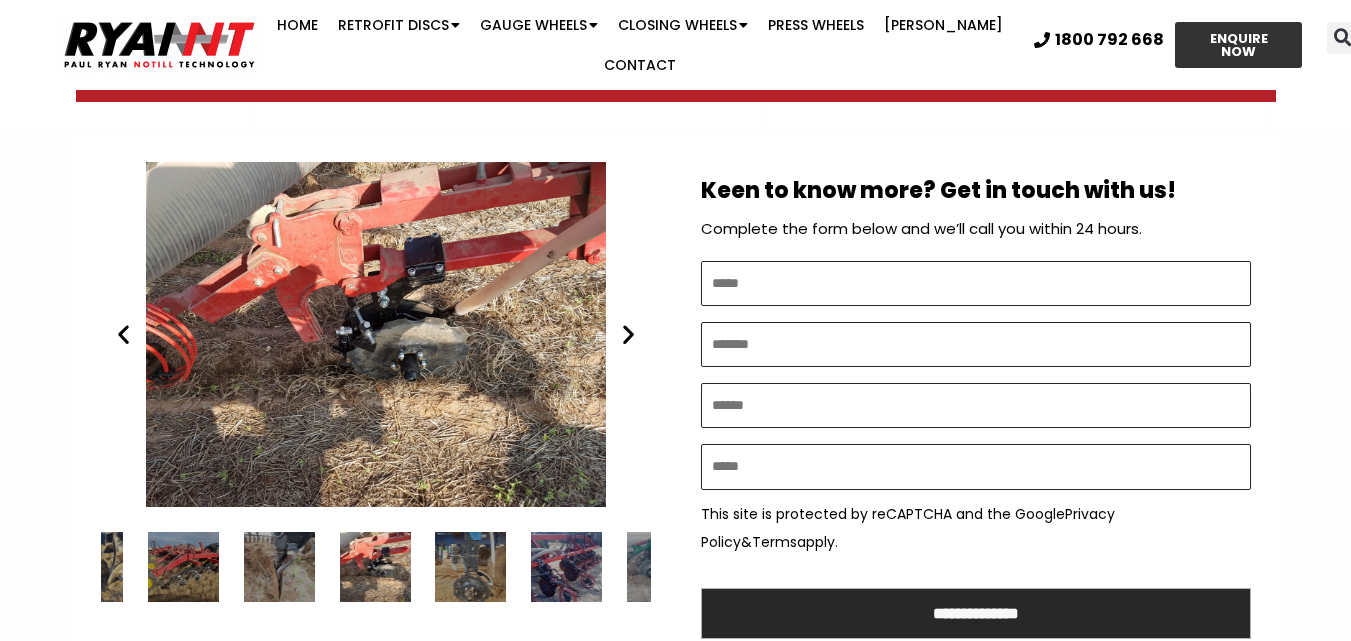 click at bounding box center (628, 334) 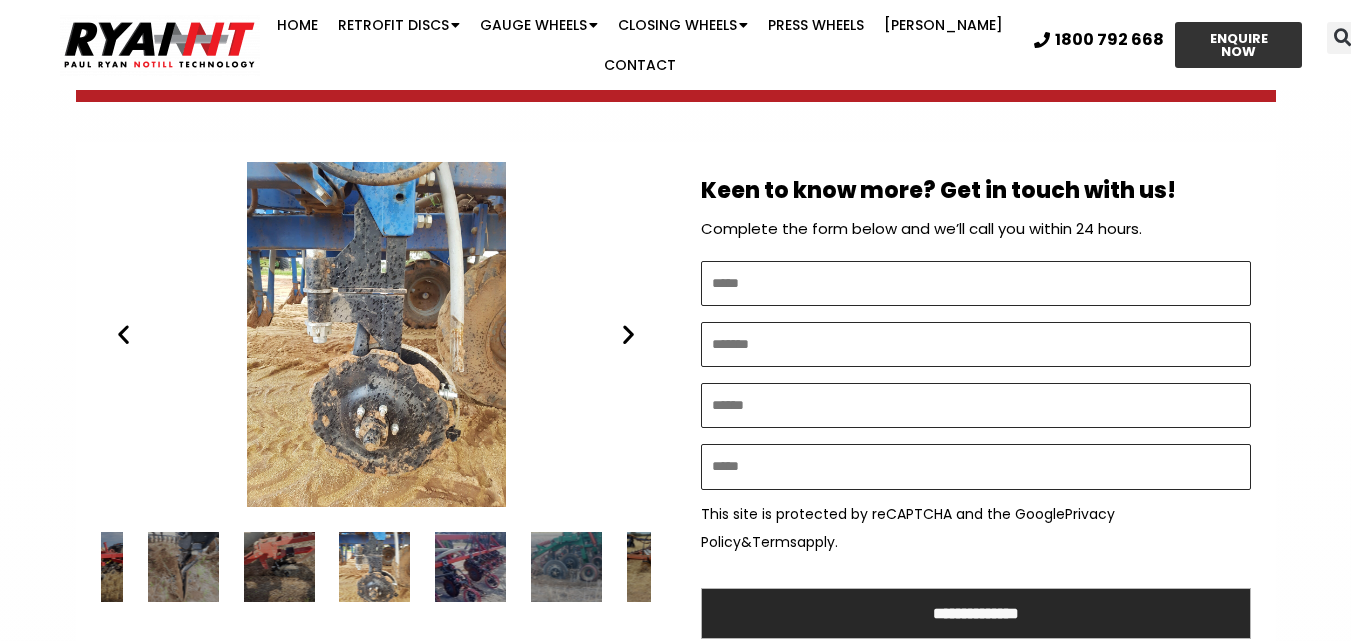 click at bounding box center (628, 334) 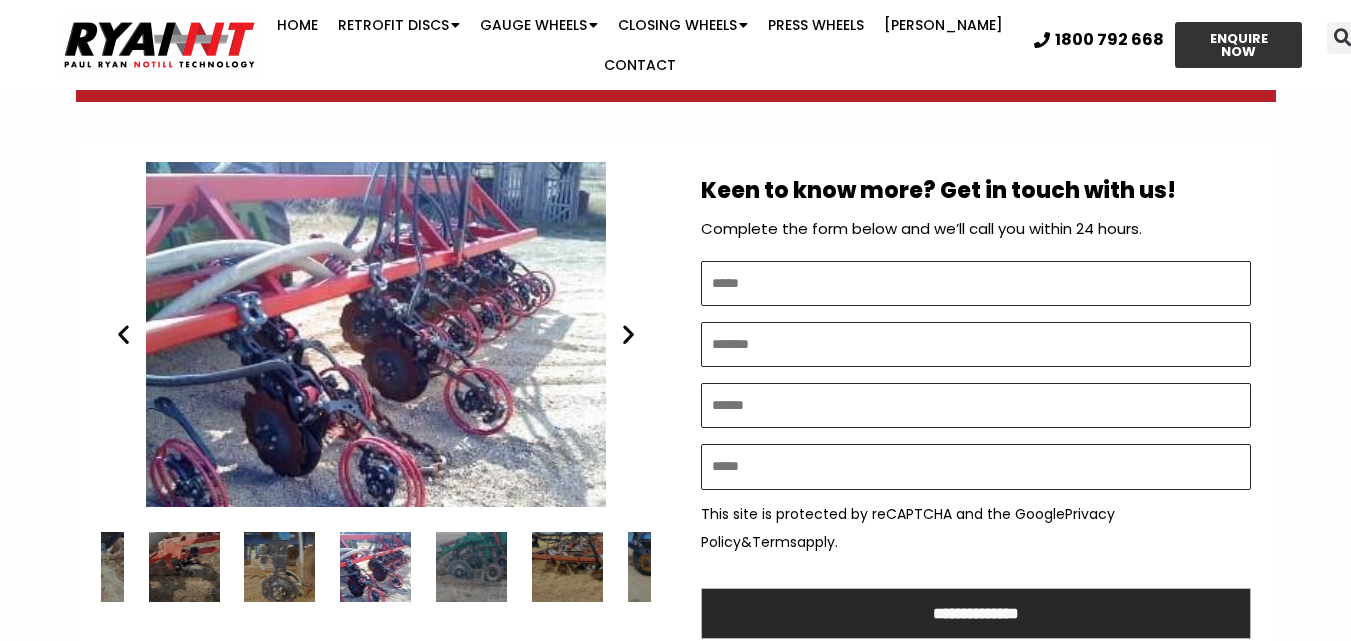 click at bounding box center [628, 334] 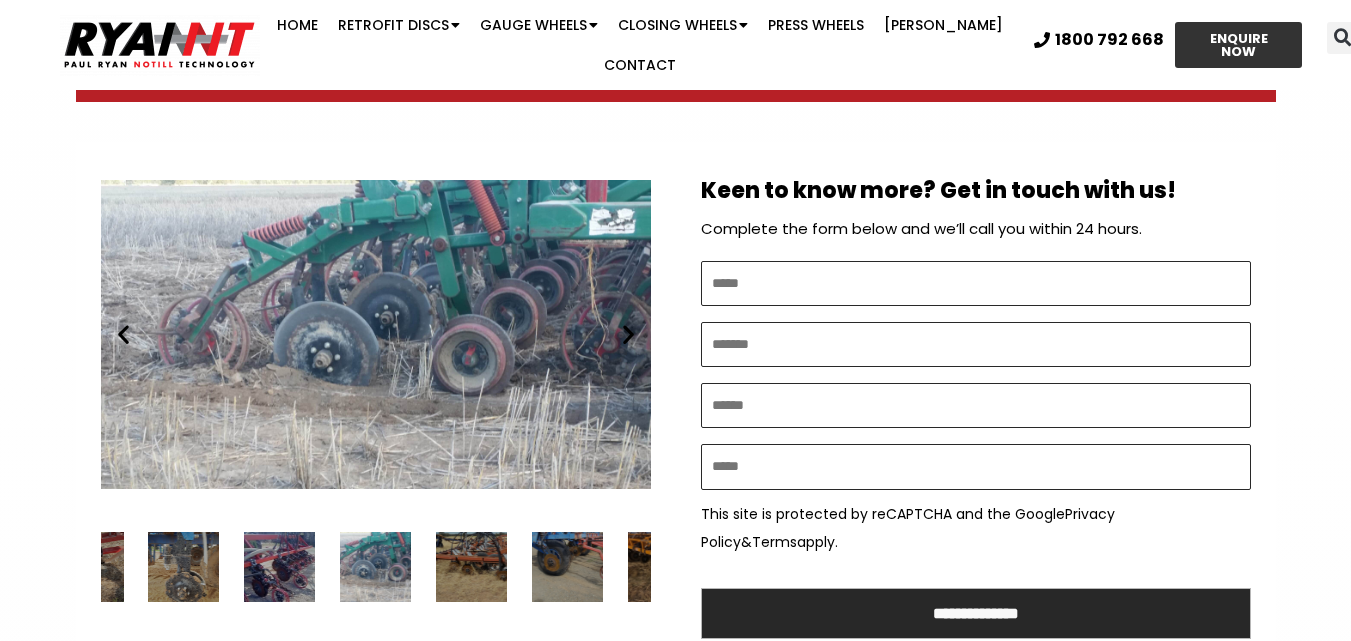 click at bounding box center [123, 334] 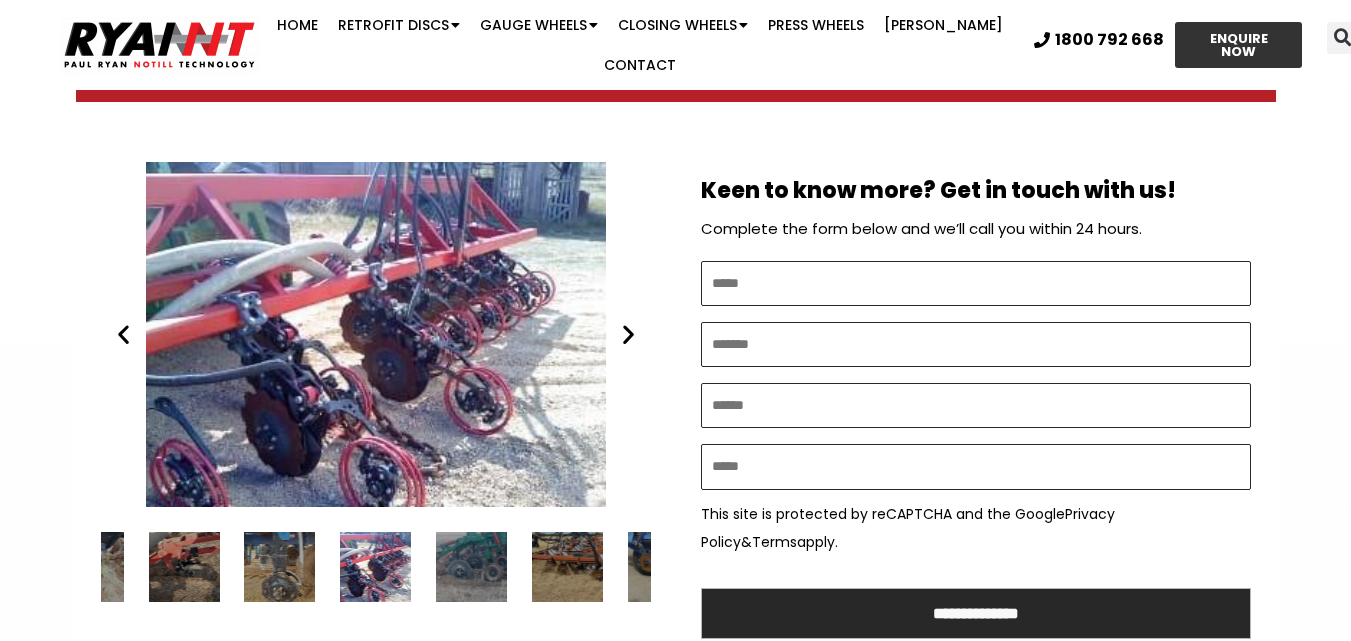click at bounding box center (628, 334) 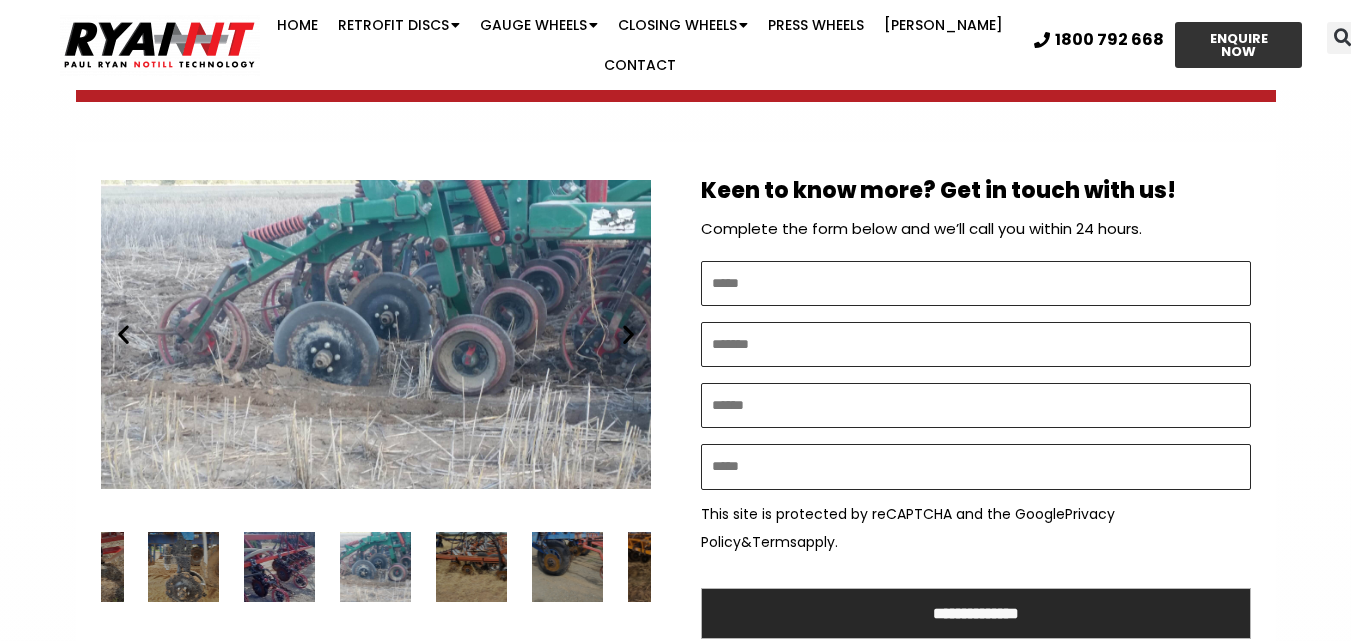 click at bounding box center (628, 334) 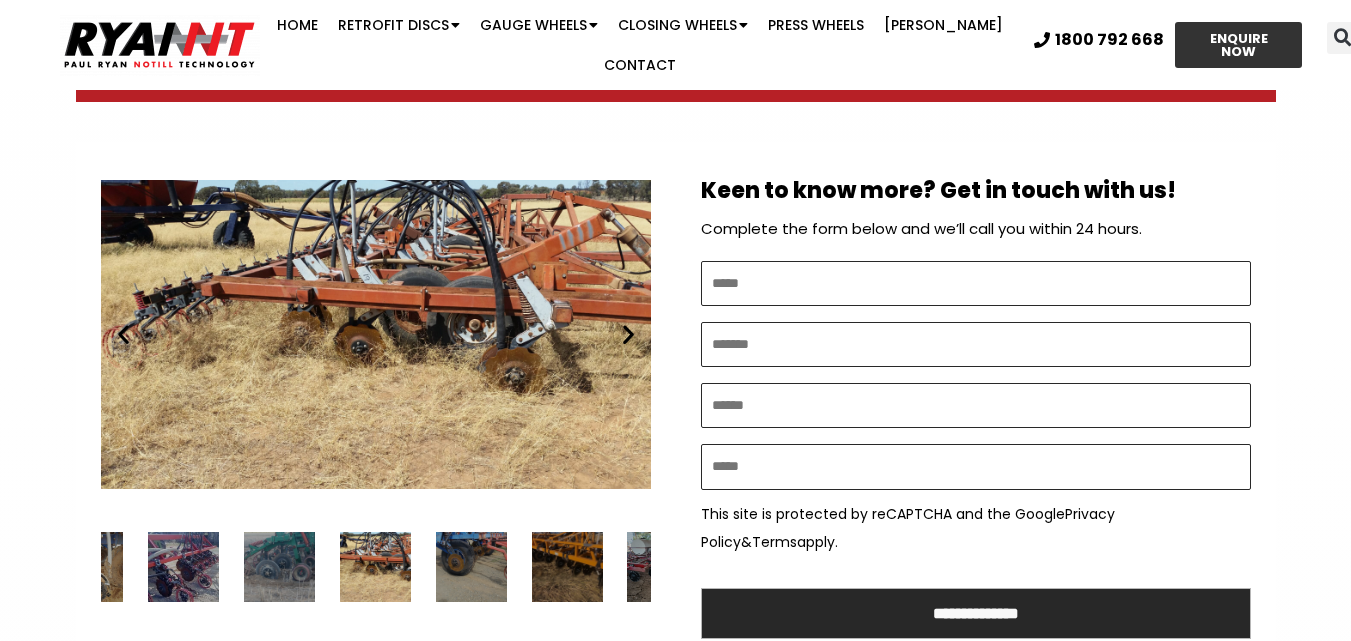 click at bounding box center (628, 334) 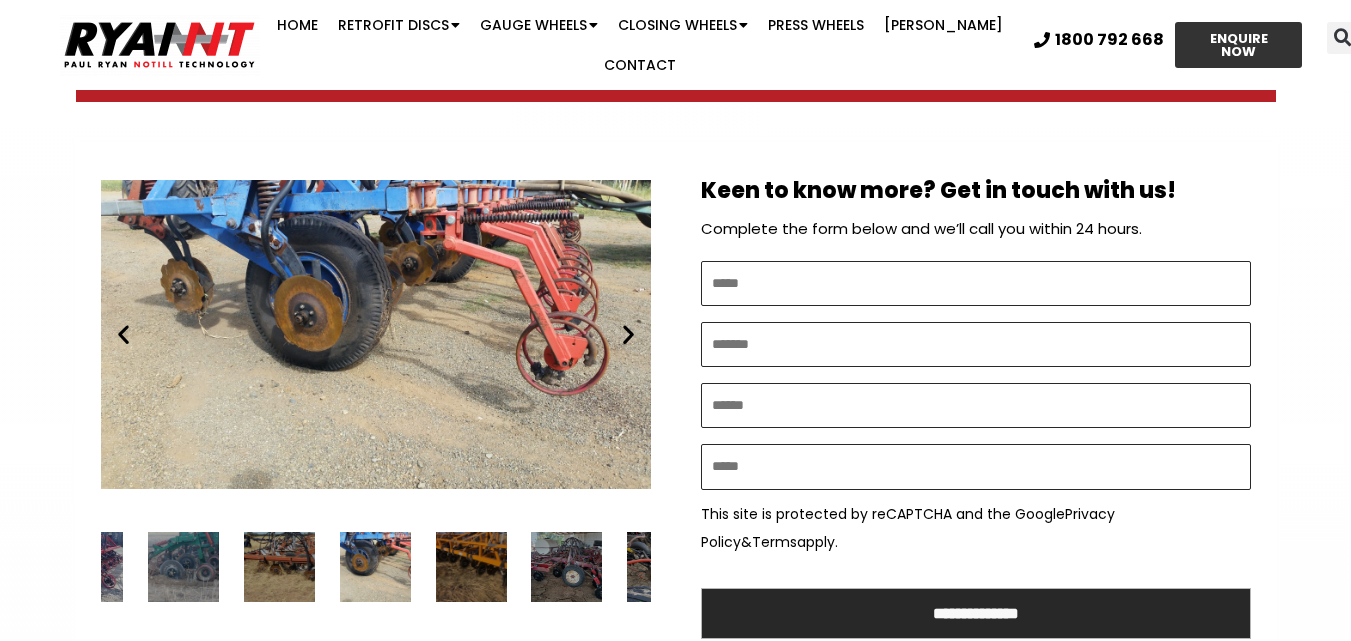 click at bounding box center (628, 334) 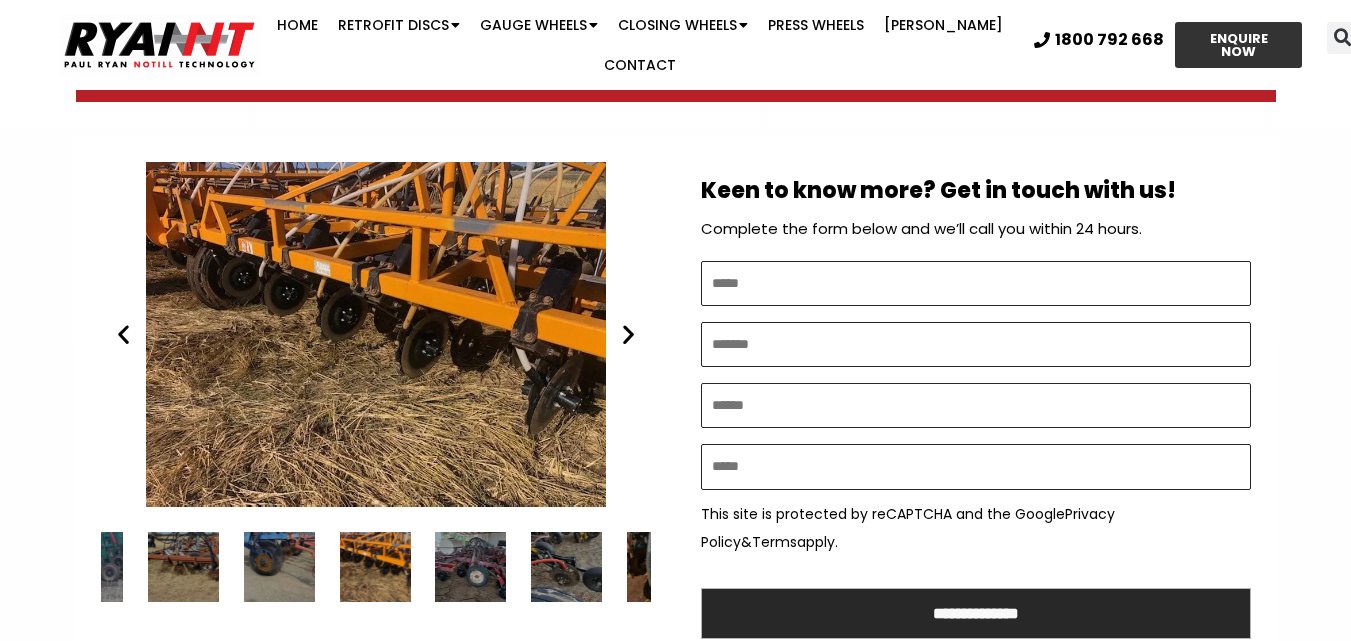 click at bounding box center [628, 334] 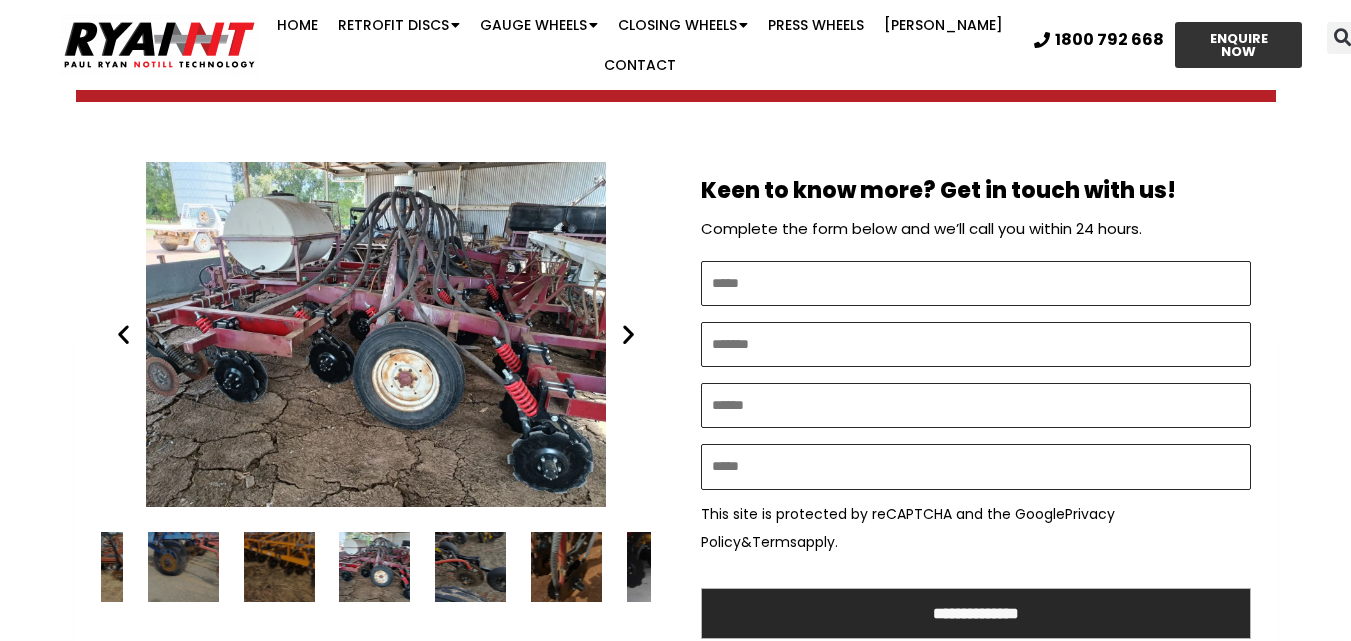 click at bounding box center (628, 334) 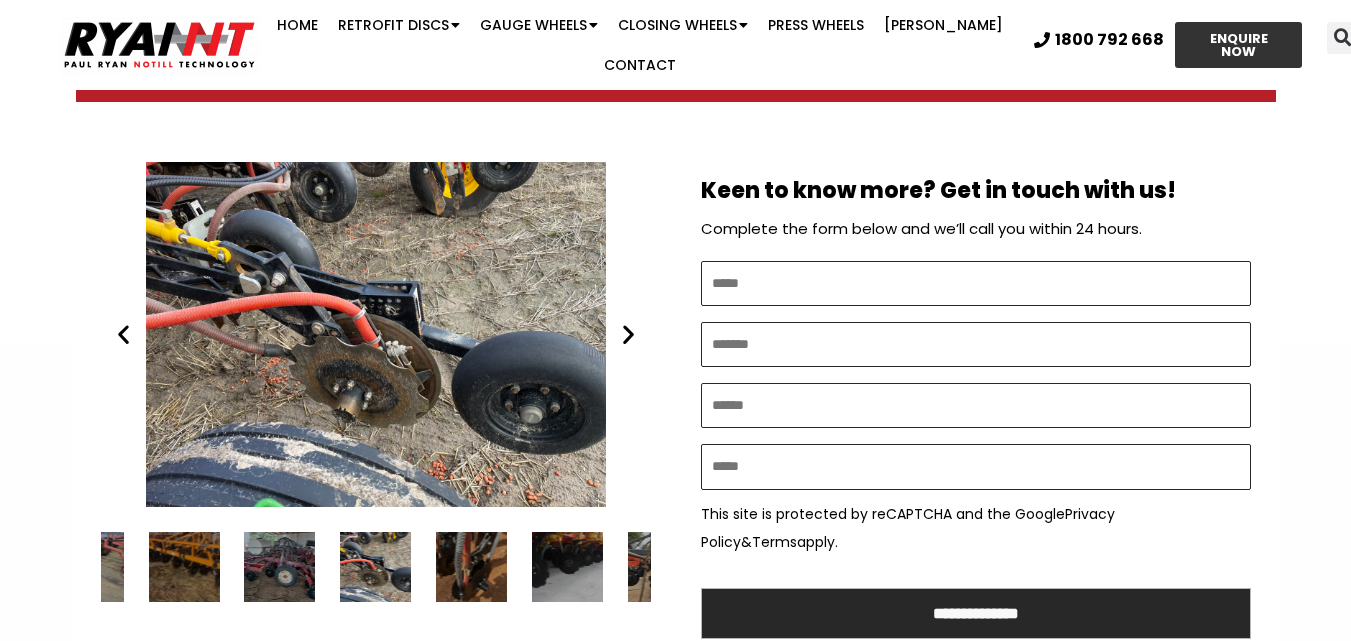 click at bounding box center [628, 334] 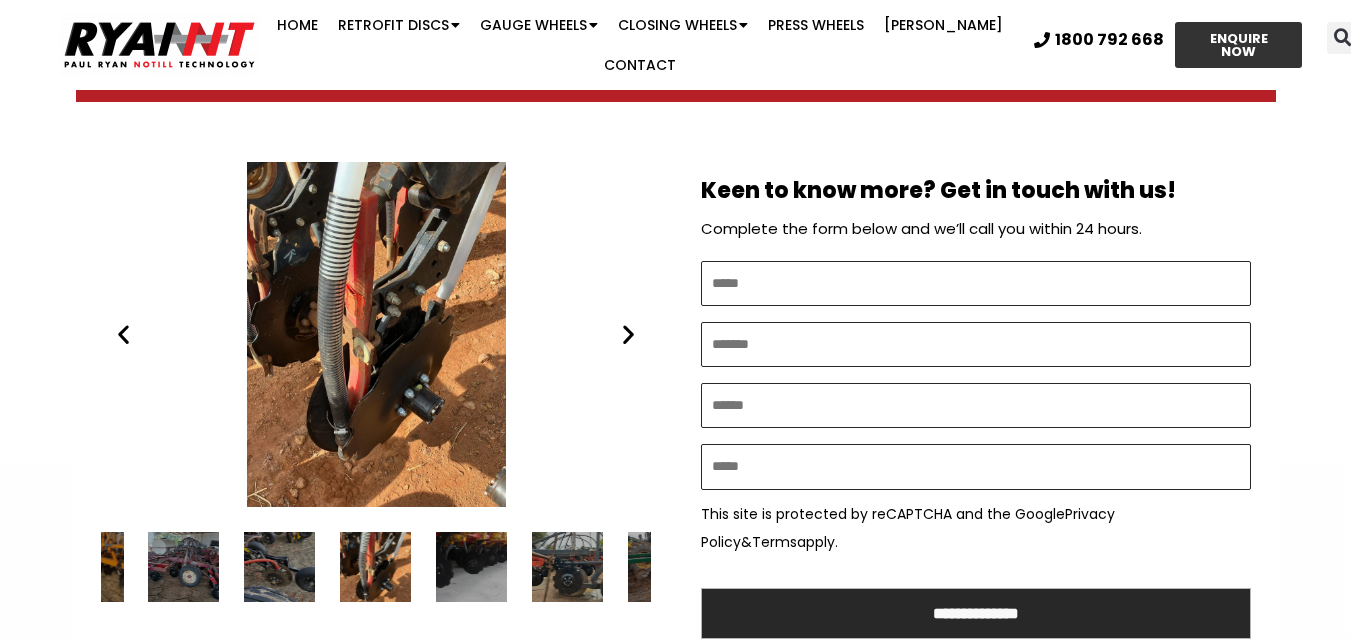 click at bounding box center (628, 334) 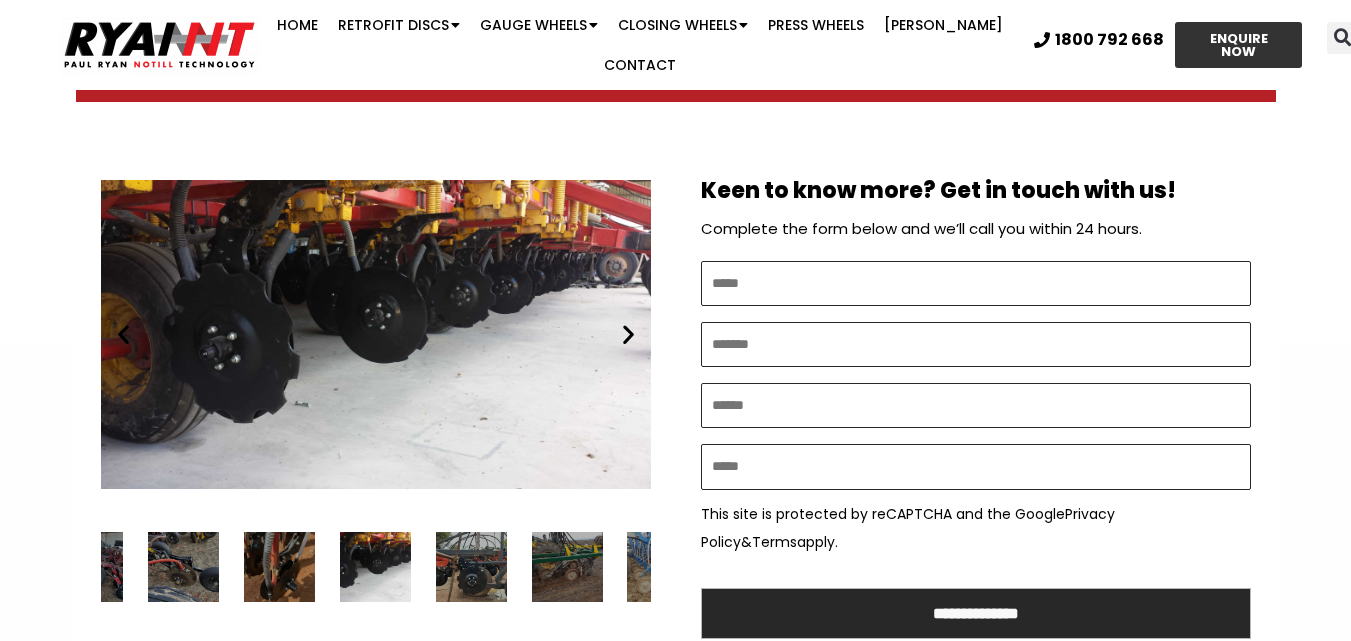 click at bounding box center (628, 334) 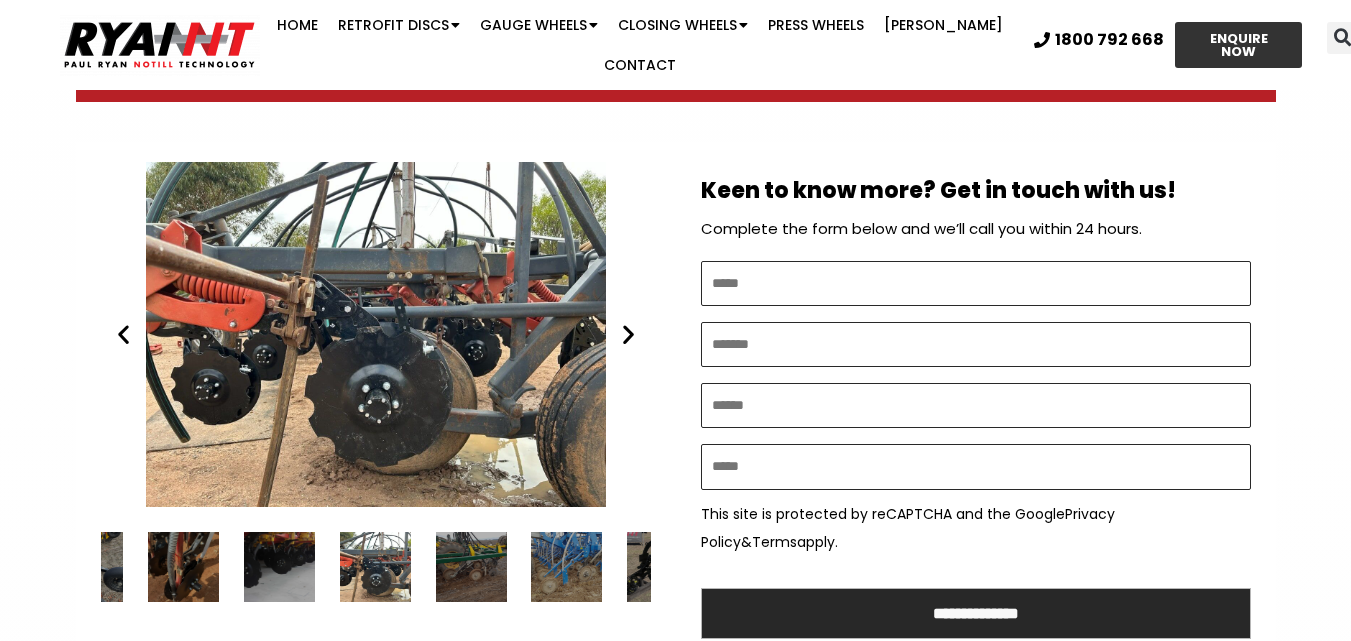click at bounding box center [628, 334] 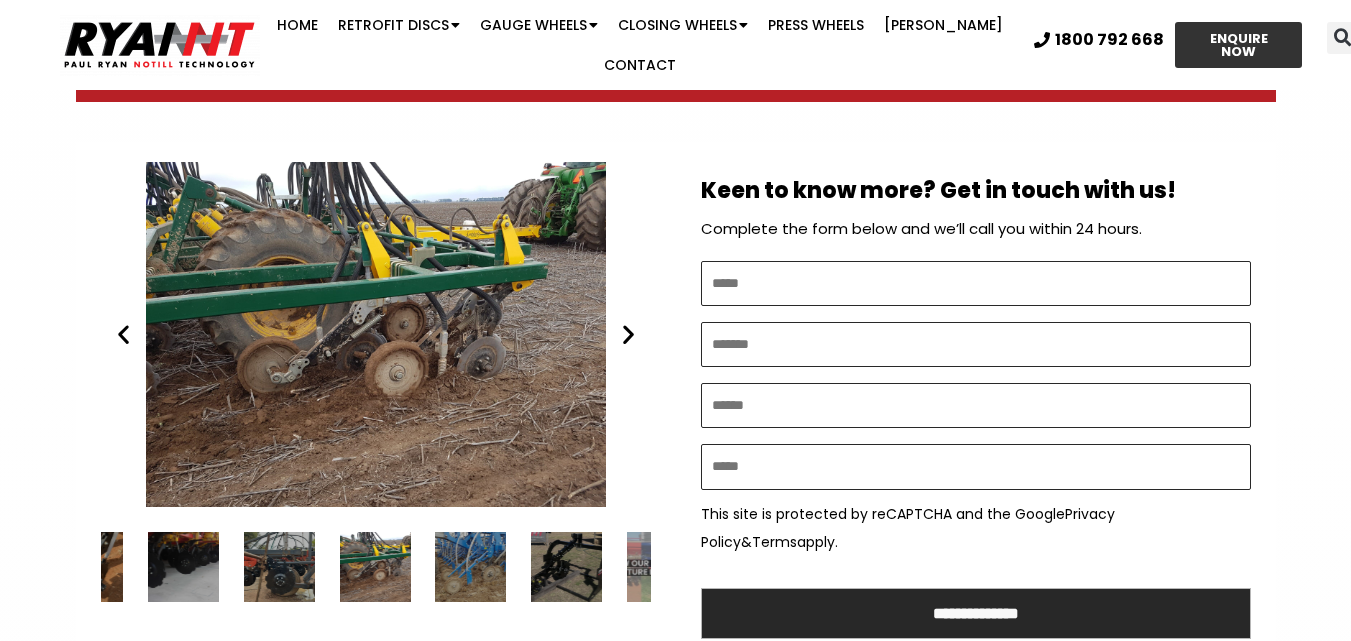 click at bounding box center [628, 334] 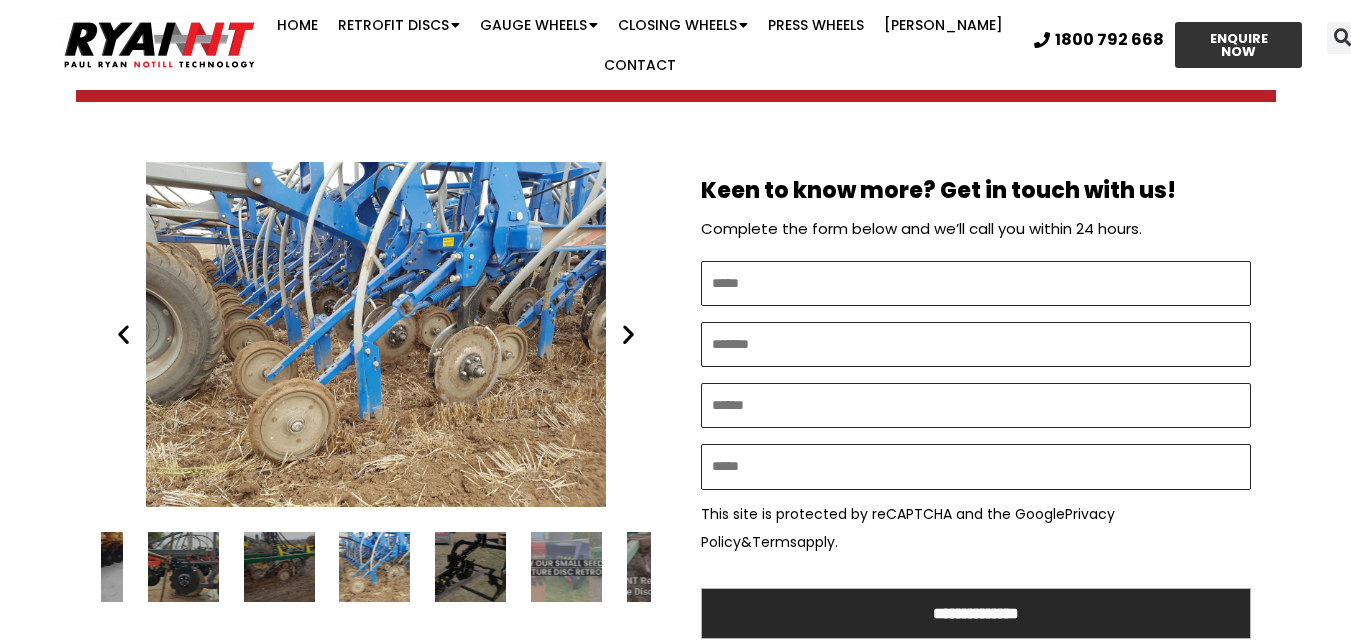 click at bounding box center (628, 334) 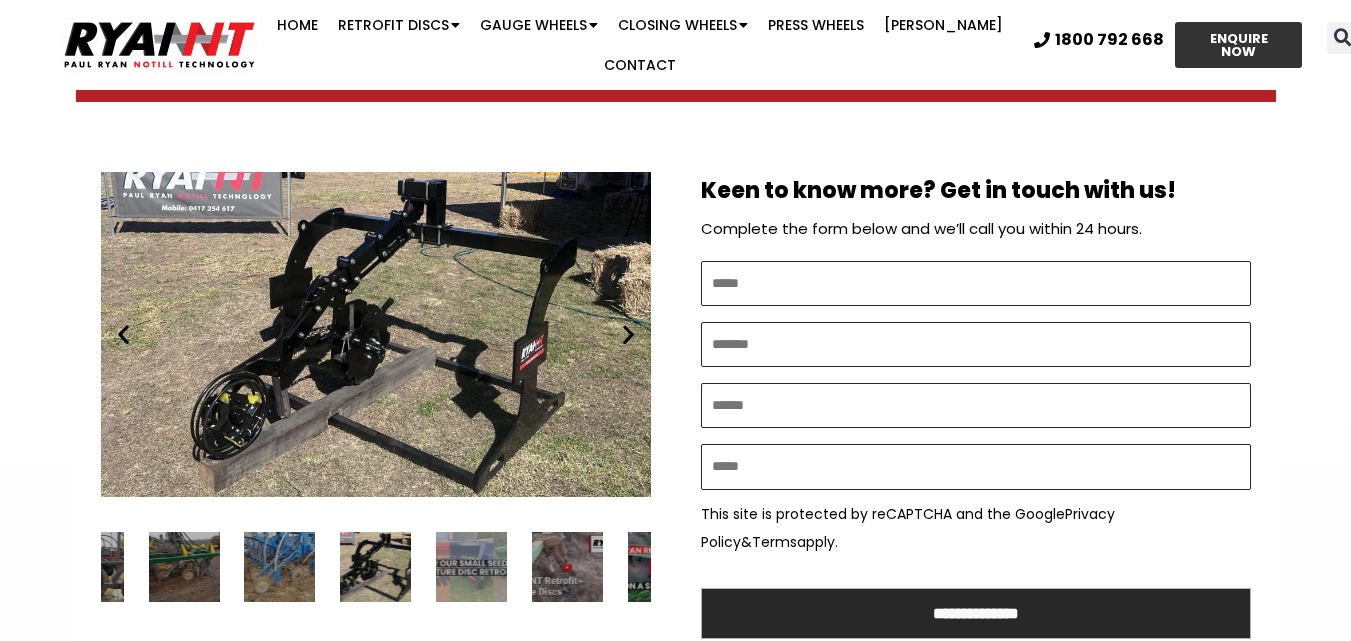 click at bounding box center [375, 567] 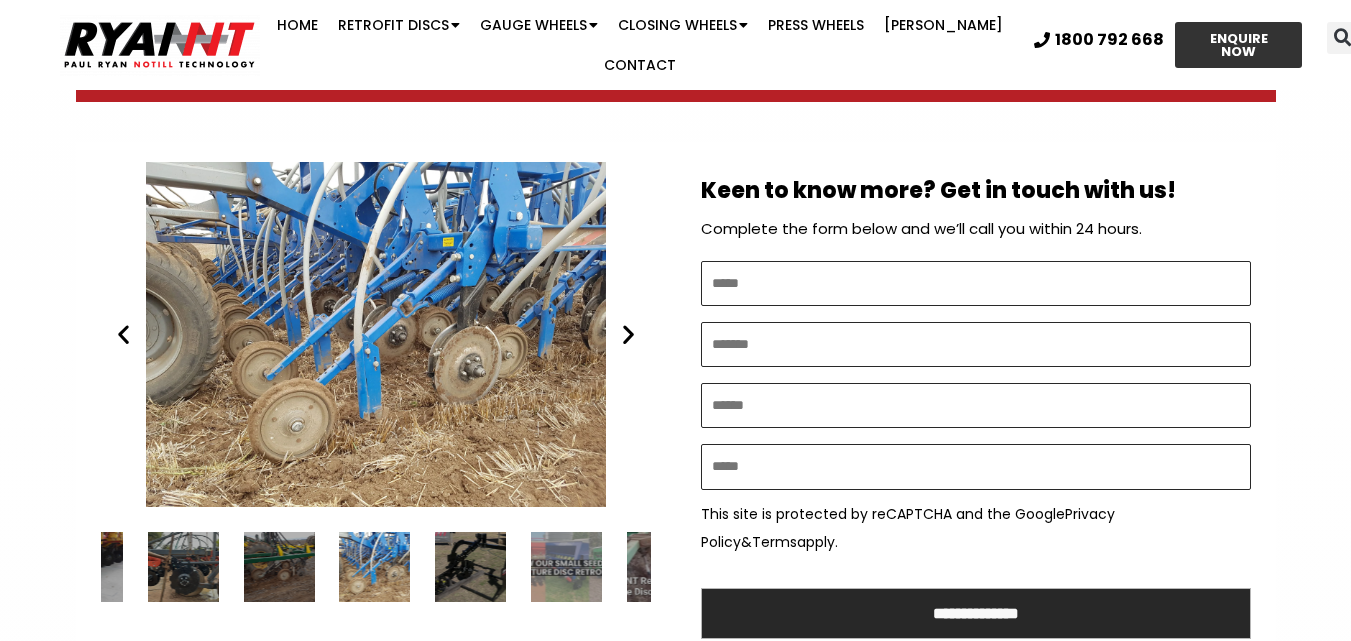 click at bounding box center (123, 334) 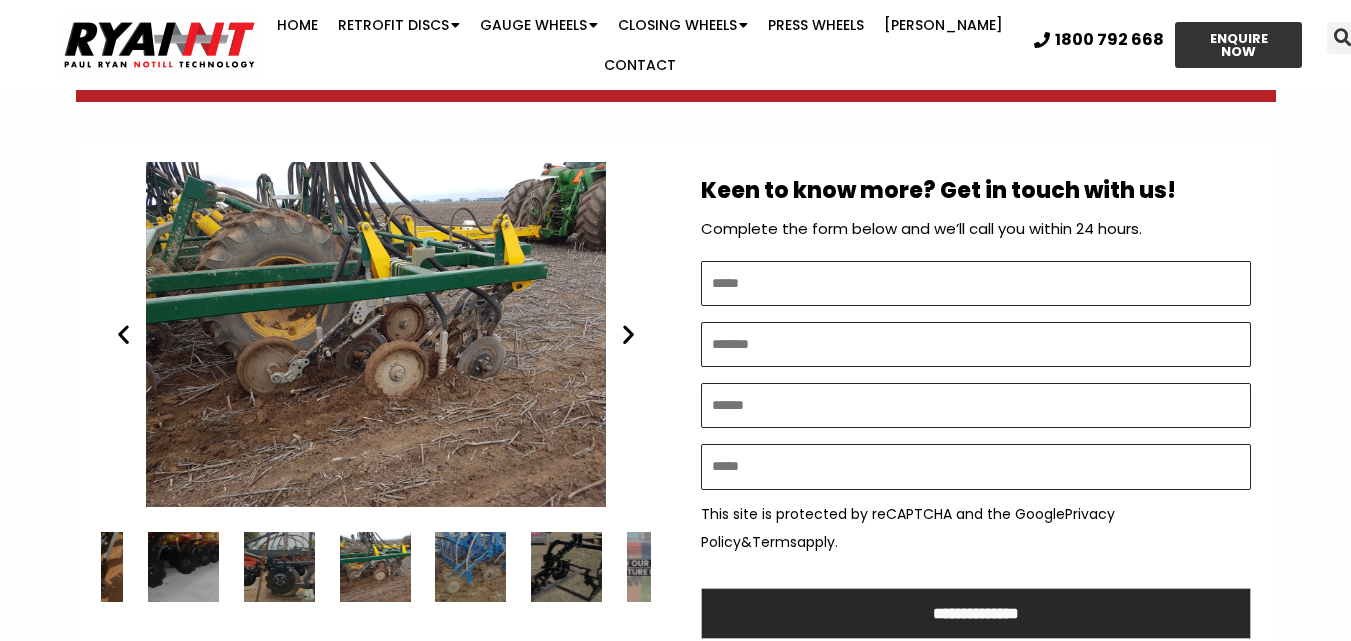 click at bounding box center [628, 334] 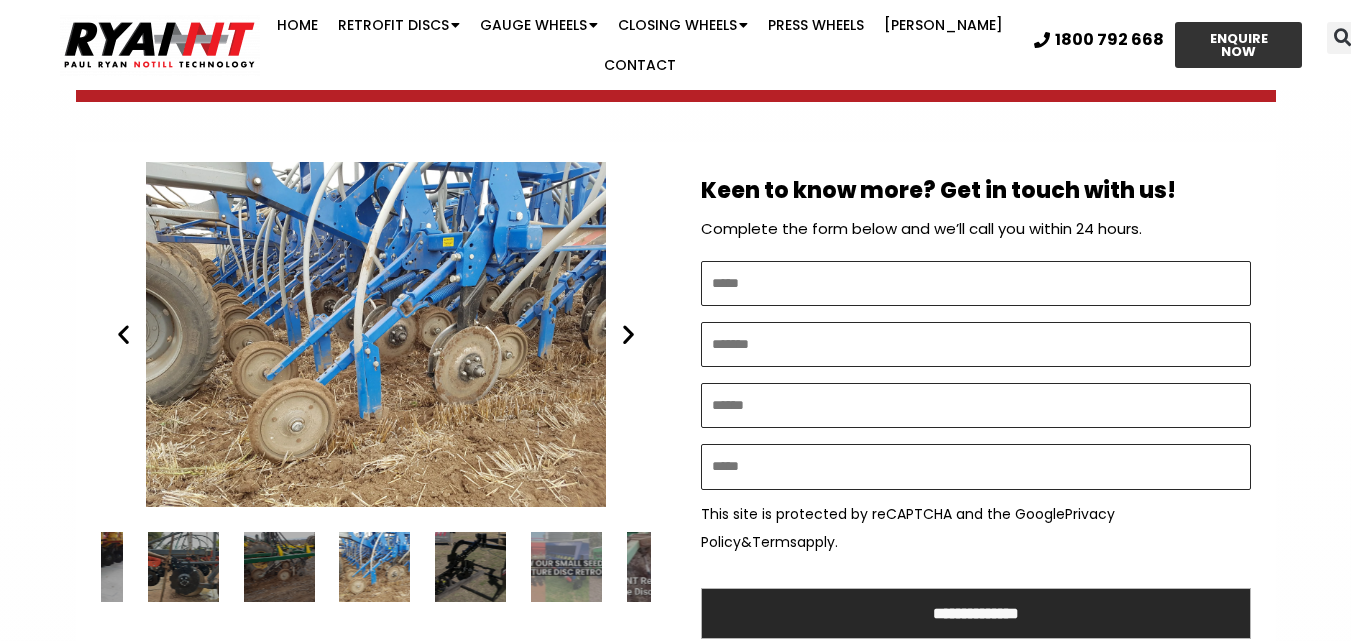 click at bounding box center (628, 334) 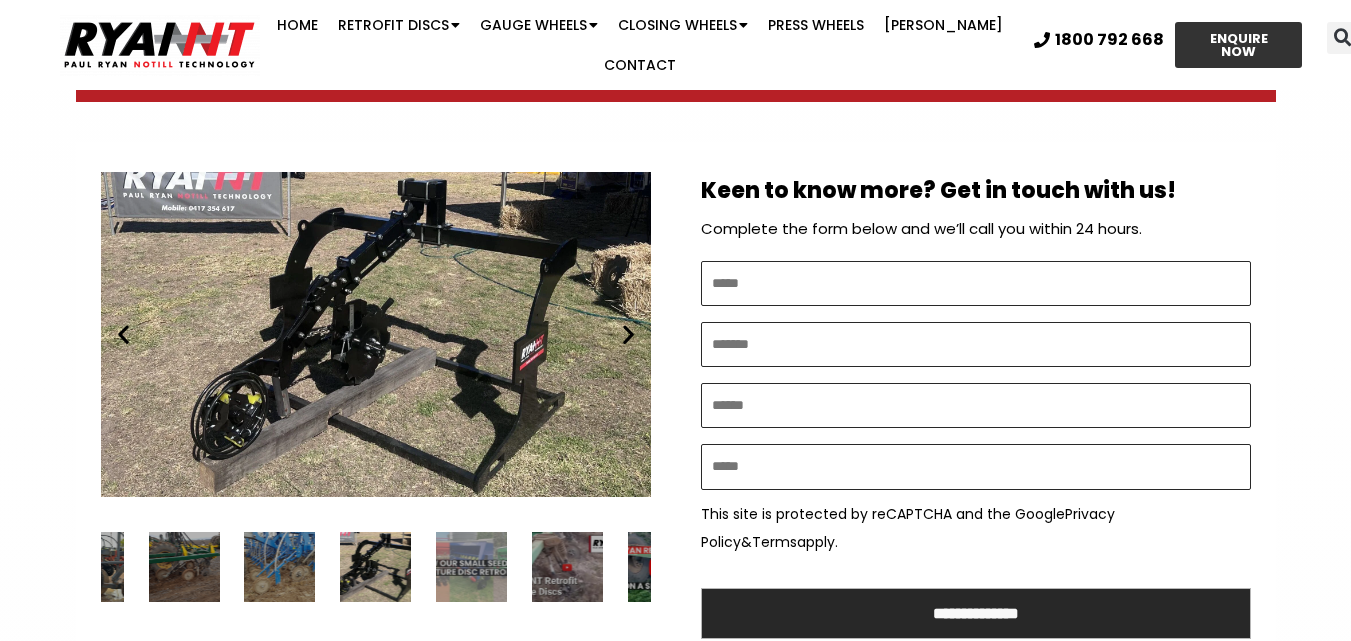 click at bounding box center (628, 334) 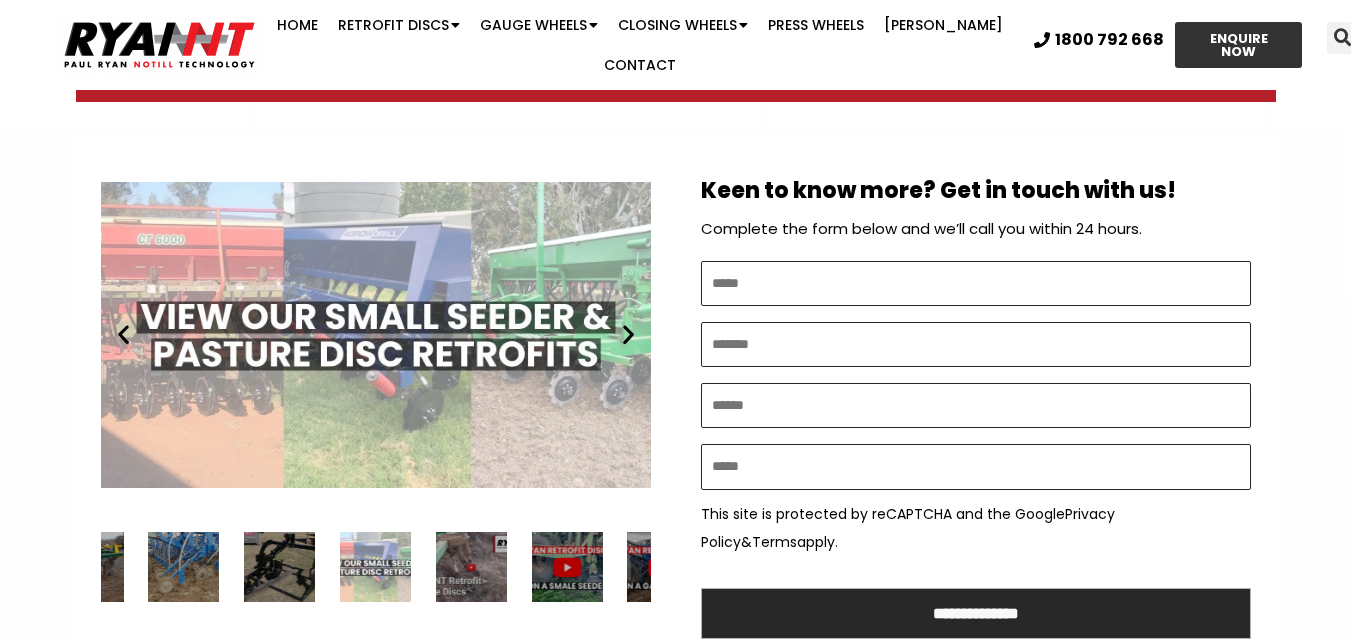 click at bounding box center [628, 334] 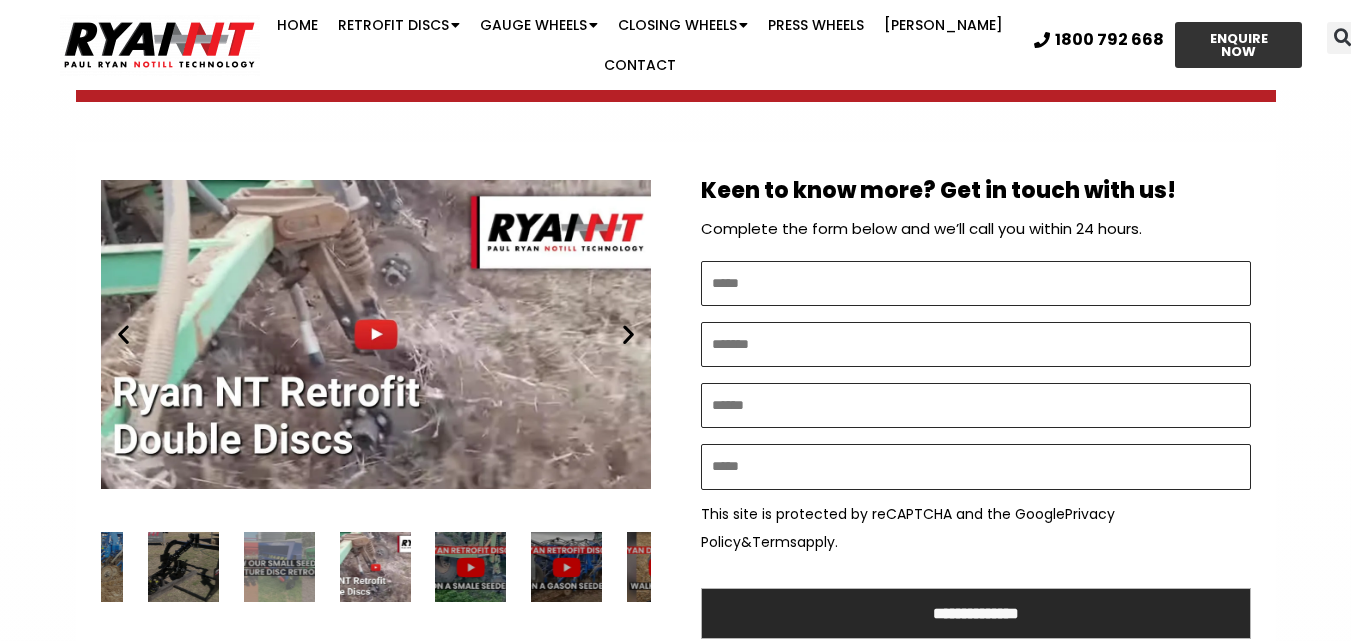 click at bounding box center (123, 334) 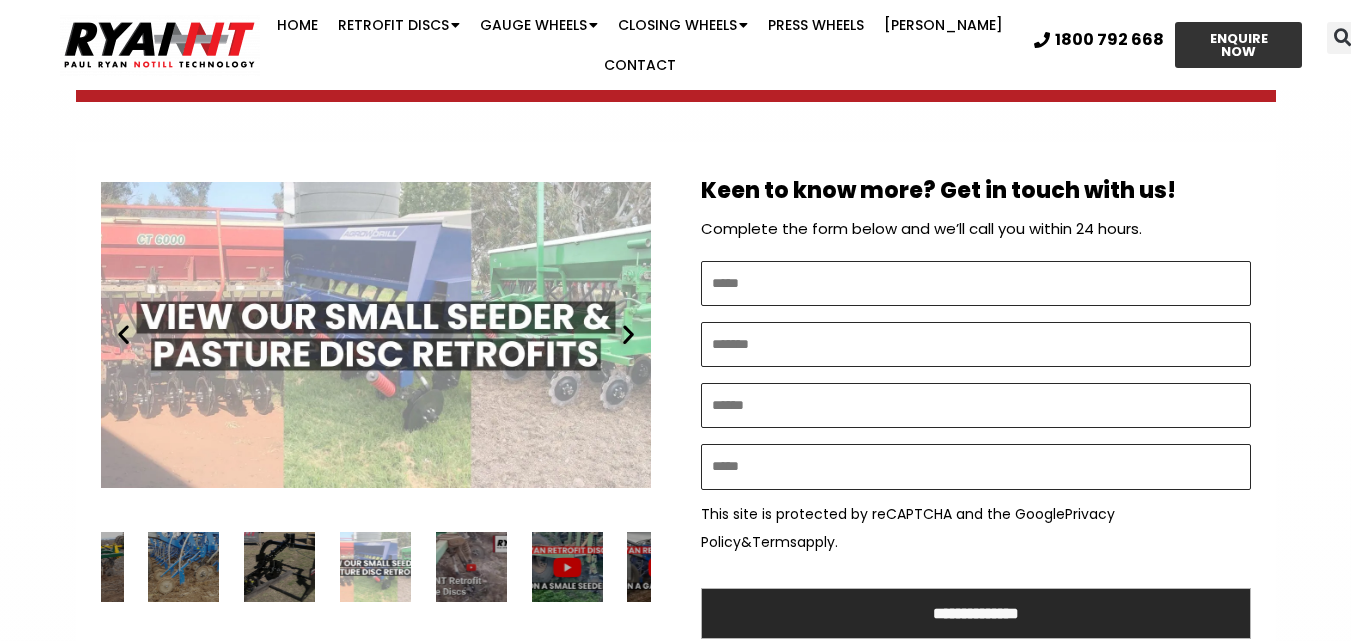 click at bounding box center [279, 567] 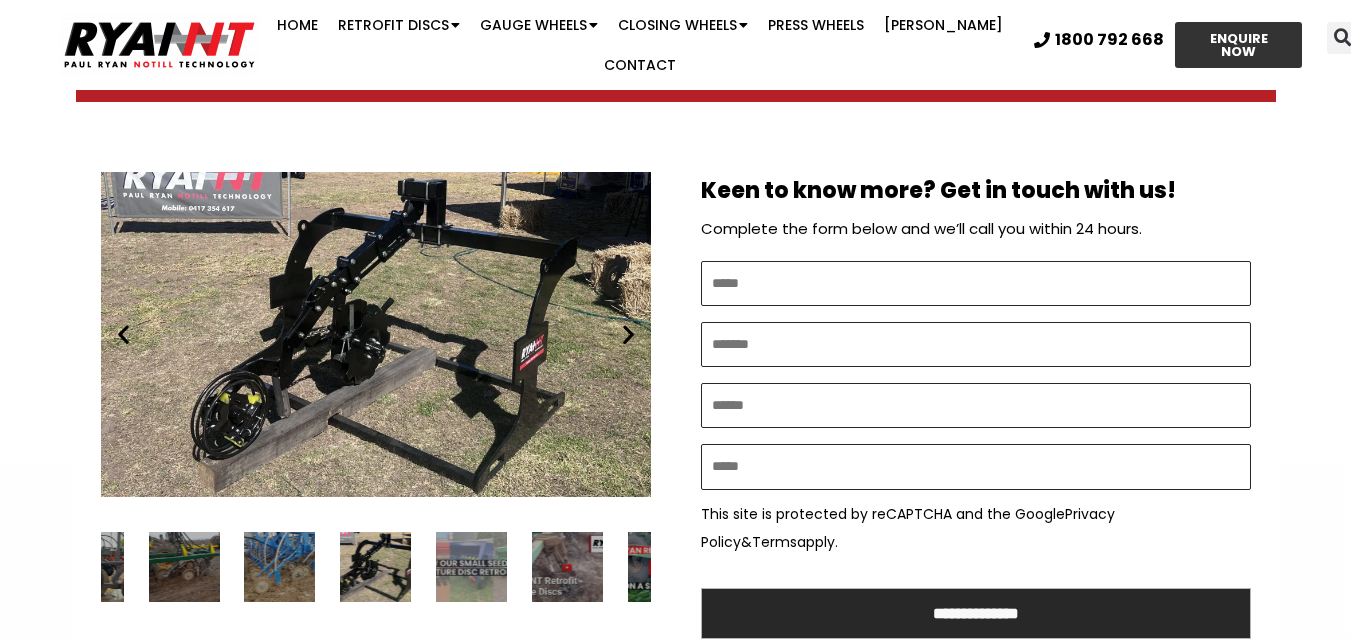 click at bounding box center (628, 334) 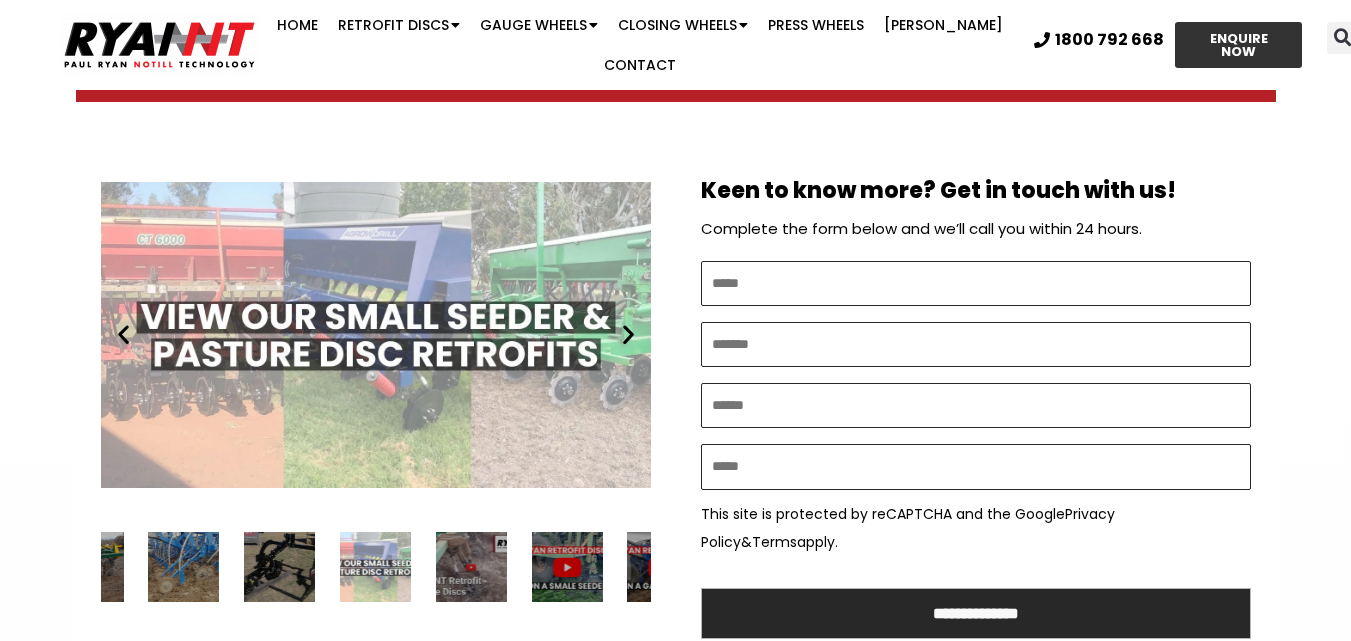 click at bounding box center [628, 334] 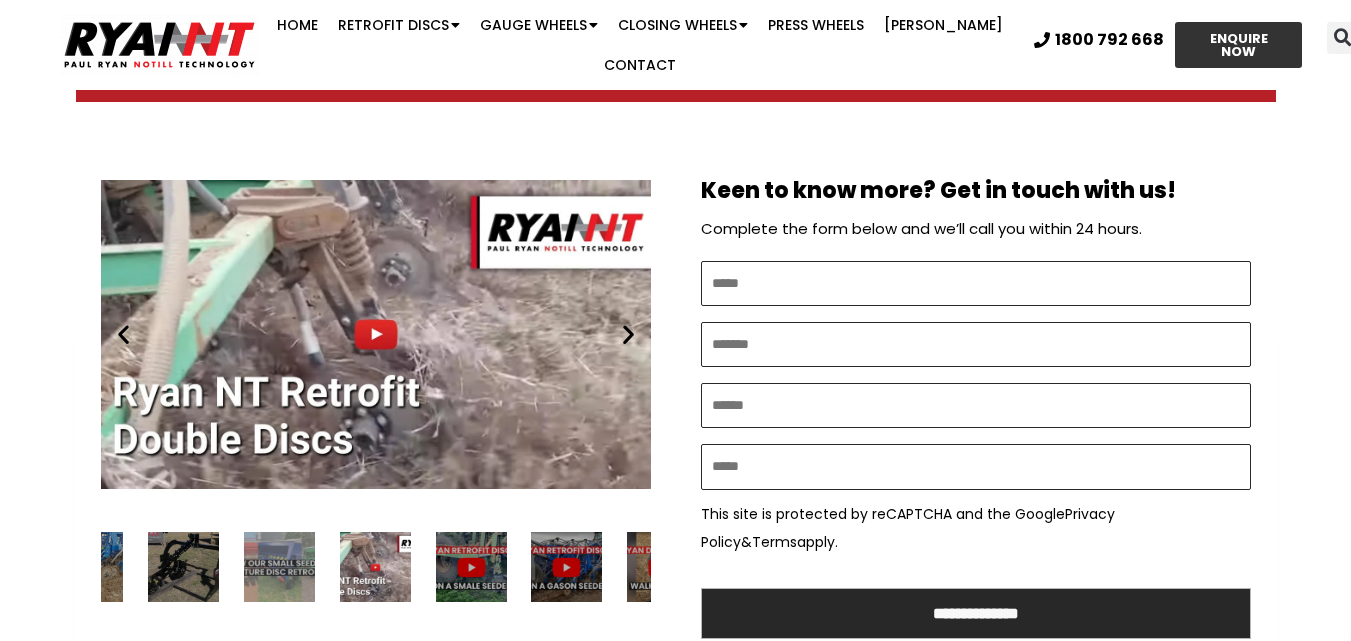 click at bounding box center [628, 334] 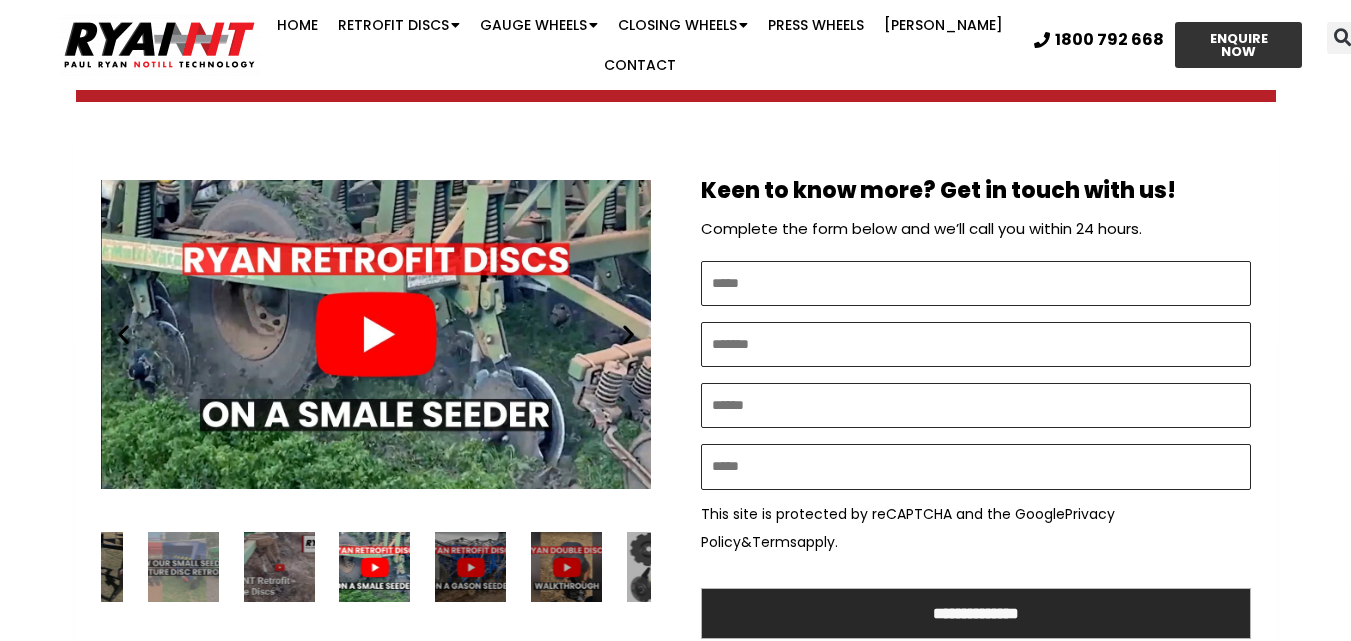 click at bounding box center [628, 334] 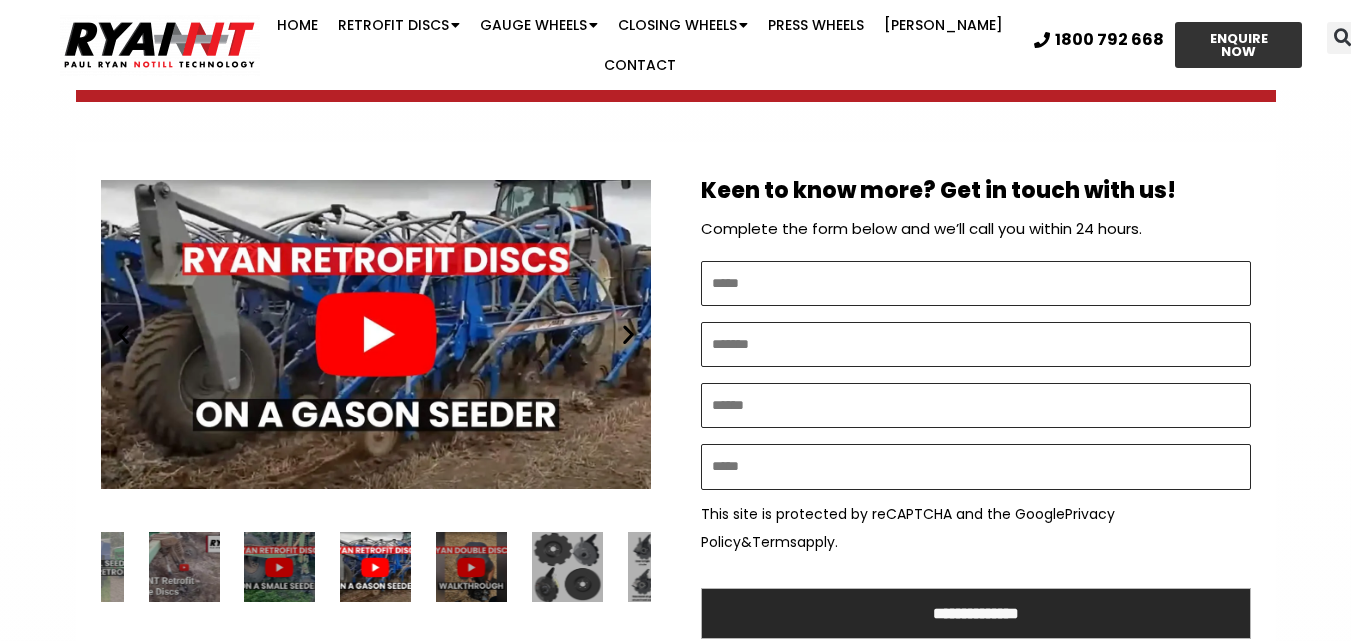 click at bounding box center (628, 334) 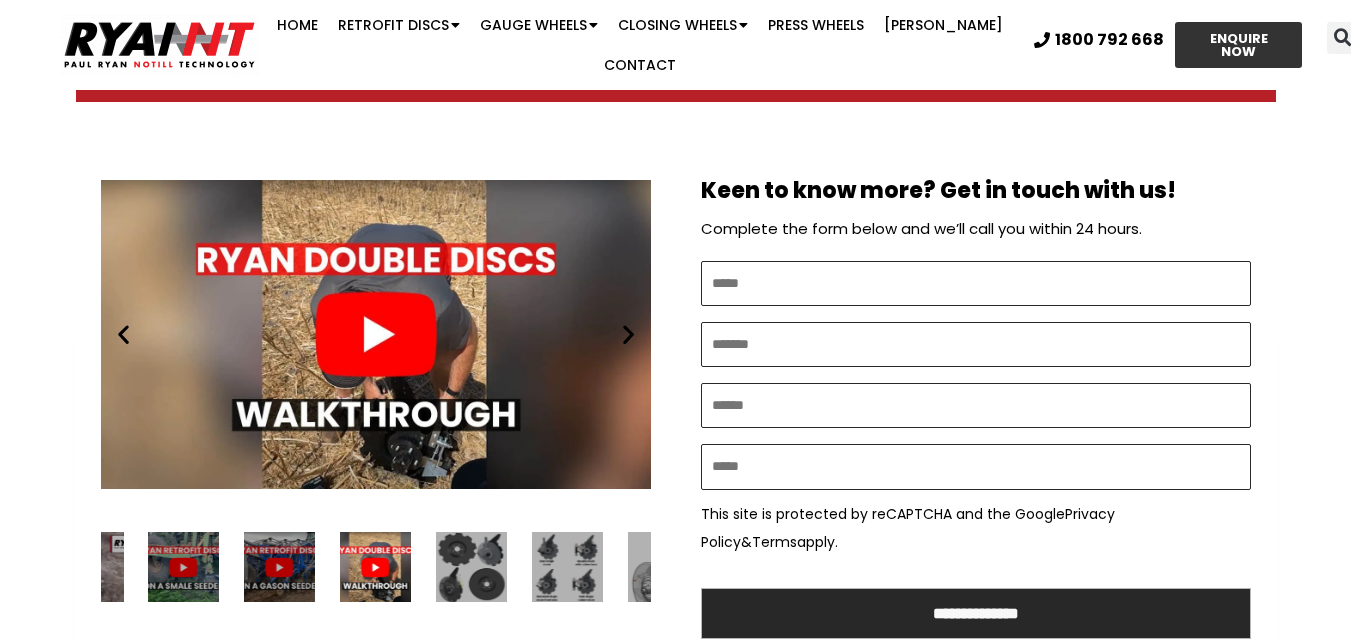 click on "Play" at bounding box center (376, 334) 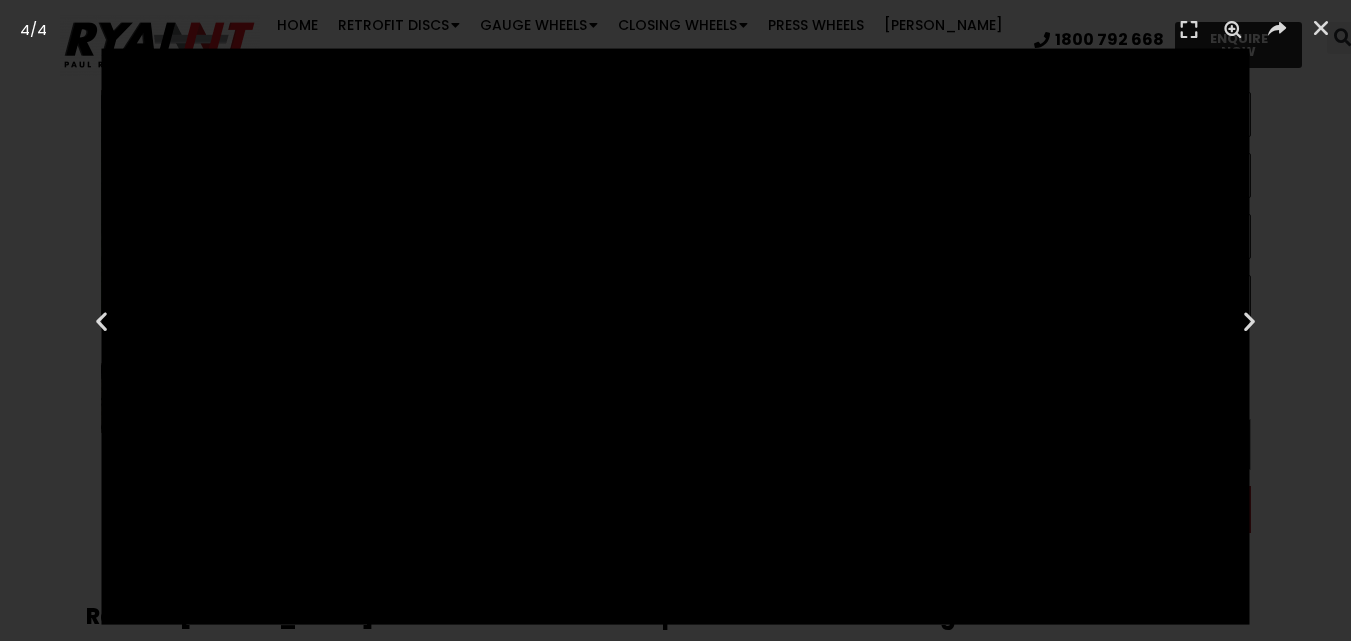 scroll, scrollTop: 1215, scrollLeft: 0, axis: vertical 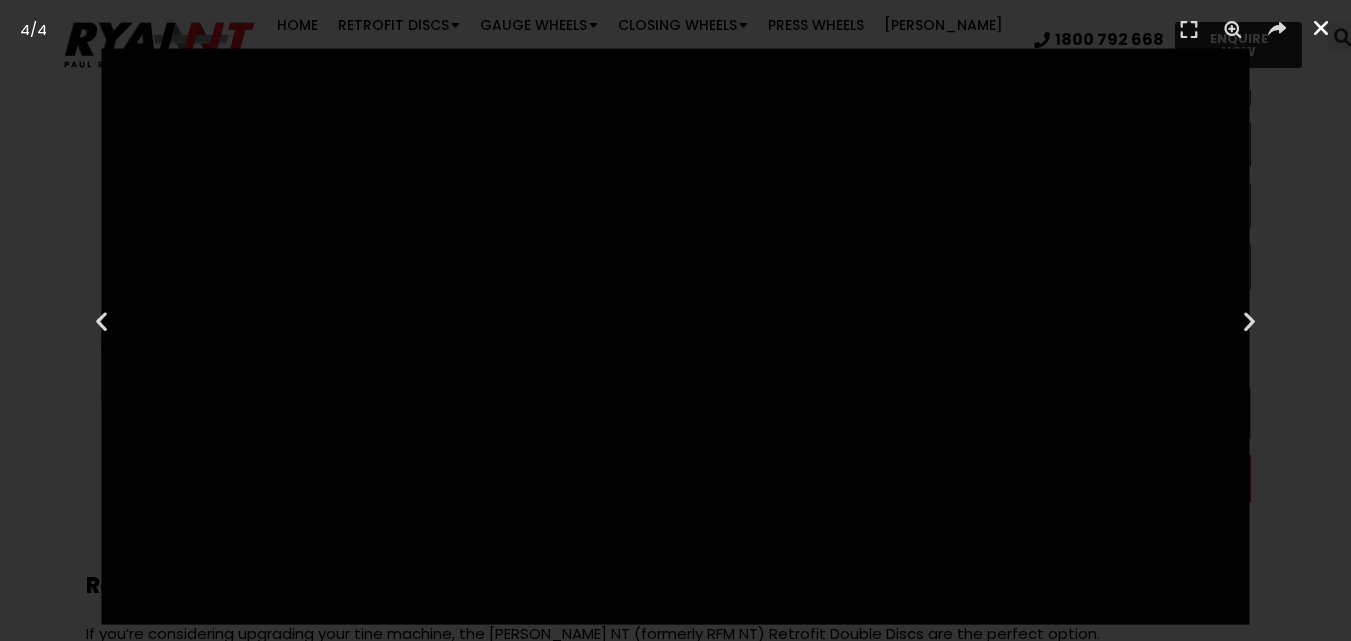 click at bounding box center (1321, 28) 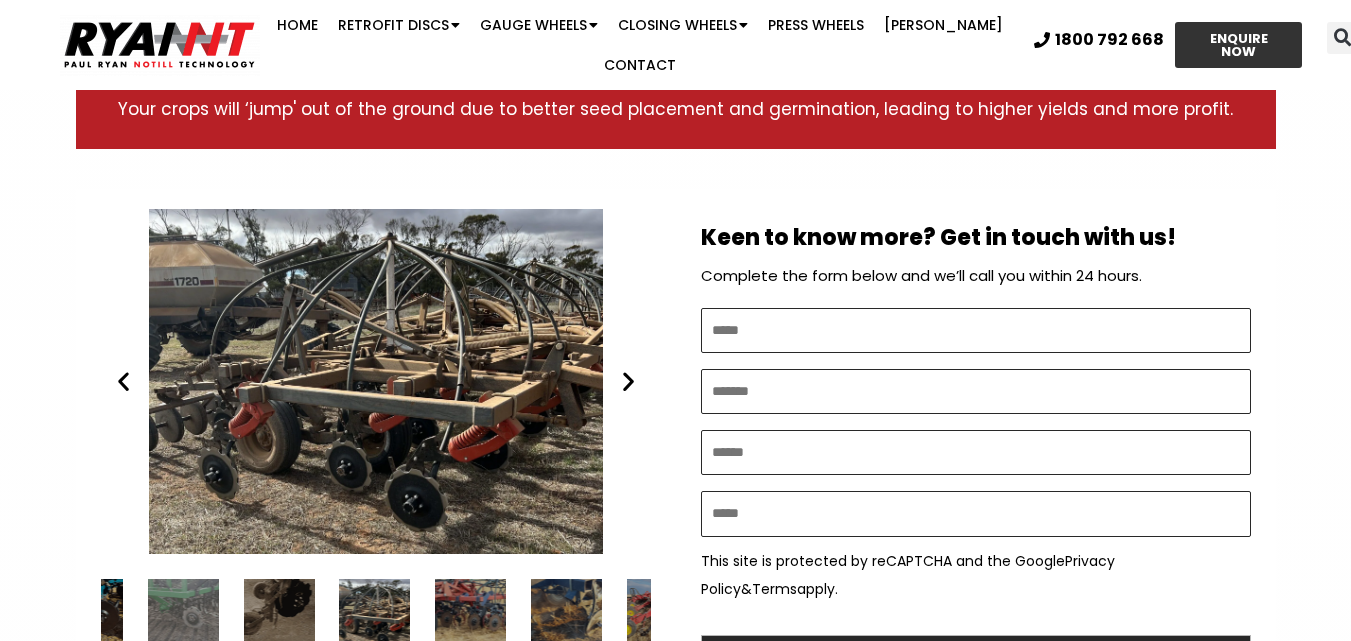 scroll, scrollTop: 1015, scrollLeft: 0, axis: vertical 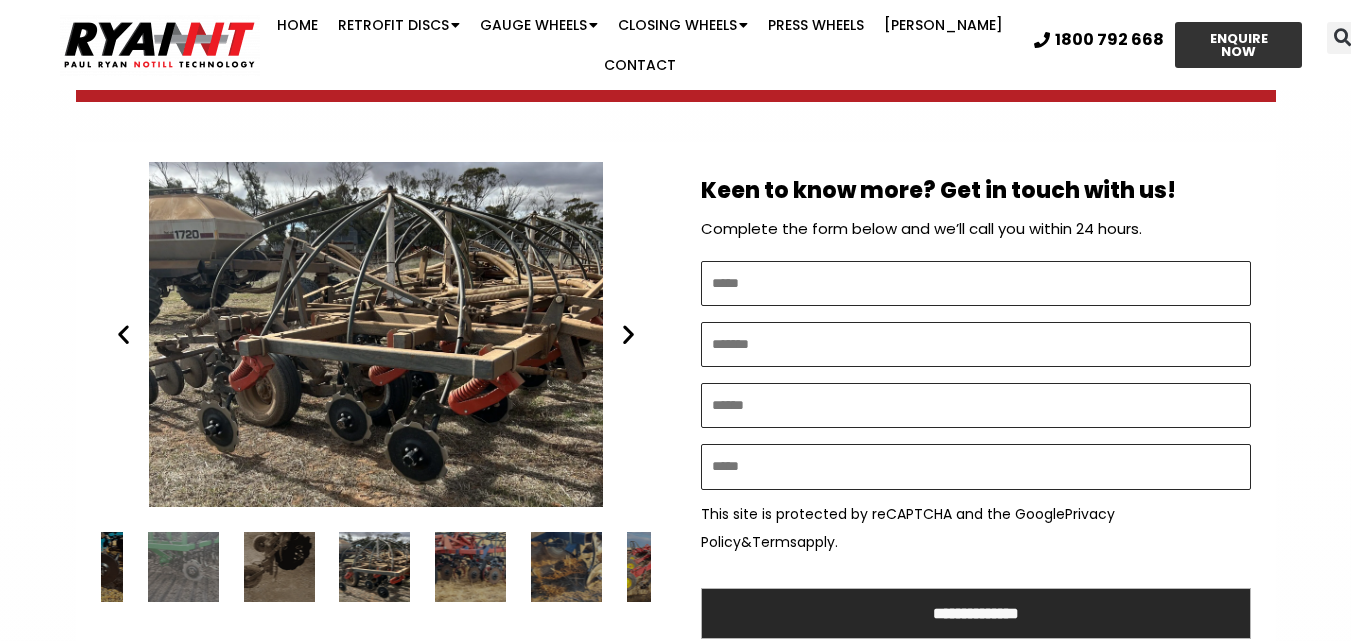 click at bounding box center (628, 334) 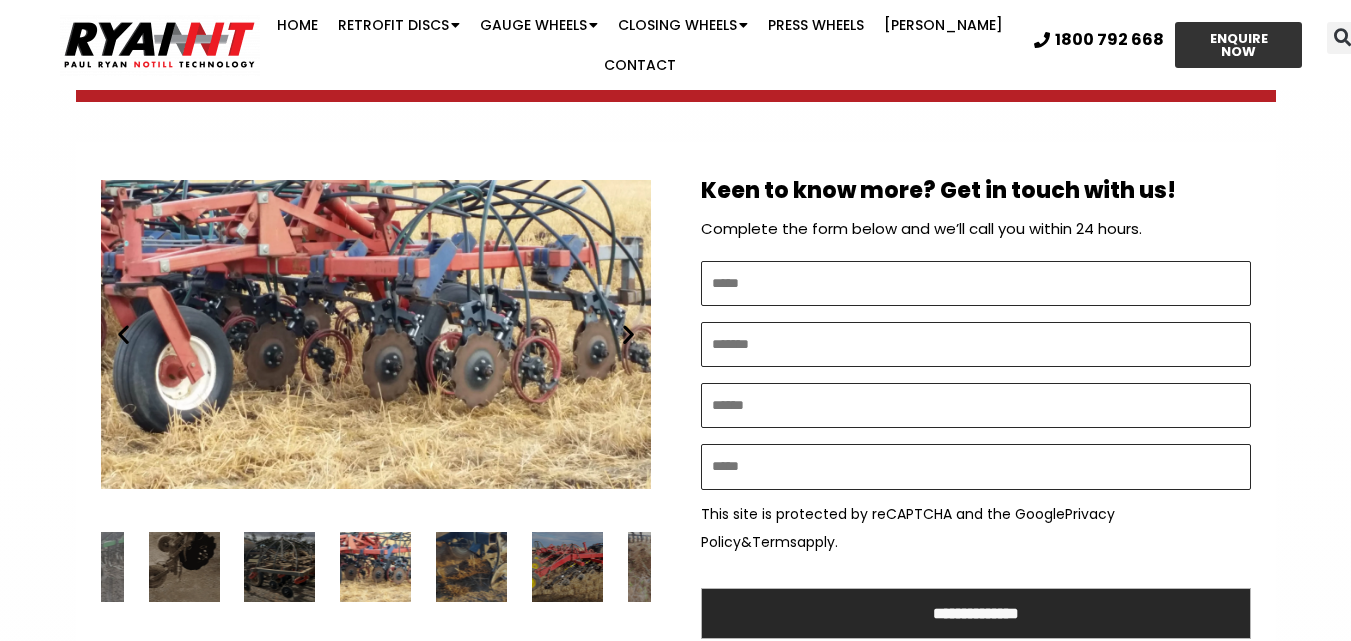 click at bounding box center (628, 334) 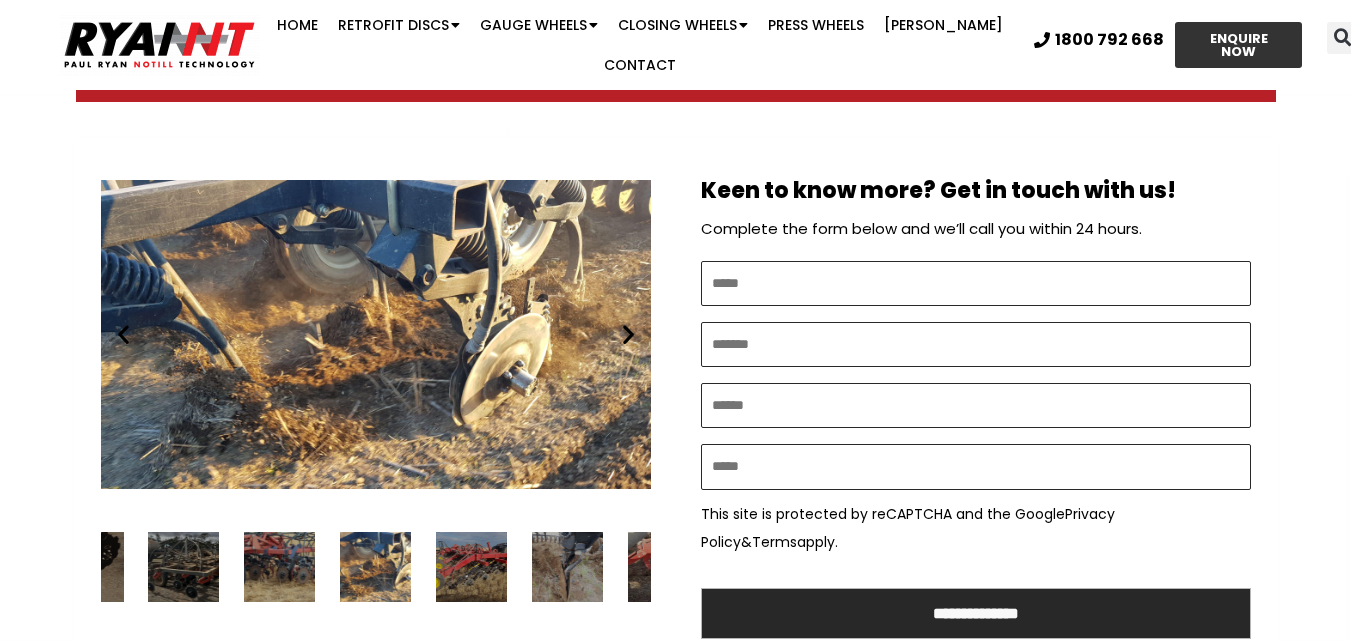 click at bounding box center [123, 334] 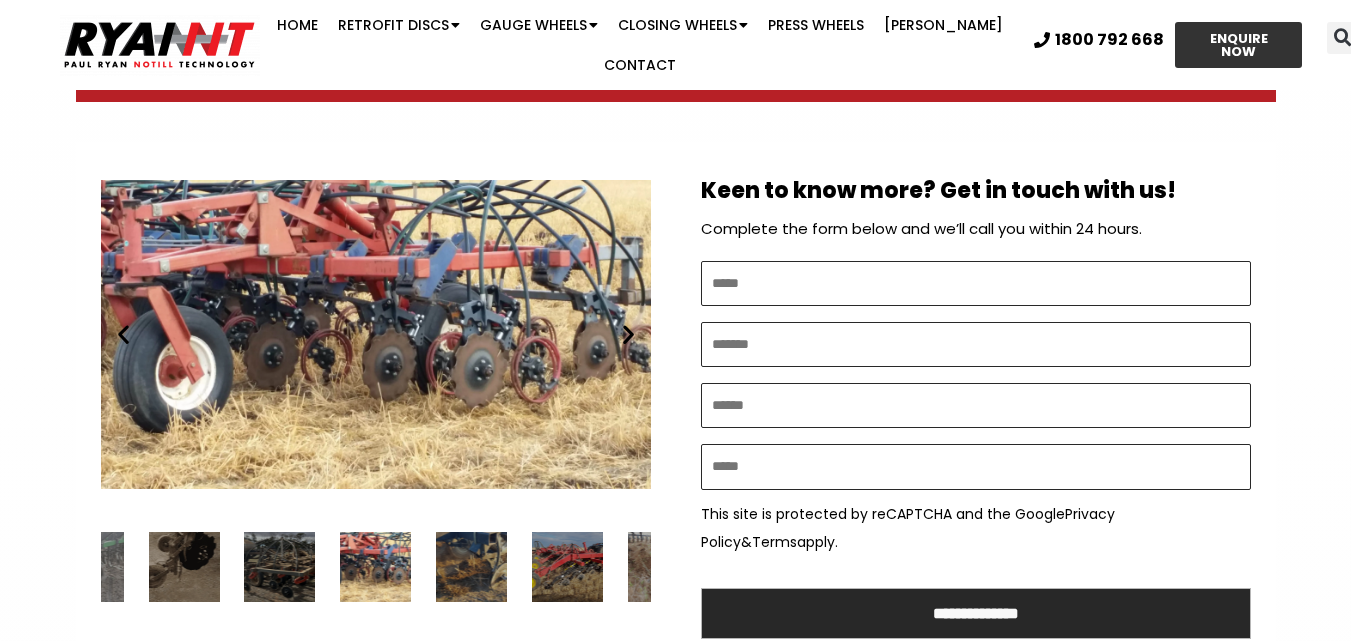 click at bounding box center [628, 334] 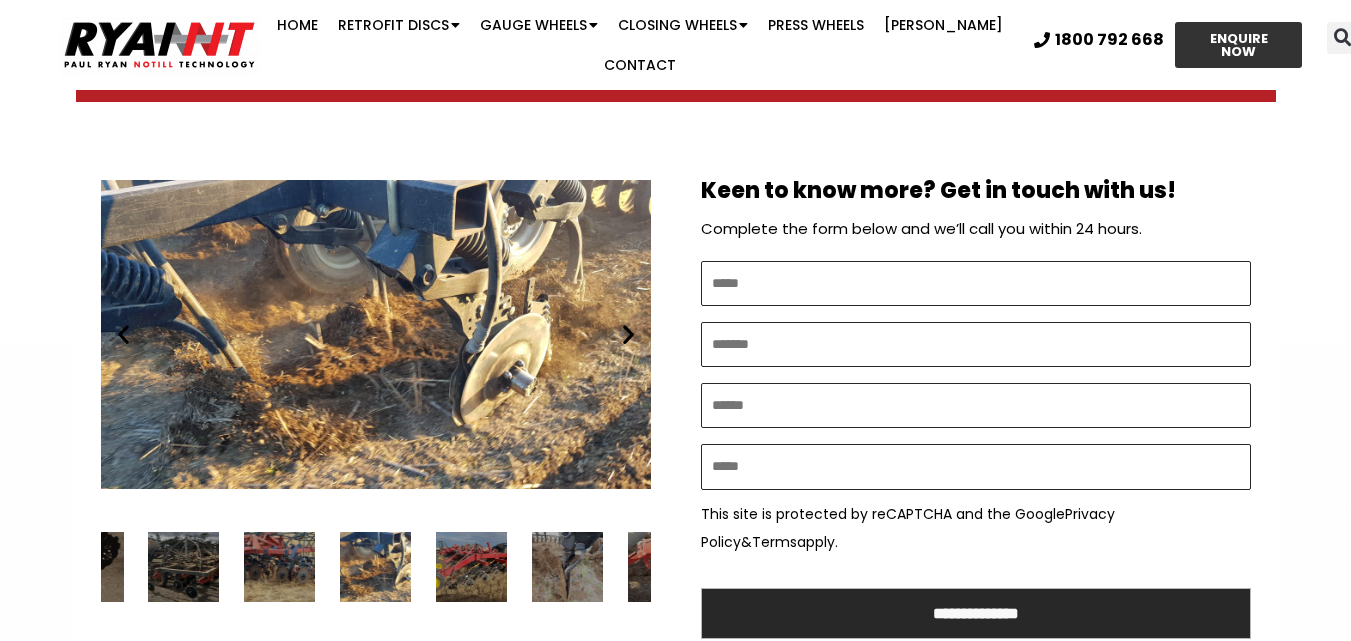click at bounding box center [628, 334] 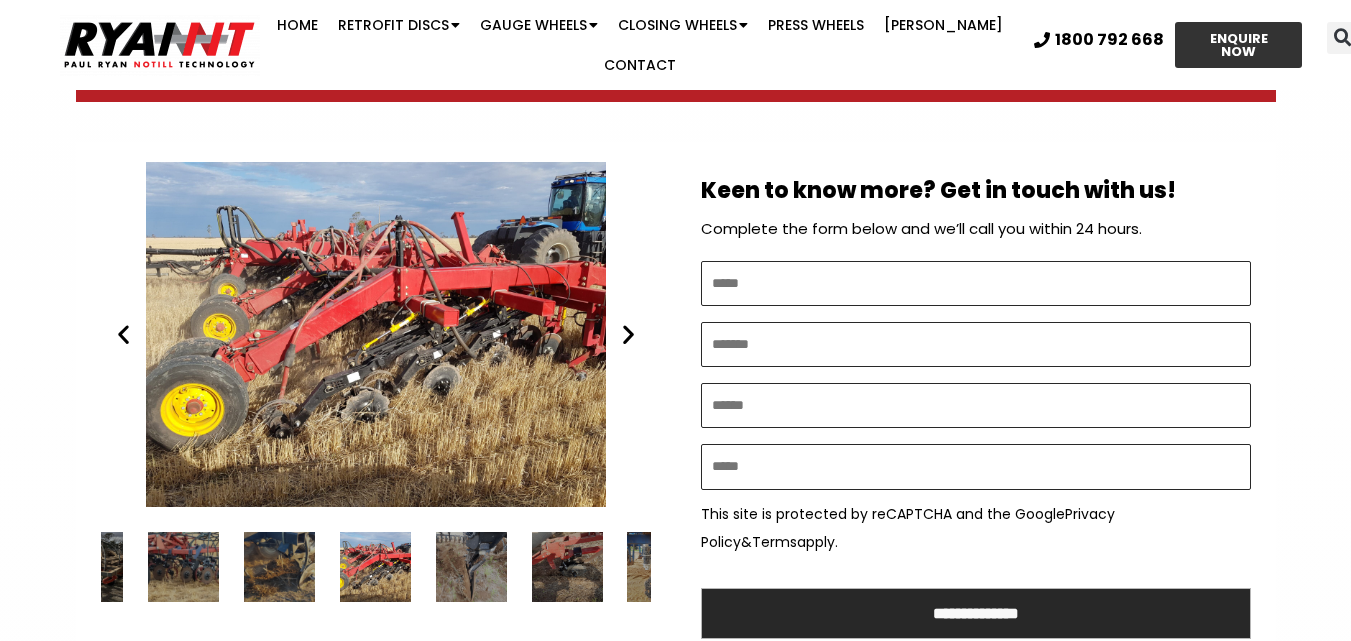 click at bounding box center [628, 334] 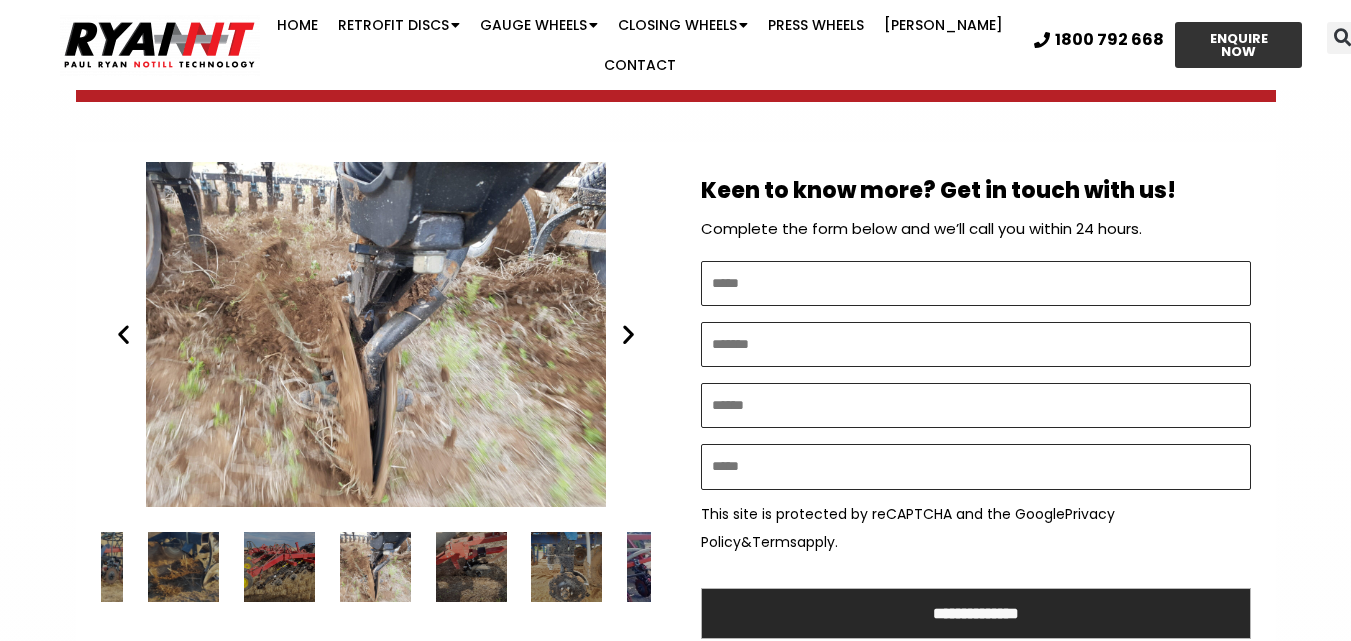 click at bounding box center (628, 334) 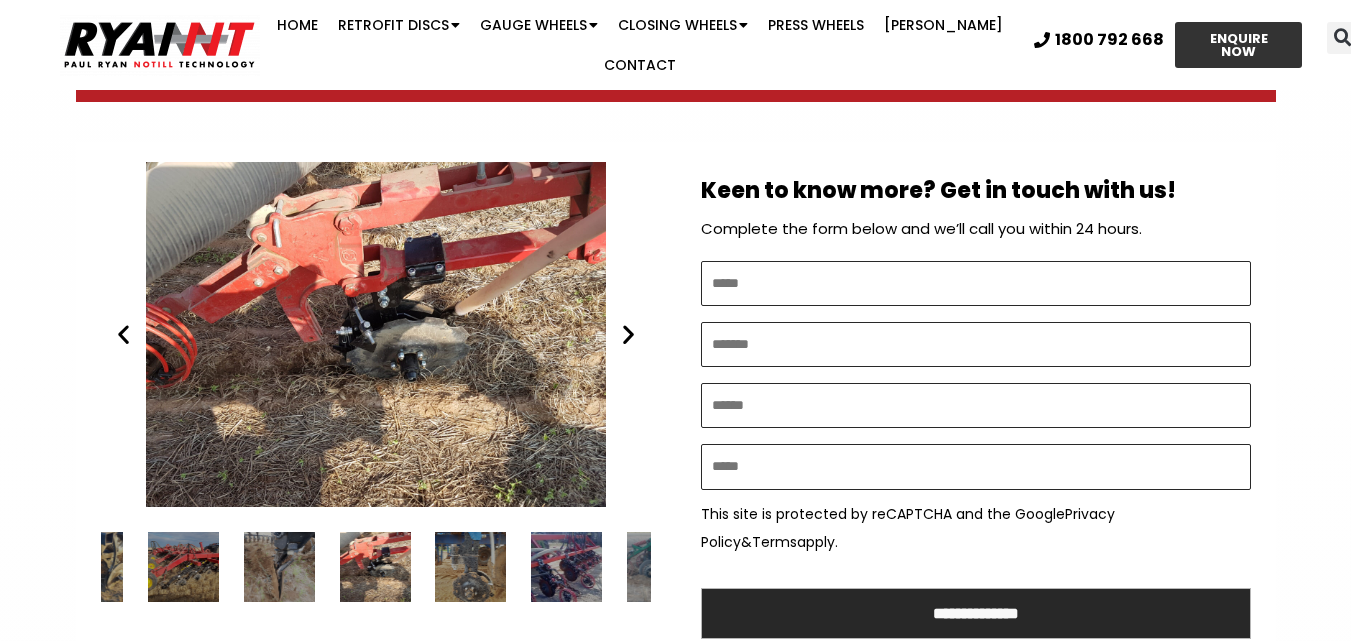 click at bounding box center (628, 334) 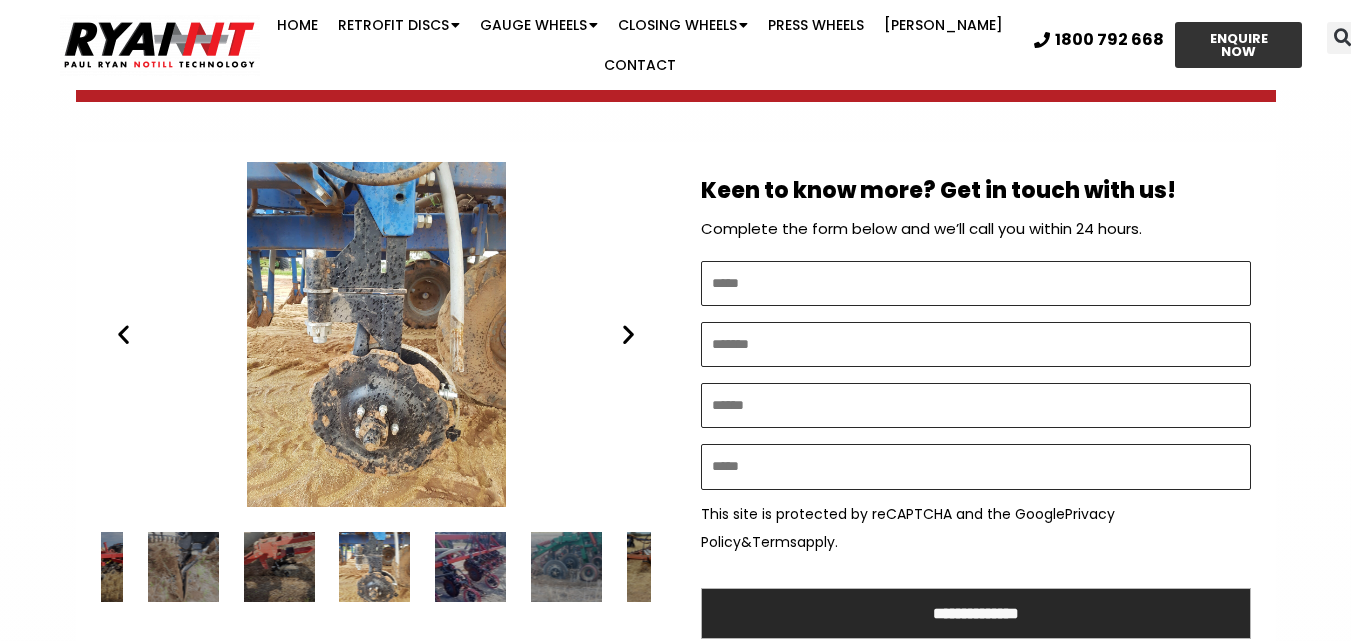click at bounding box center [628, 334] 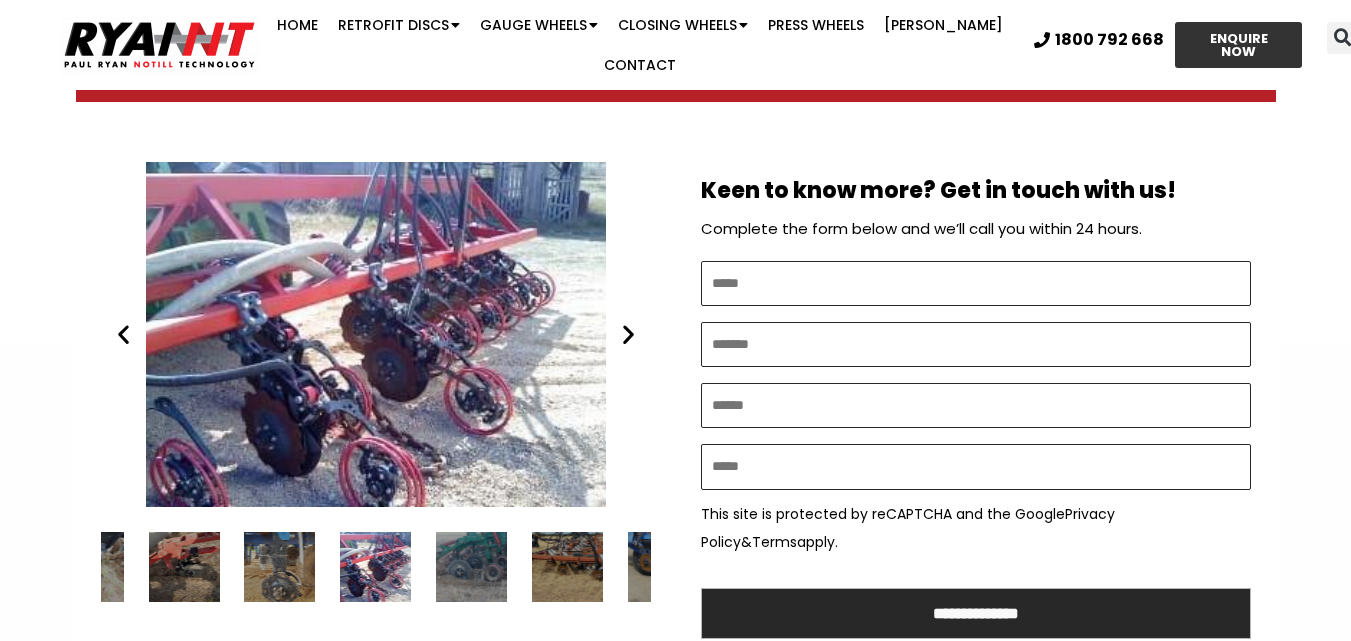click at bounding box center [628, 334] 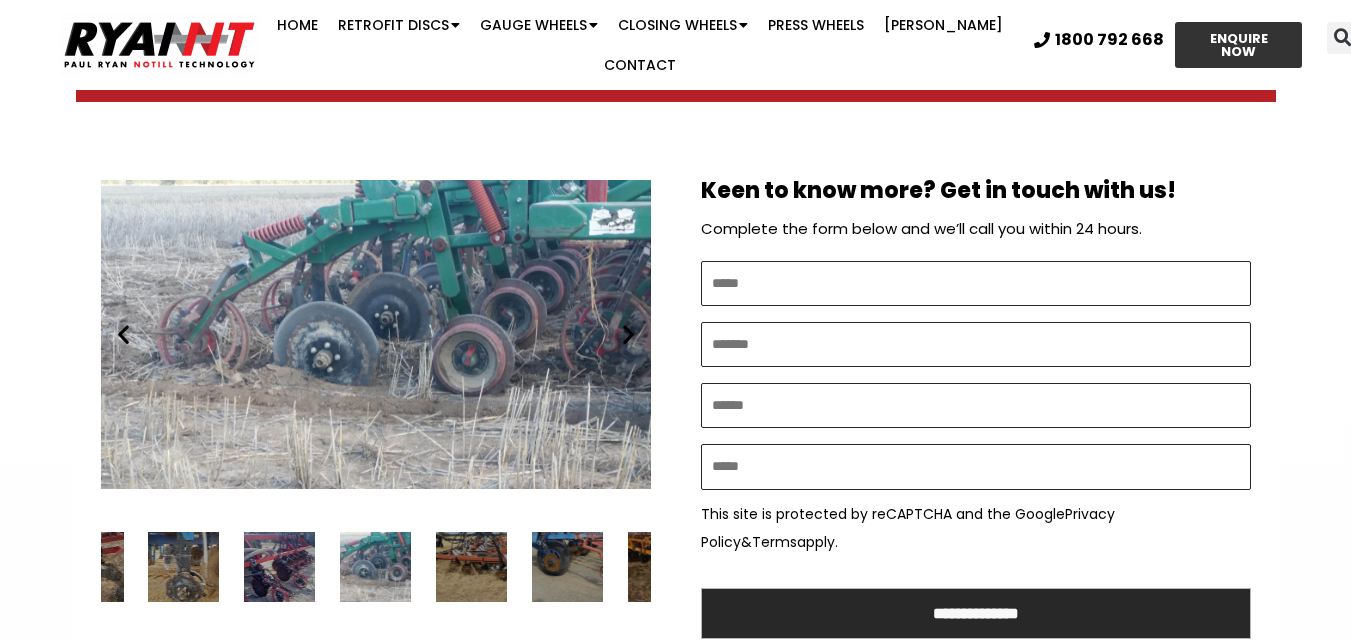 click at bounding box center [628, 334] 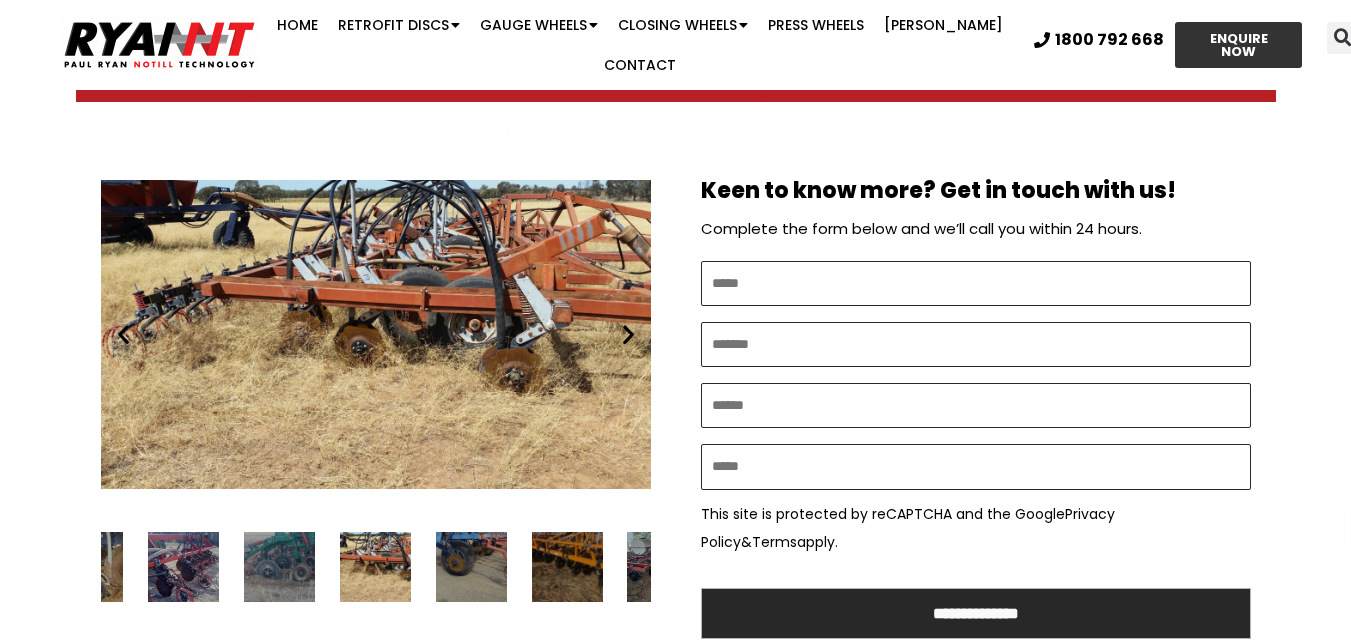 click at bounding box center [628, 334] 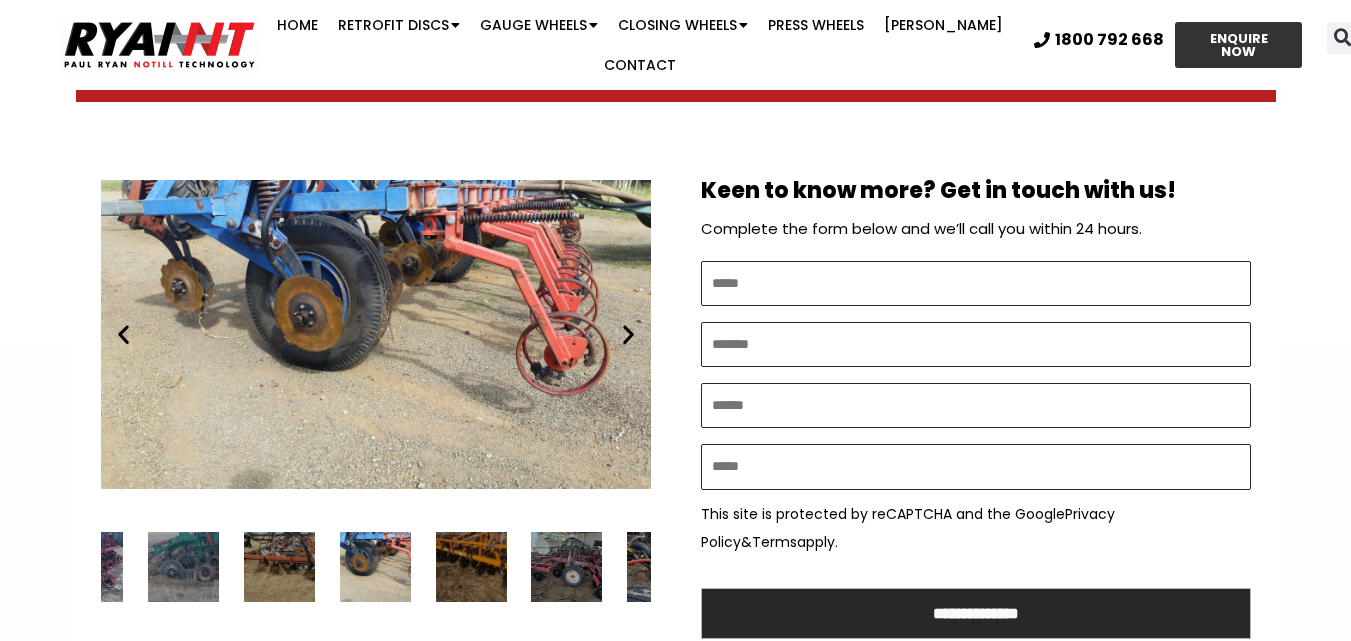click at bounding box center (628, 334) 